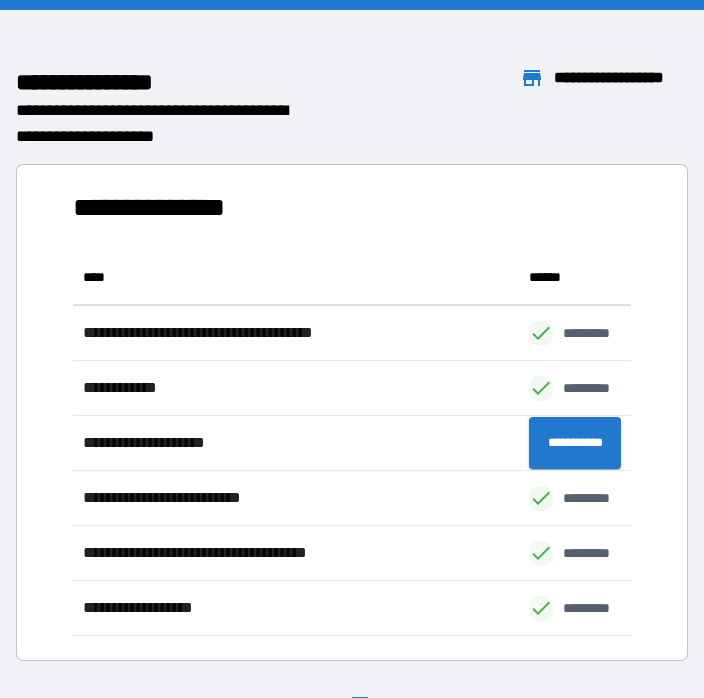 scroll, scrollTop: 31, scrollLeft: 0, axis: vertical 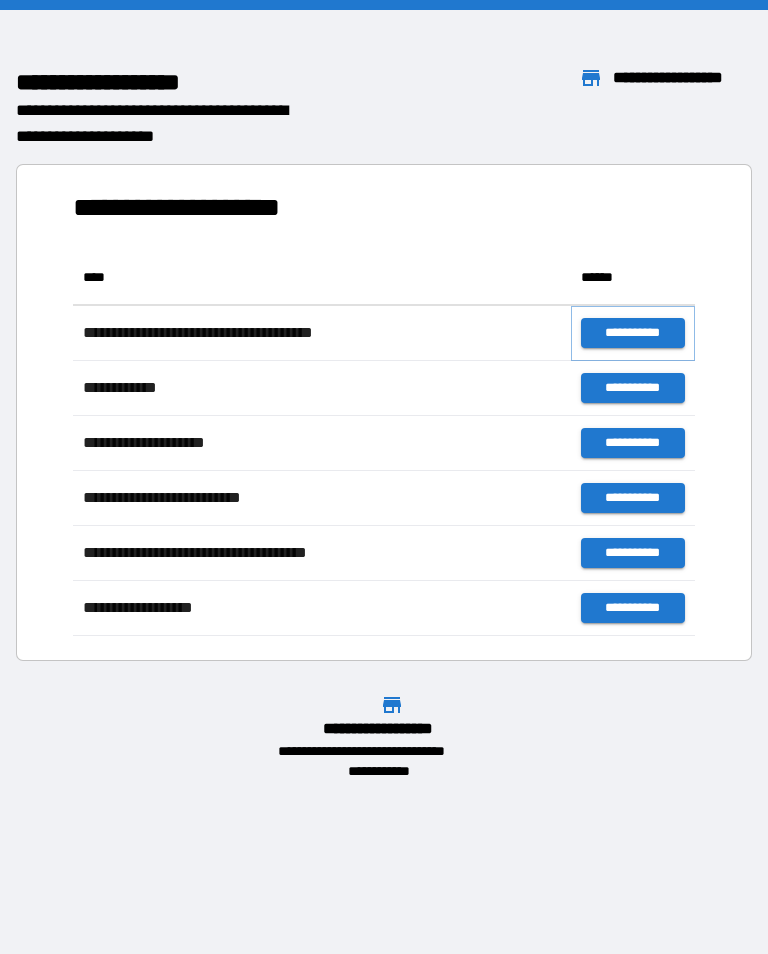 click on "**********" at bounding box center [633, 333] 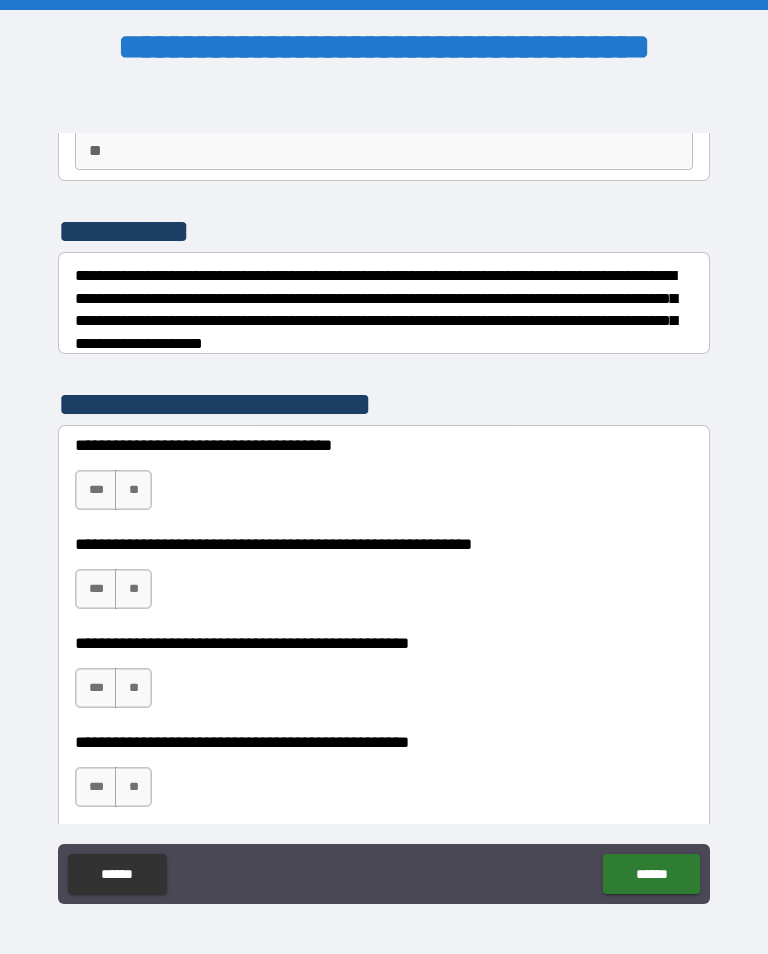 scroll, scrollTop: 194, scrollLeft: 0, axis: vertical 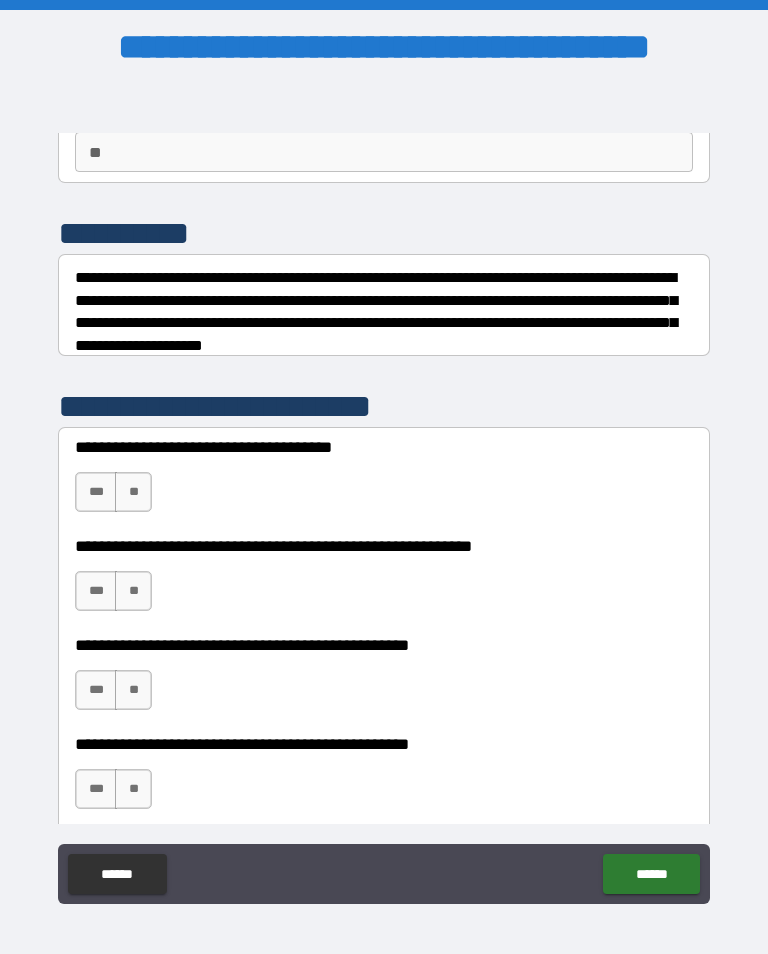 click on "**" at bounding box center [133, 492] 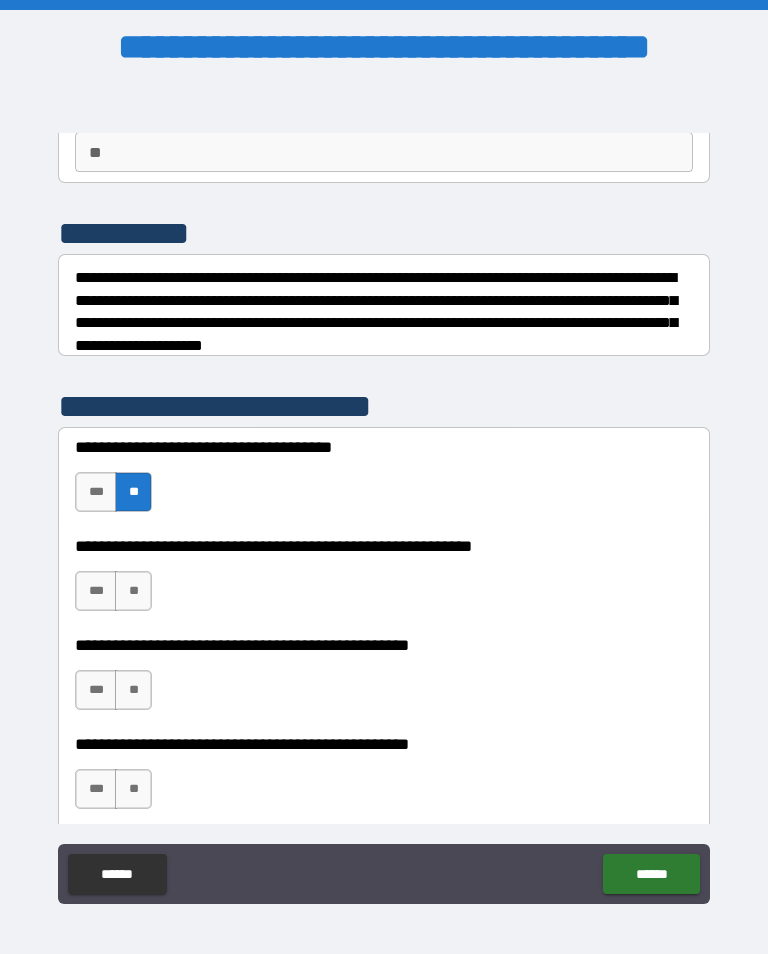 click on "**" at bounding box center (133, 591) 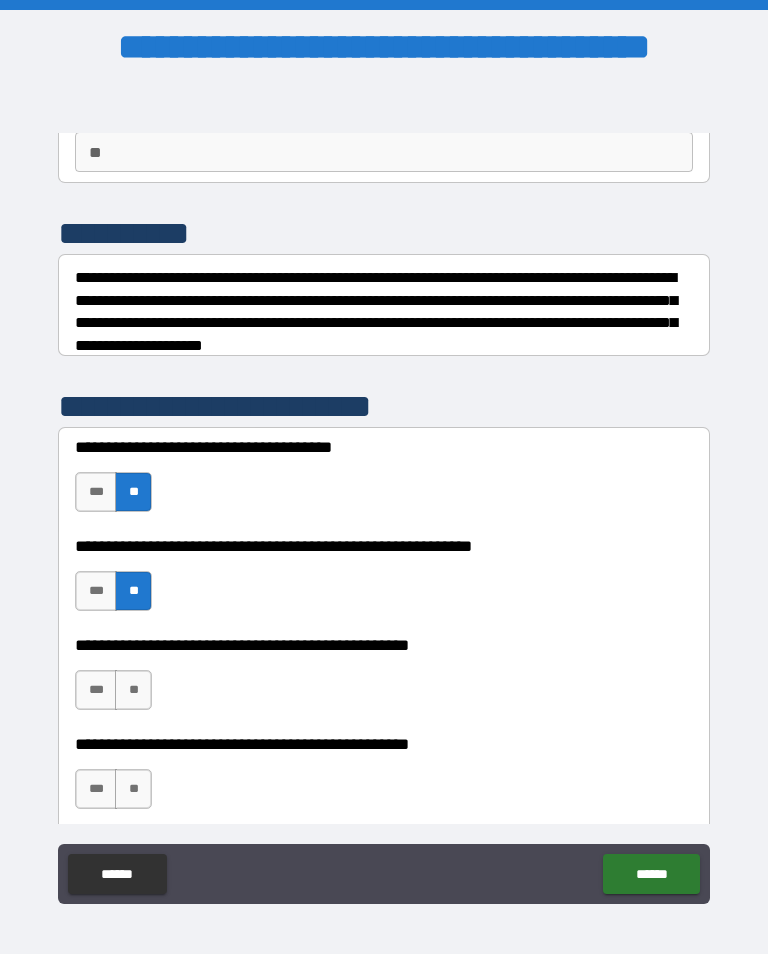 click on "**" at bounding box center (133, 690) 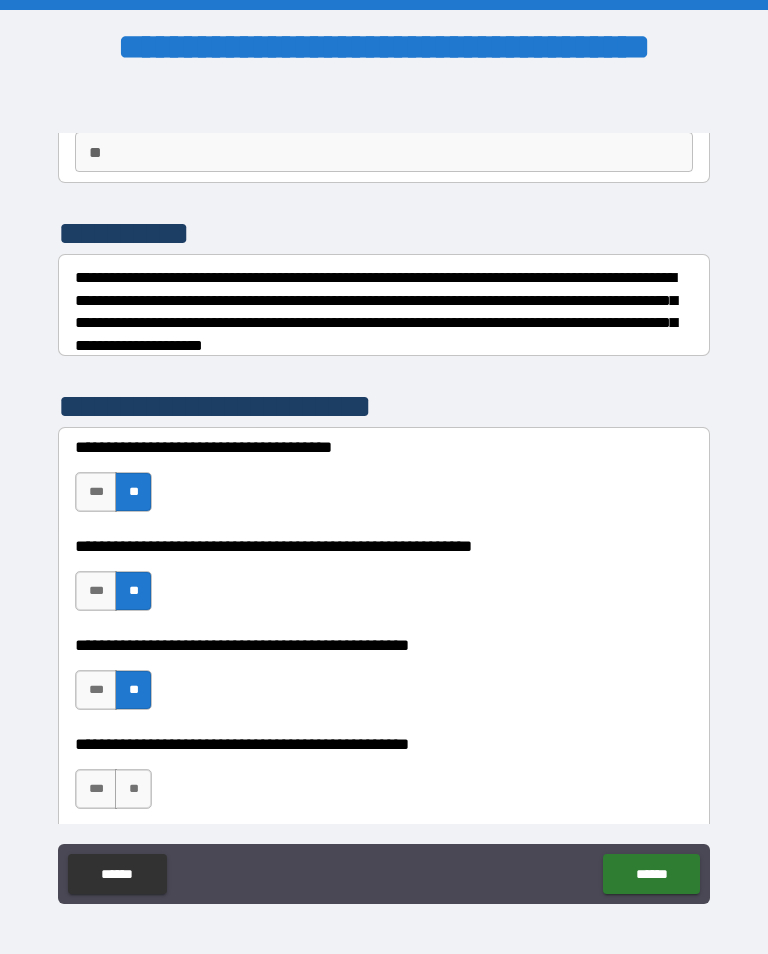 click on "**" at bounding box center [133, 789] 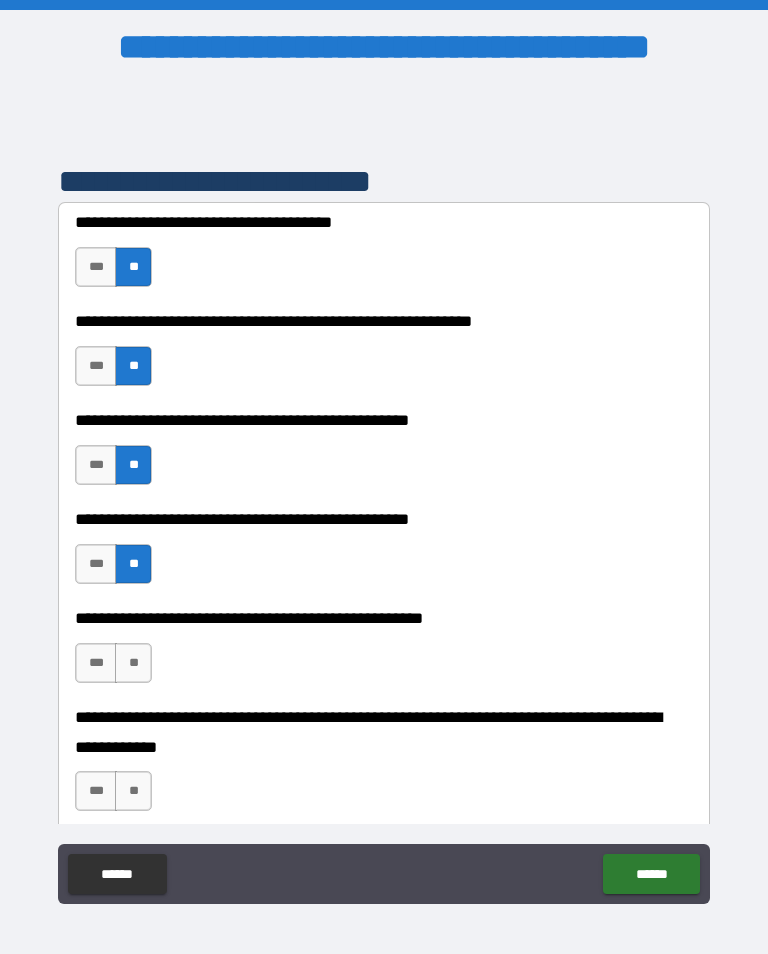 scroll, scrollTop: 434, scrollLeft: 0, axis: vertical 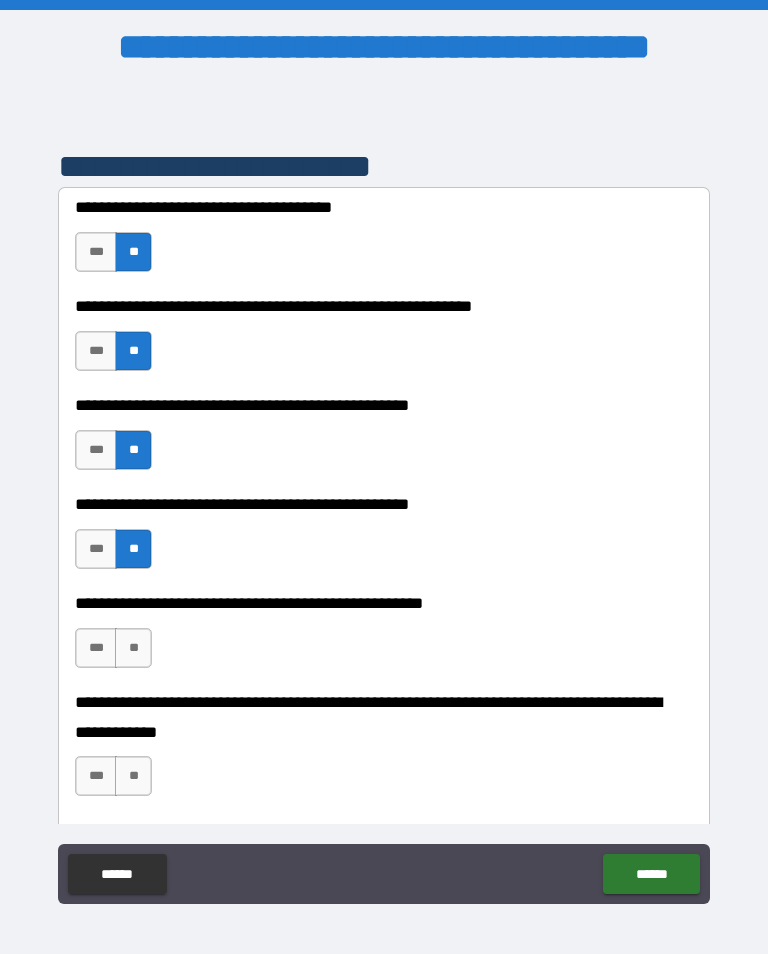 click on "**" at bounding box center (133, 776) 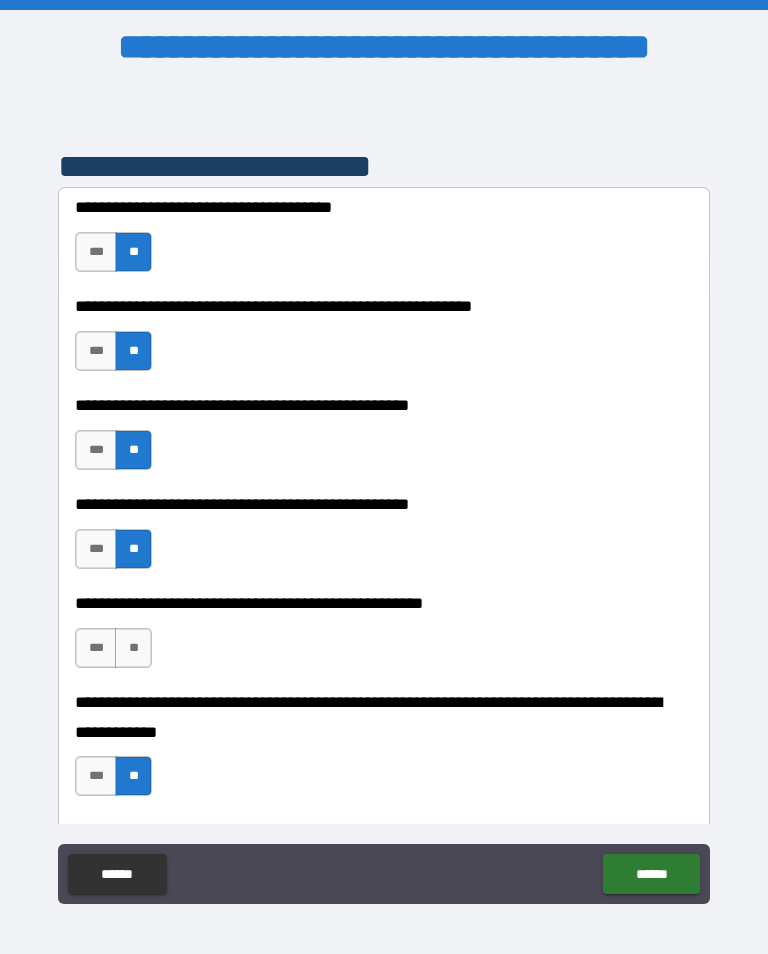 click on "**" at bounding box center (133, 648) 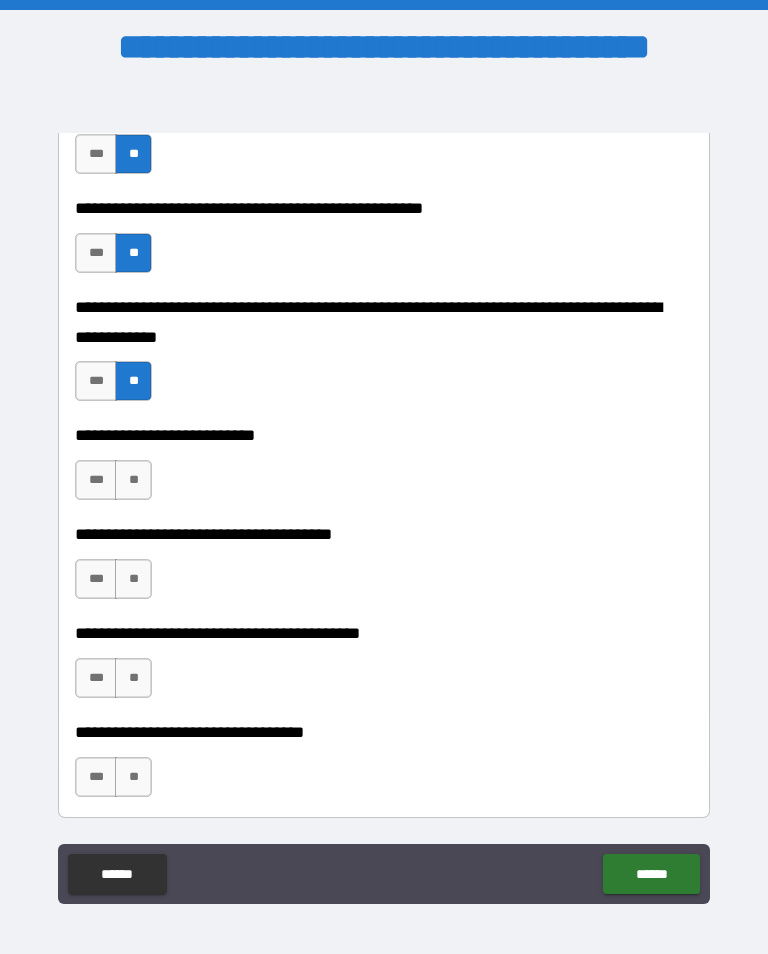 scroll, scrollTop: 829, scrollLeft: 0, axis: vertical 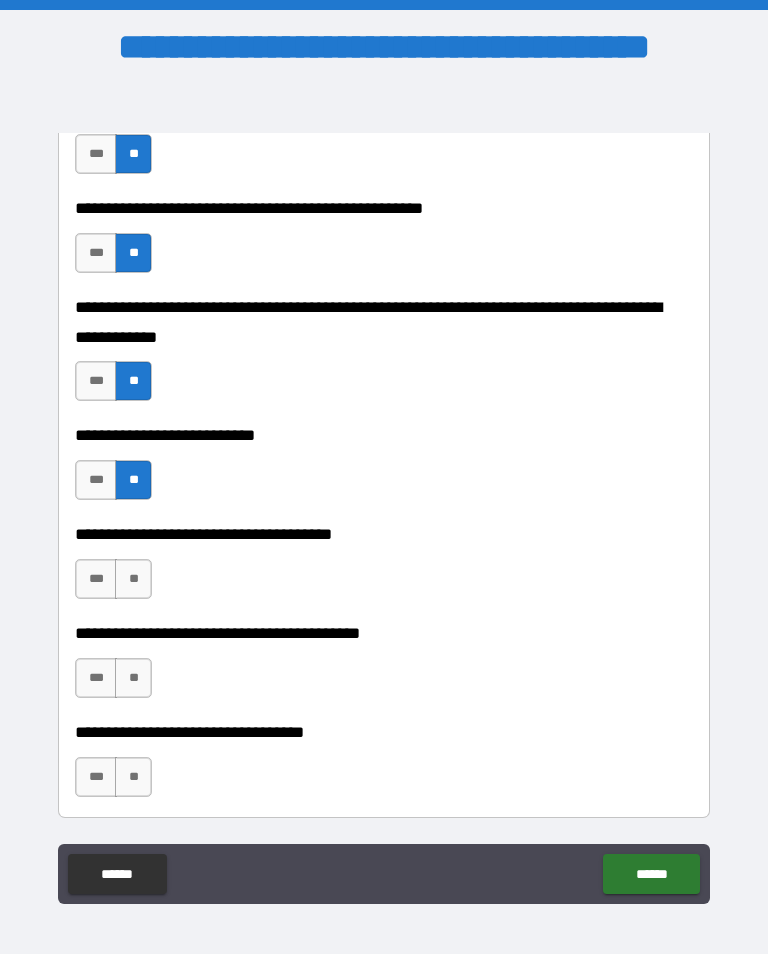 click on "**" at bounding box center [133, 579] 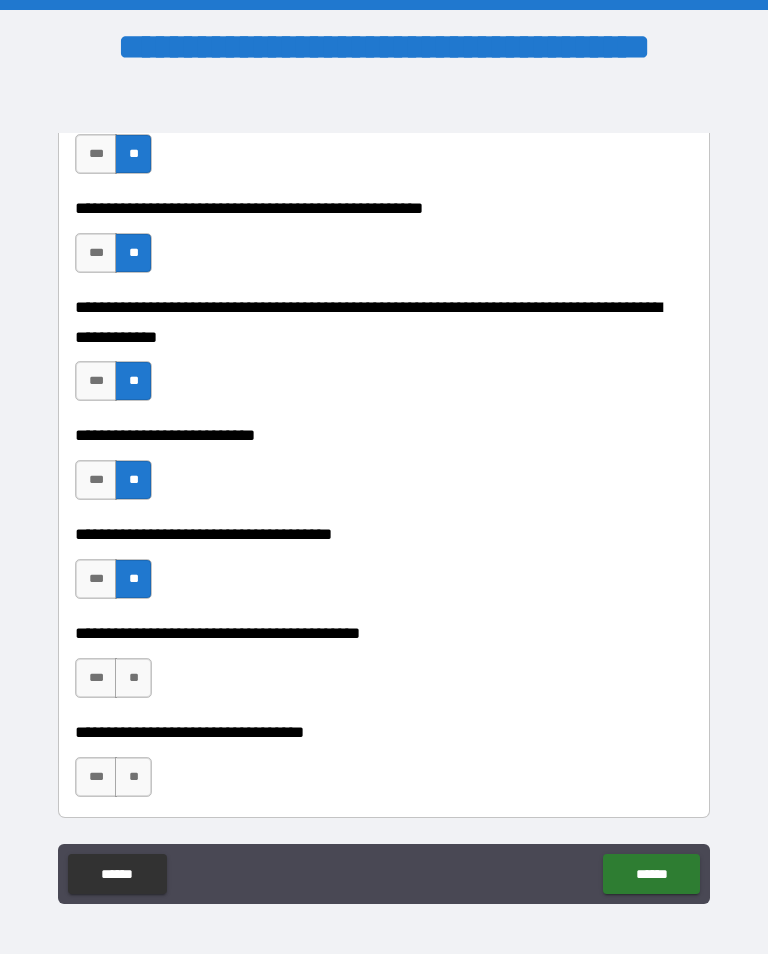 click on "**" at bounding box center (133, 678) 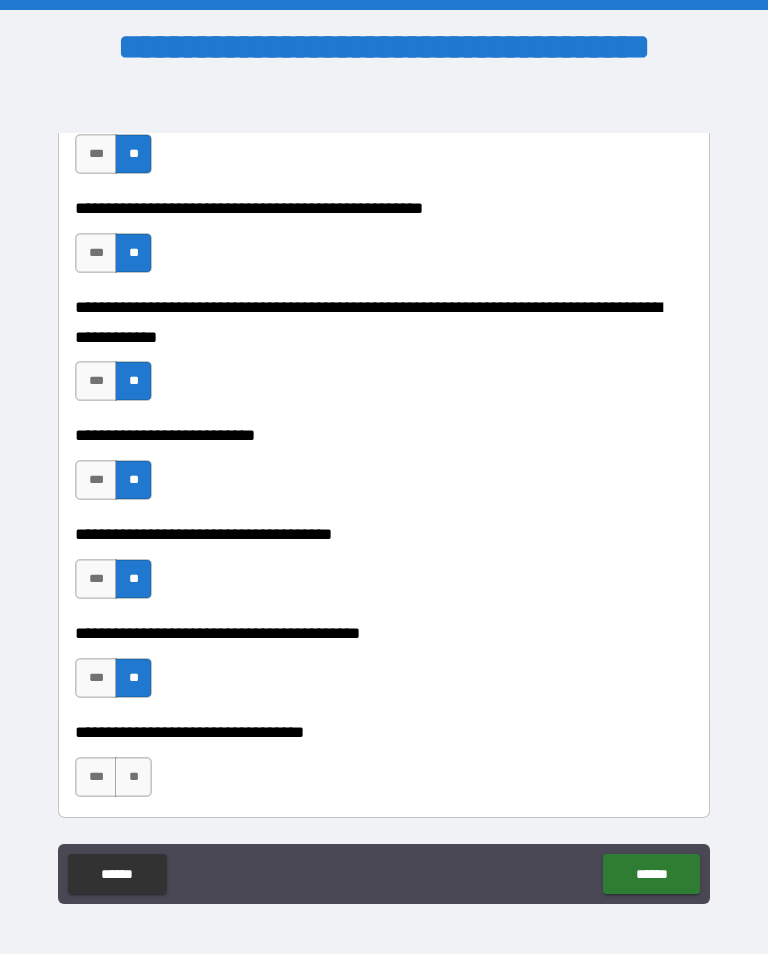 click on "**" at bounding box center [133, 777] 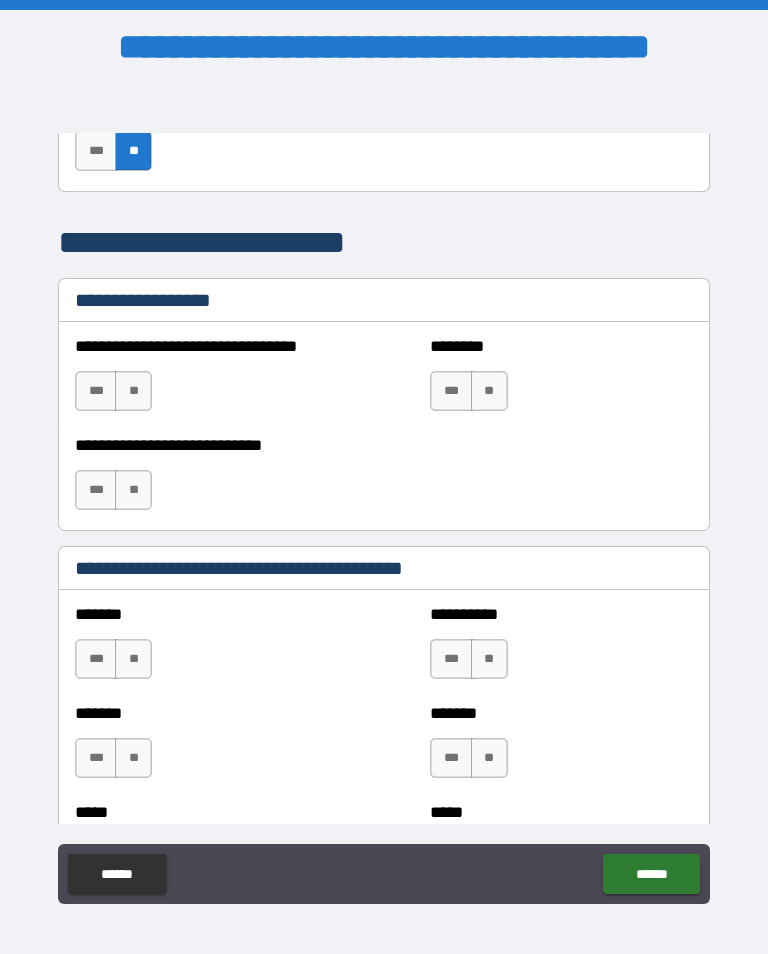scroll, scrollTop: 1468, scrollLeft: 0, axis: vertical 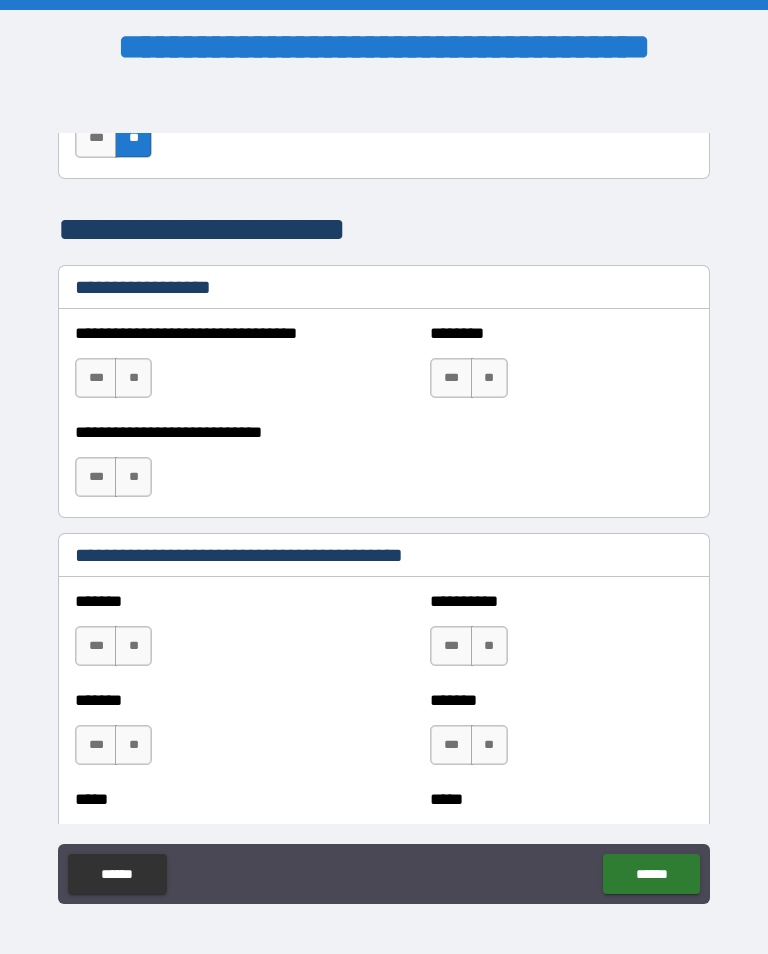 click on "**" at bounding box center (133, 646) 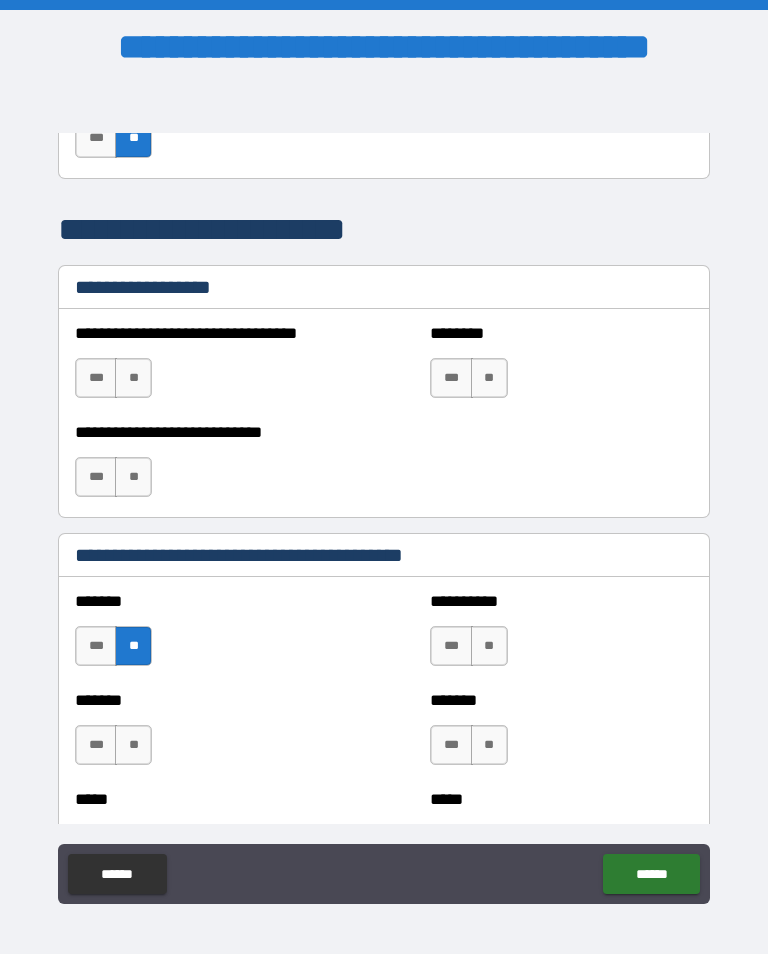 click on "**" at bounding box center (133, 745) 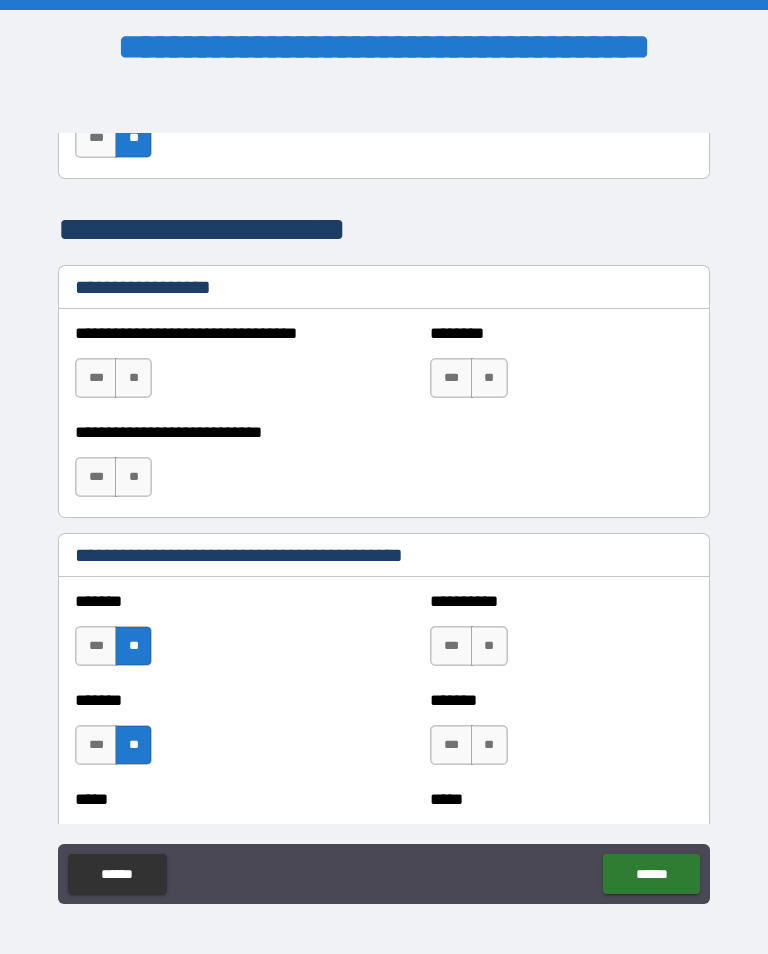 click on "**" at bounding box center (489, 646) 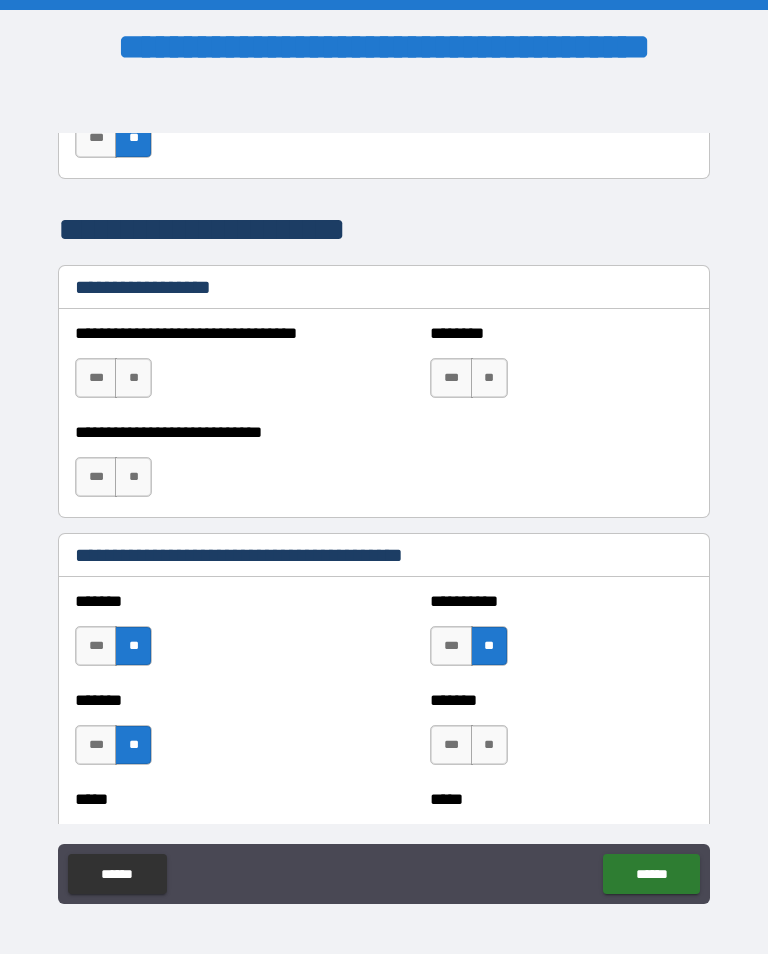 click on "**" at bounding box center [489, 745] 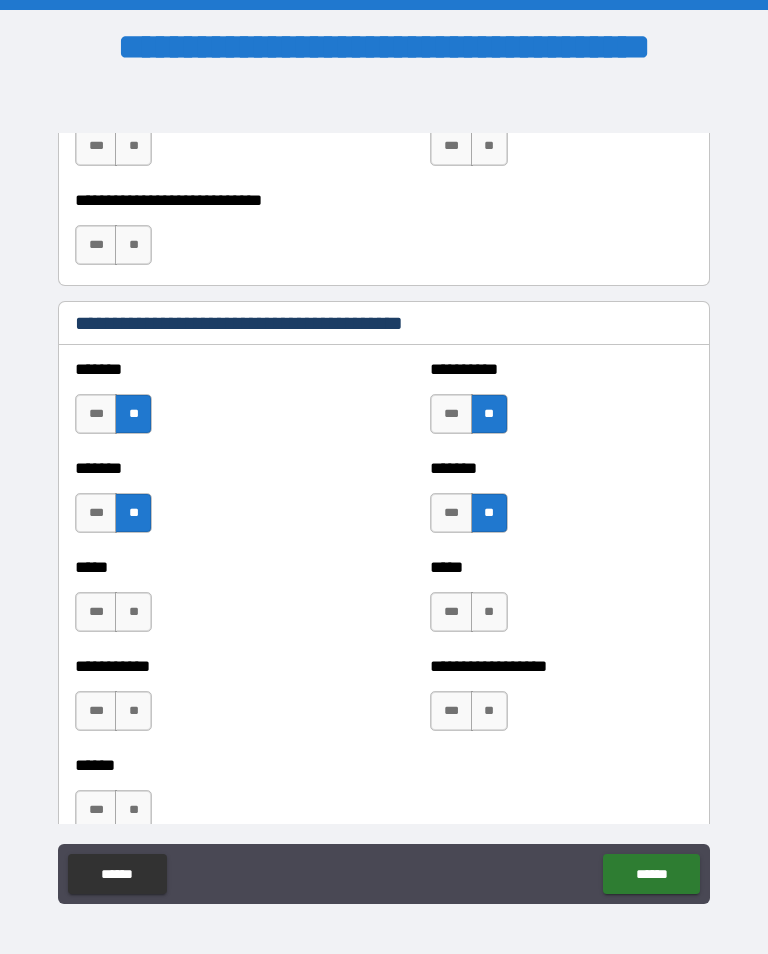 scroll, scrollTop: 1724, scrollLeft: 0, axis: vertical 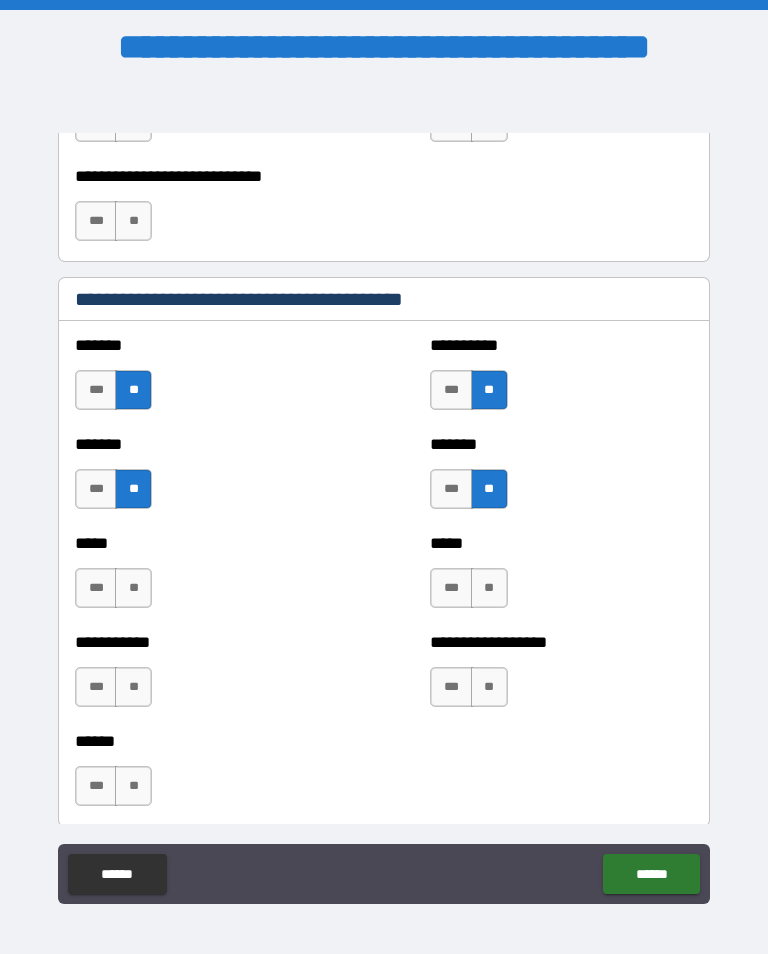 click on "**" at bounding box center (489, 588) 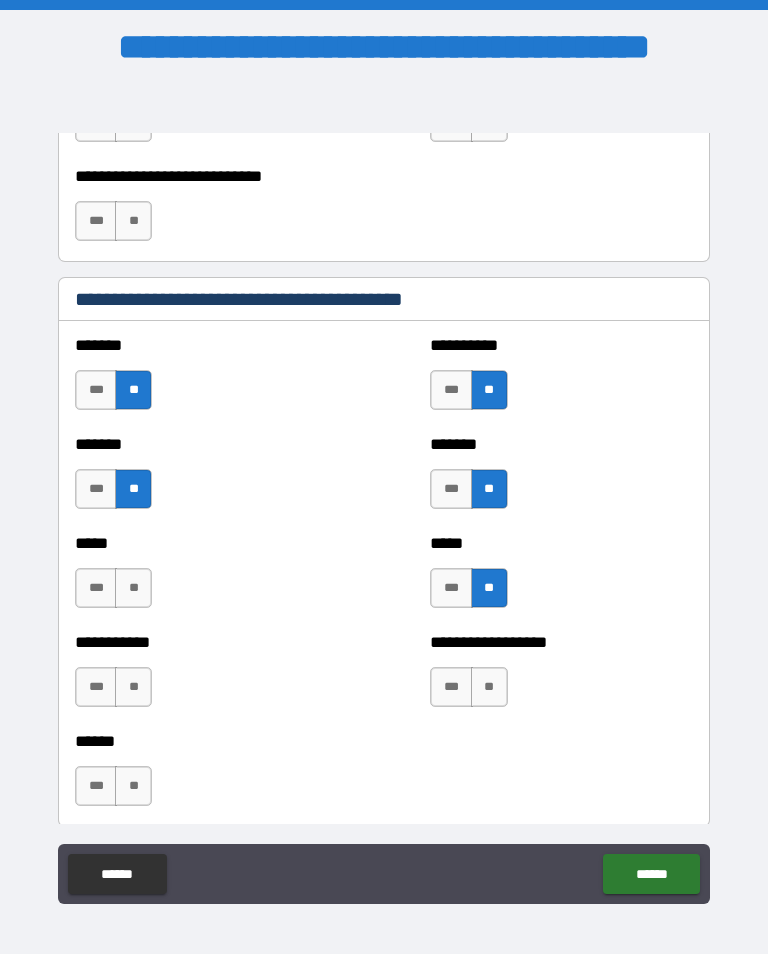 click on "**" at bounding box center (133, 588) 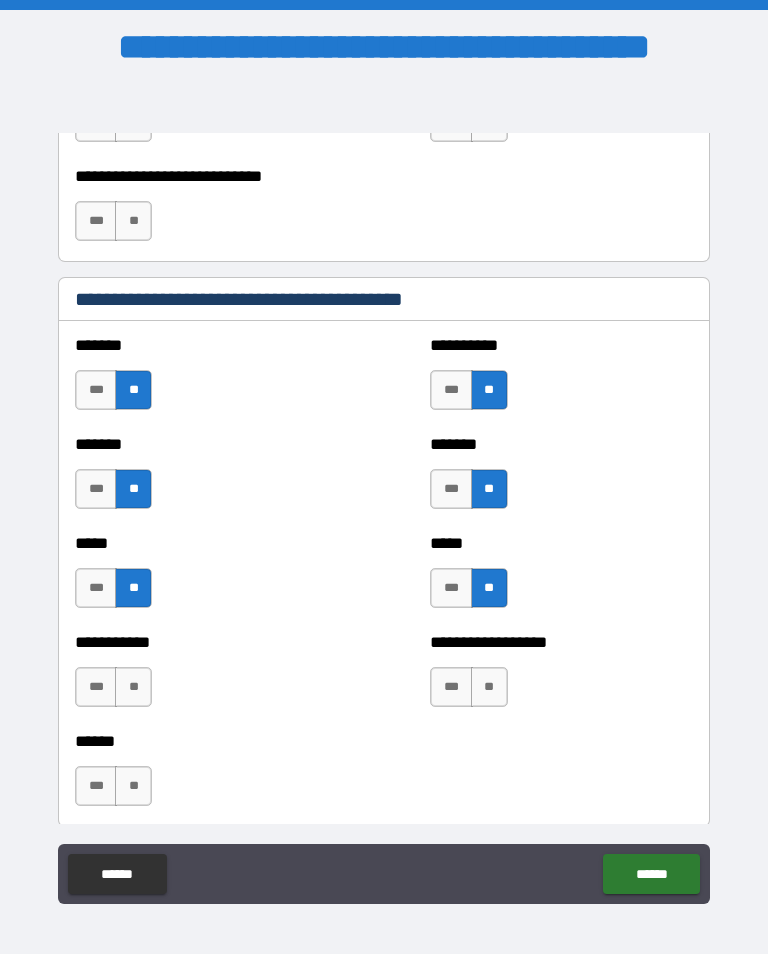 click on "**" at bounding box center [133, 687] 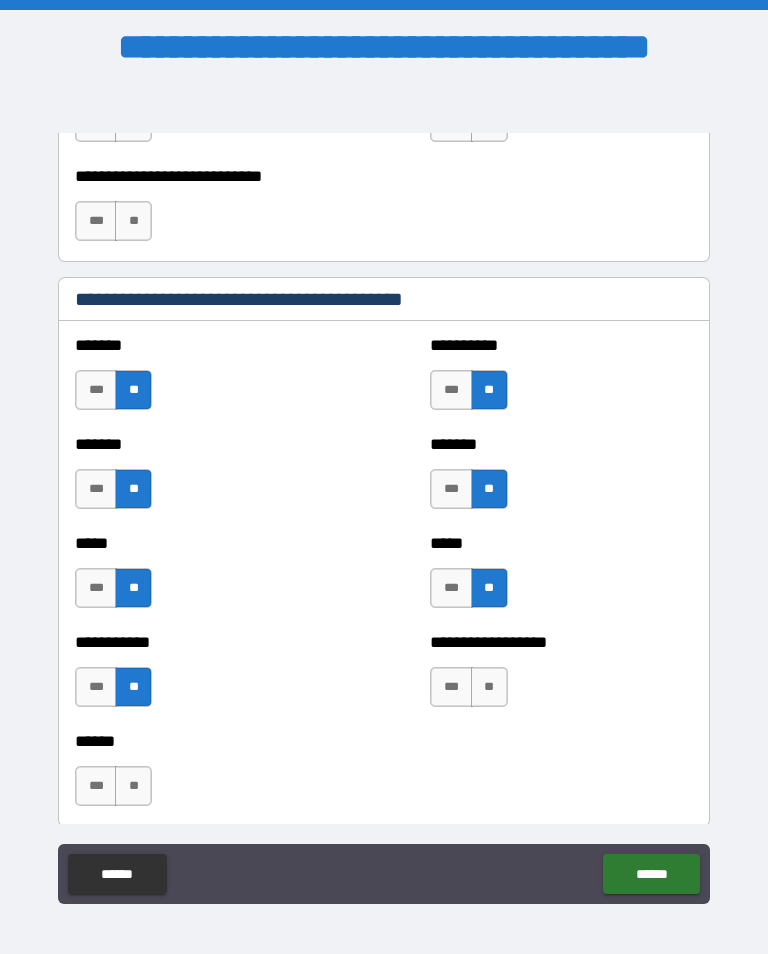 click on "**" at bounding box center (489, 687) 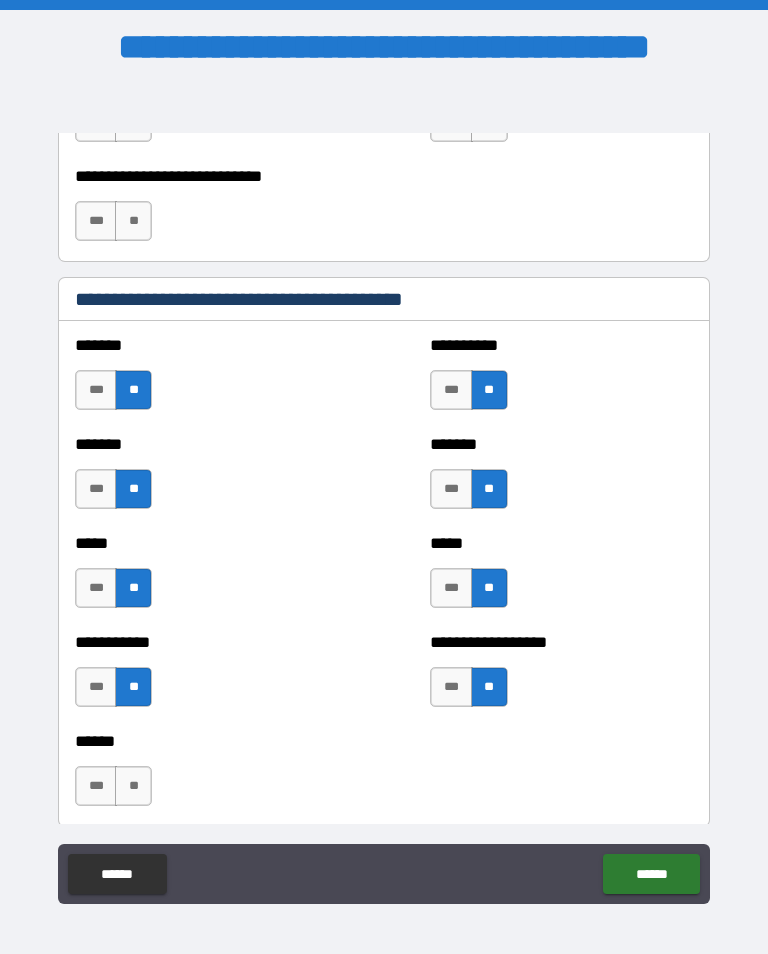 click on "**" at bounding box center (133, 786) 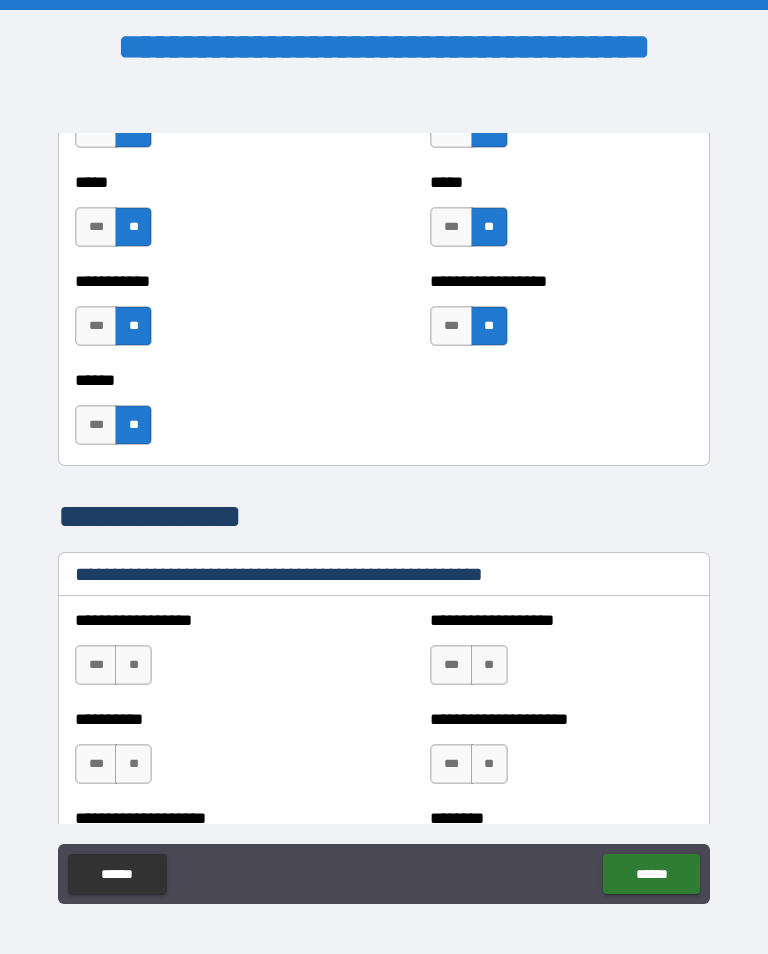 scroll, scrollTop: 2094, scrollLeft: 0, axis: vertical 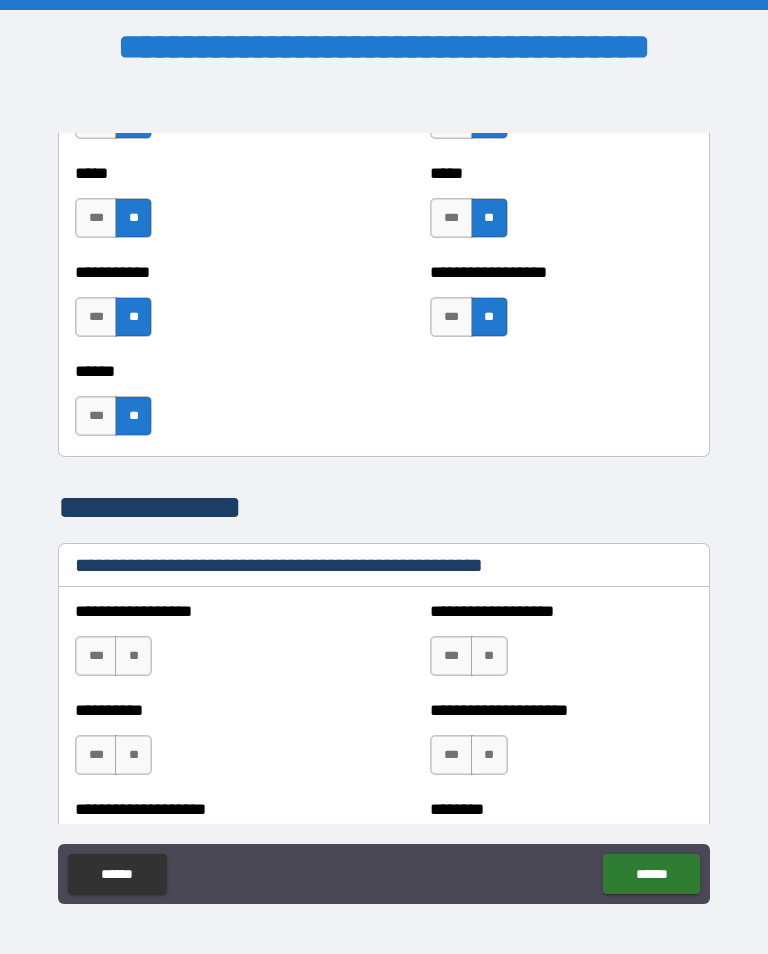 click on "**" at bounding box center (133, 656) 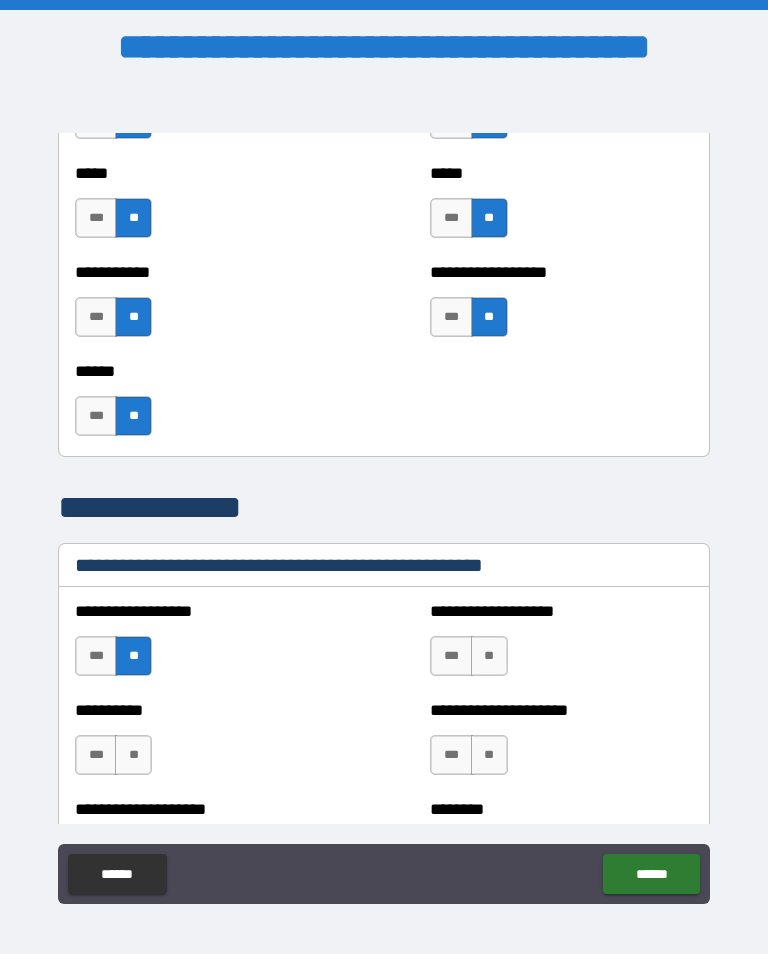 click on "**" at bounding box center (489, 656) 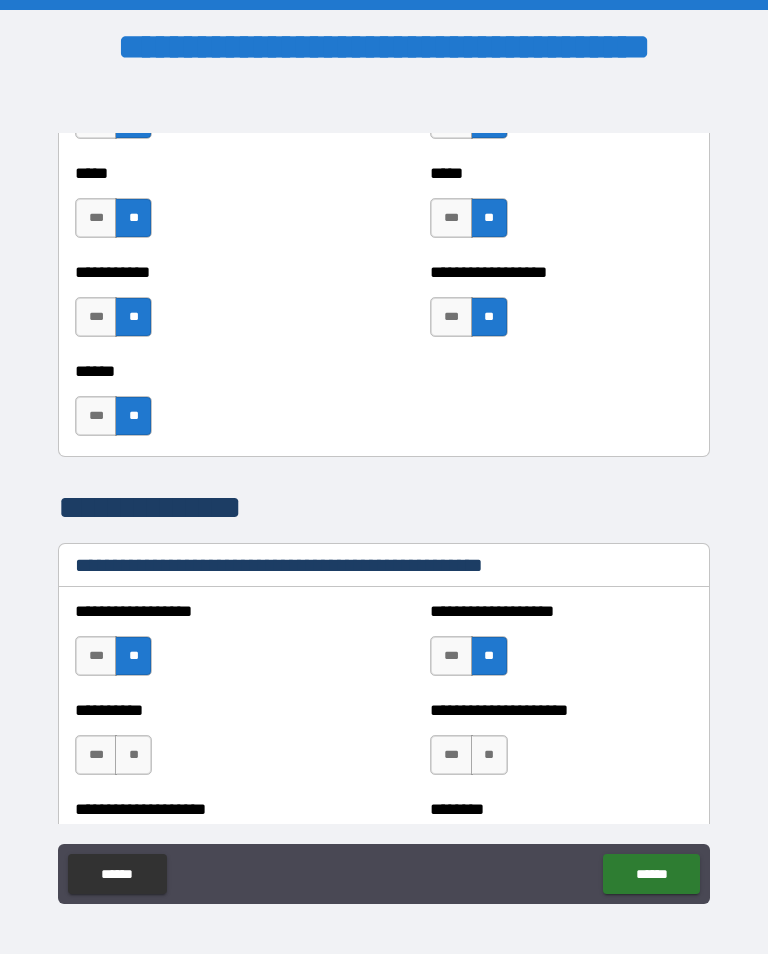 click on "**" at bounding box center [489, 755] 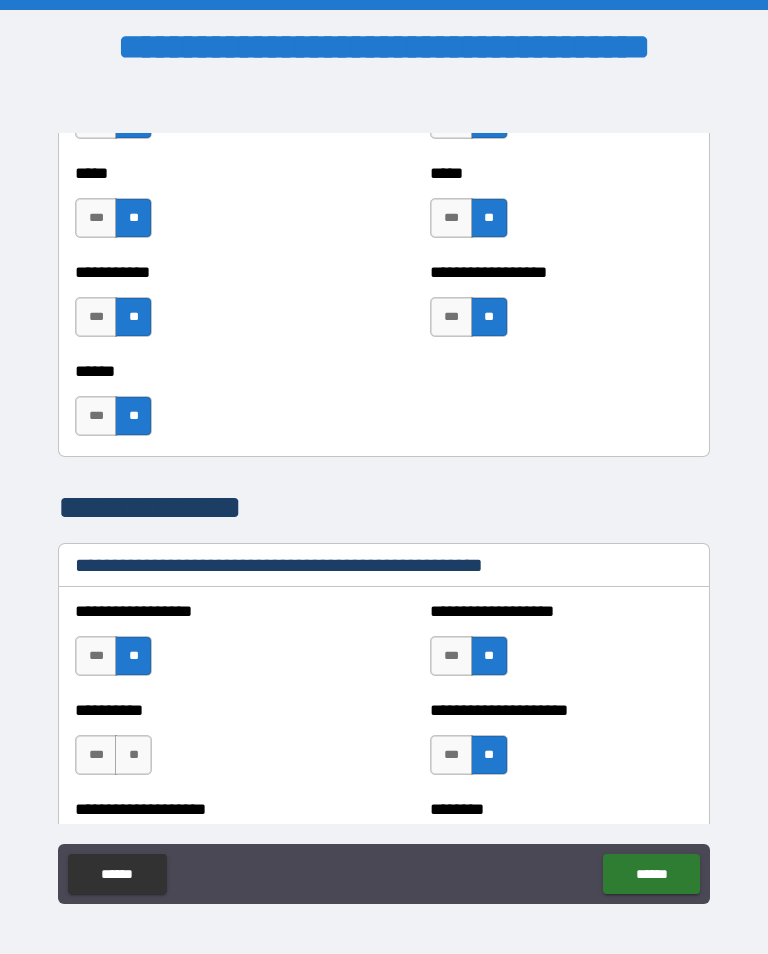 click on "**" at bounding box center [133, 755] 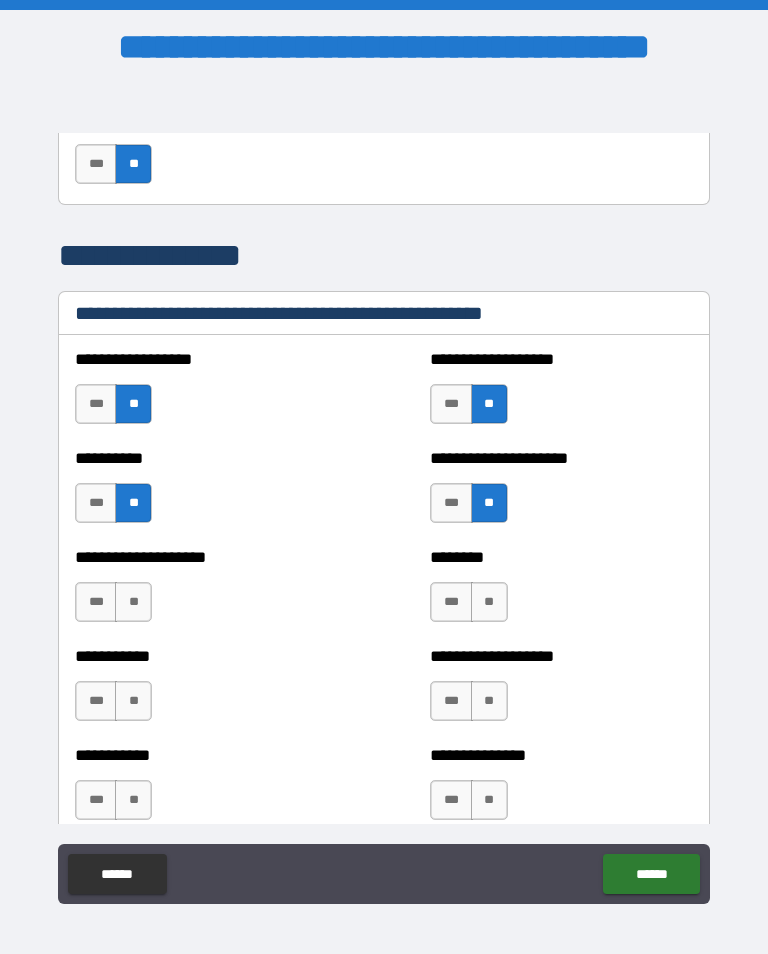 scroll, scrollTop: 2357, scrollLeft: 0, axis: vertical 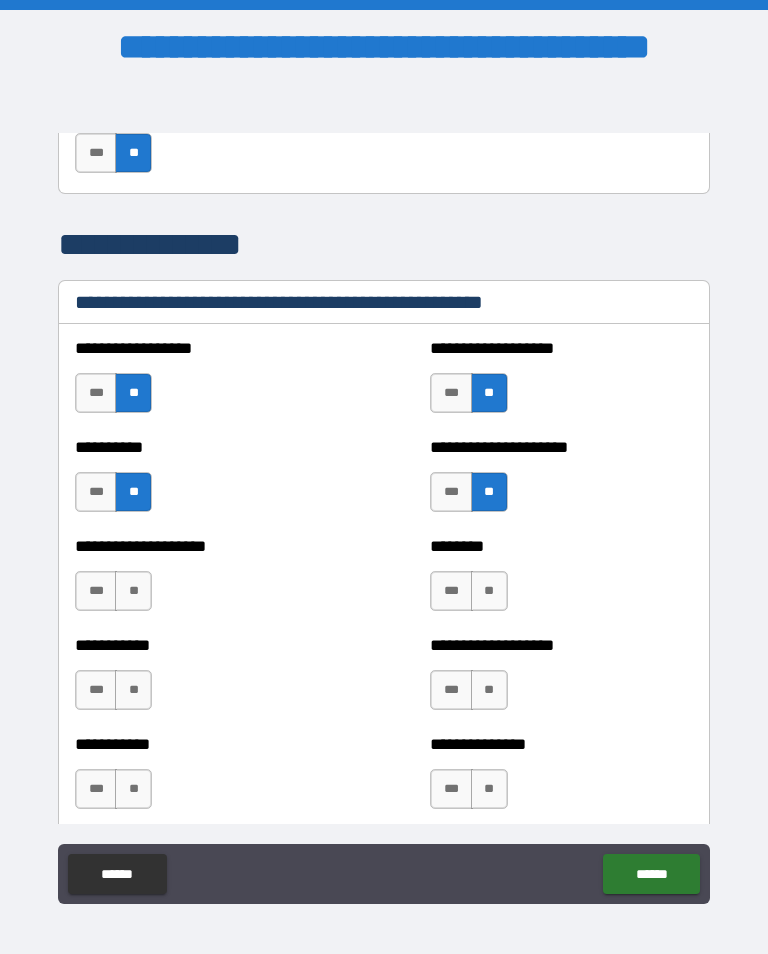 click on "**" at bounding box center (133, 591) 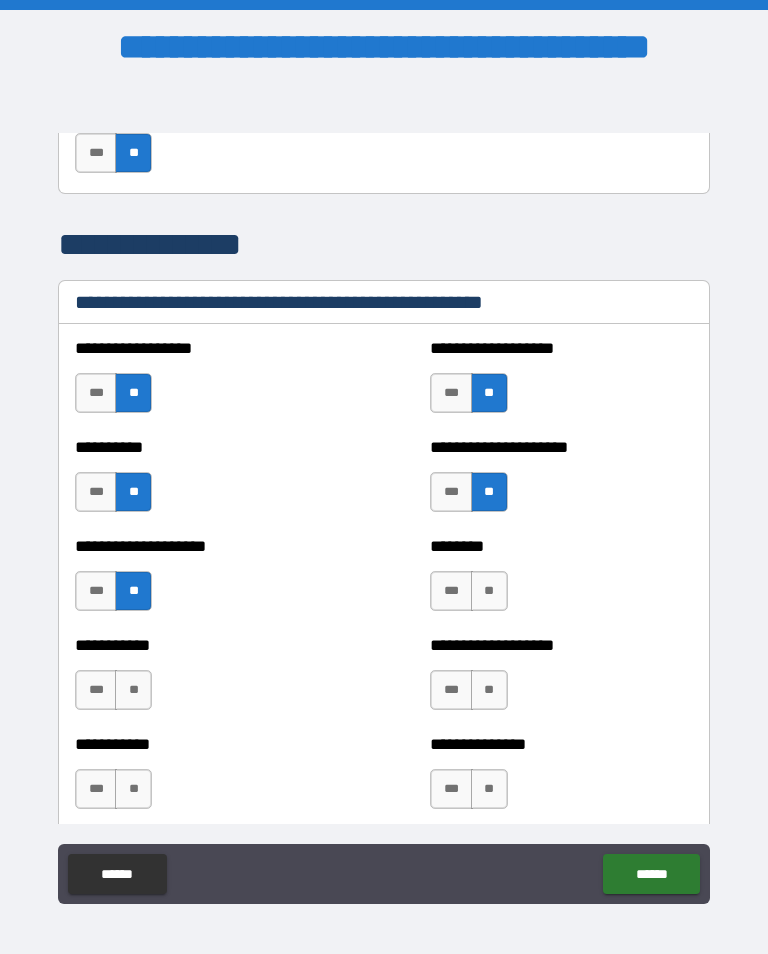 click on "**" at bounding box center [489, 591] 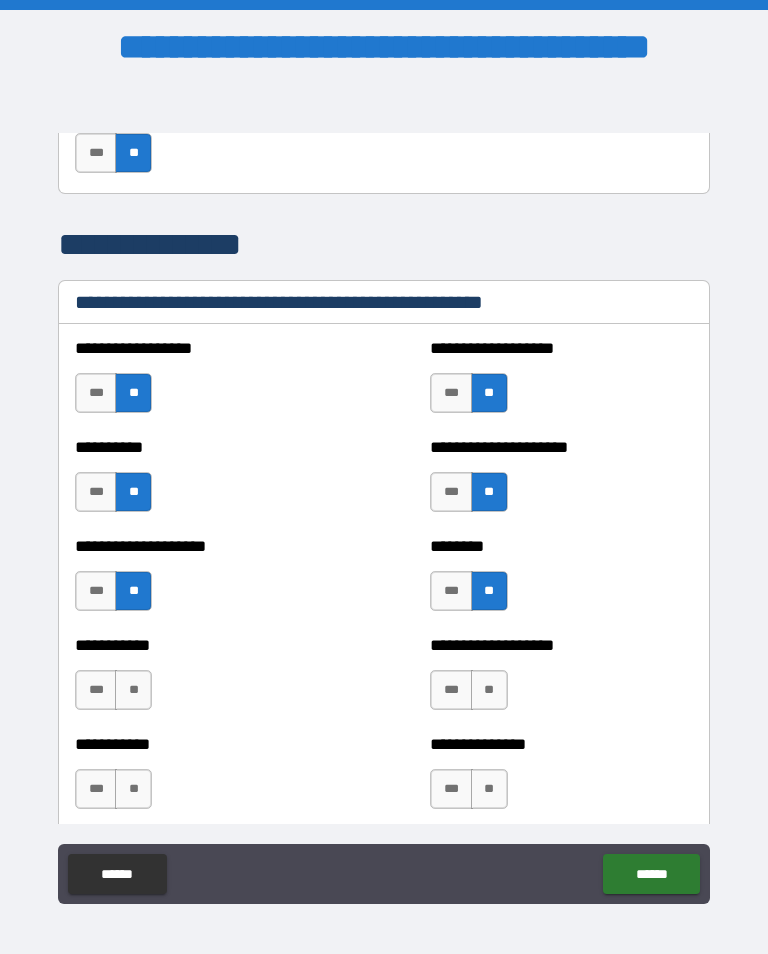 click on "**" at bounding box center [489, 690] 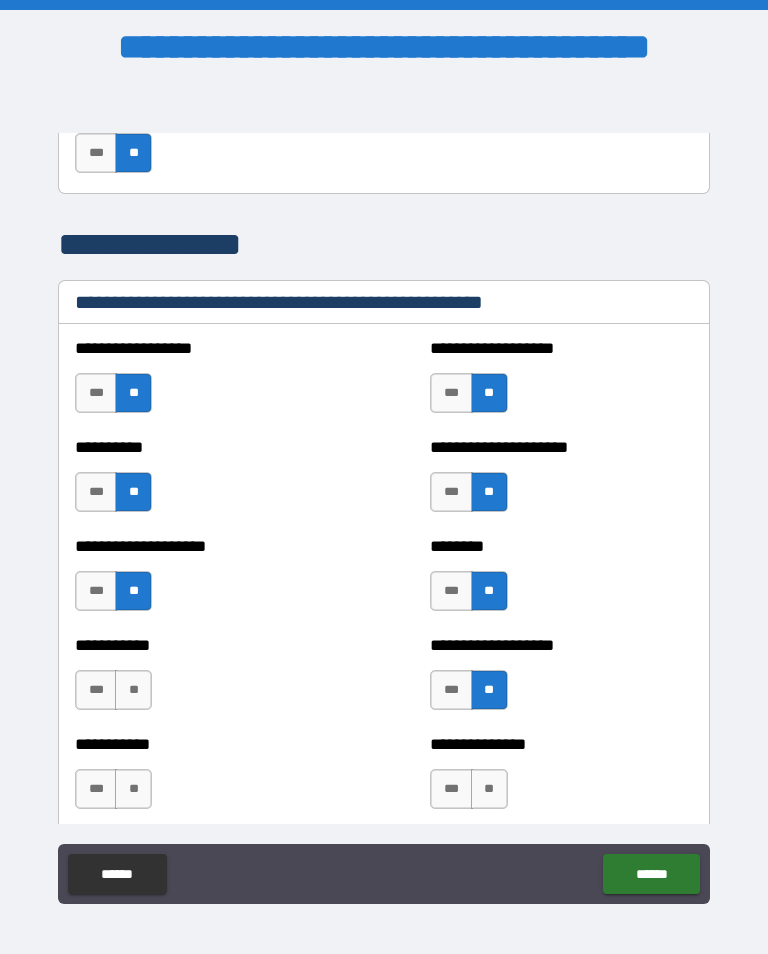 click on "**" at bounding box center (133, 690) 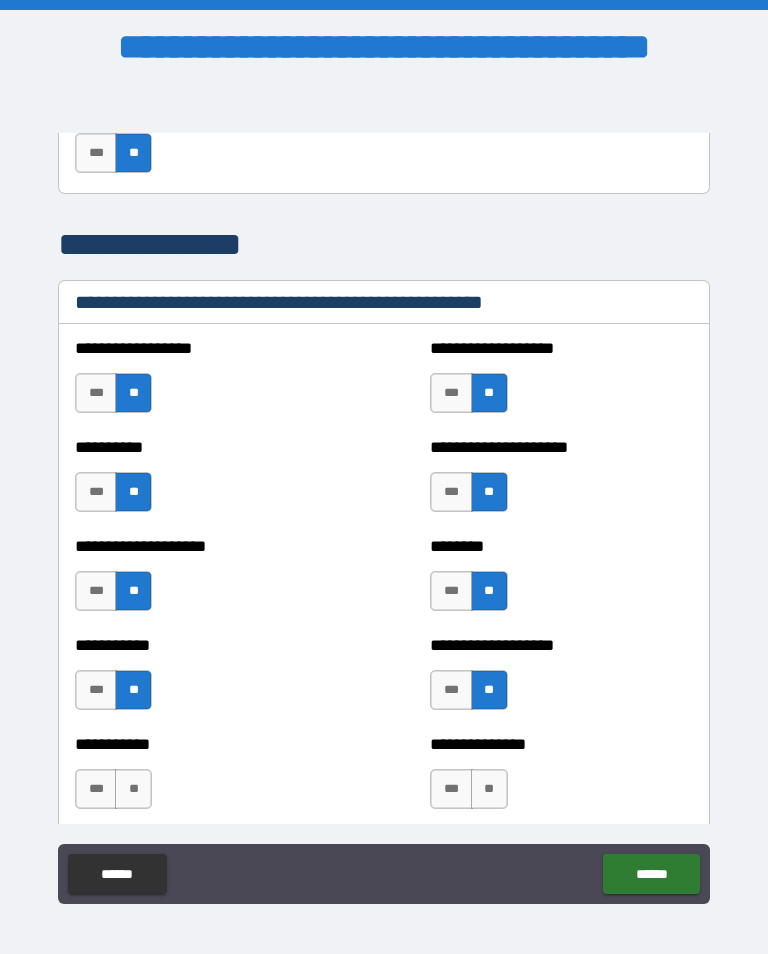 click on "**" at bounding box center [133, 789] 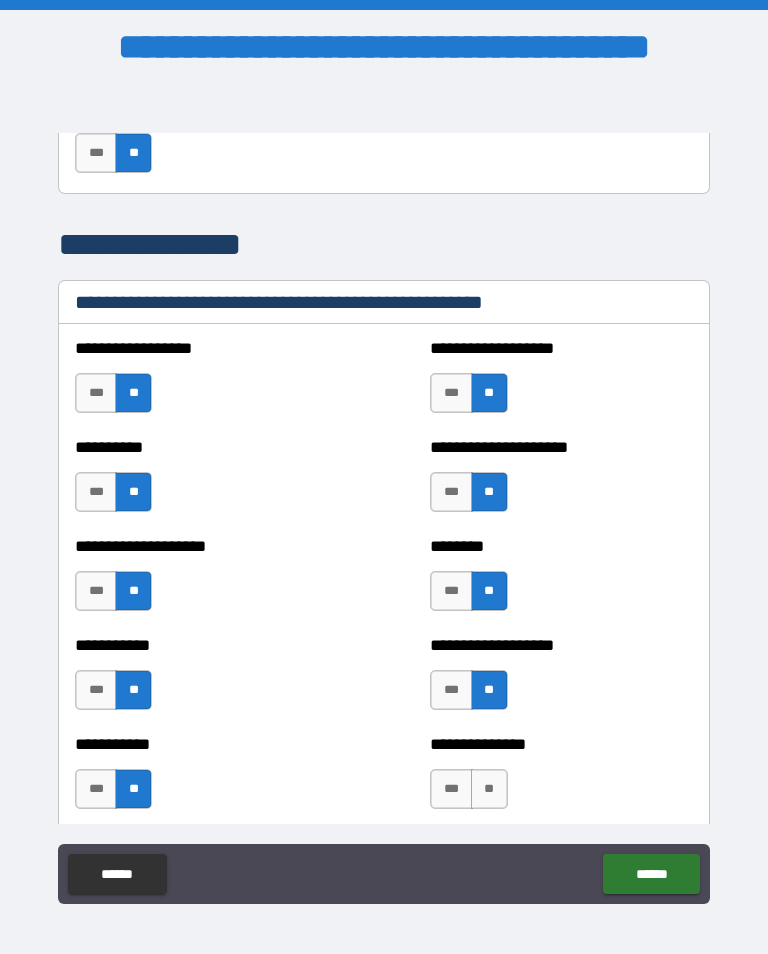 click on "**" at bounding box center [489, 789] 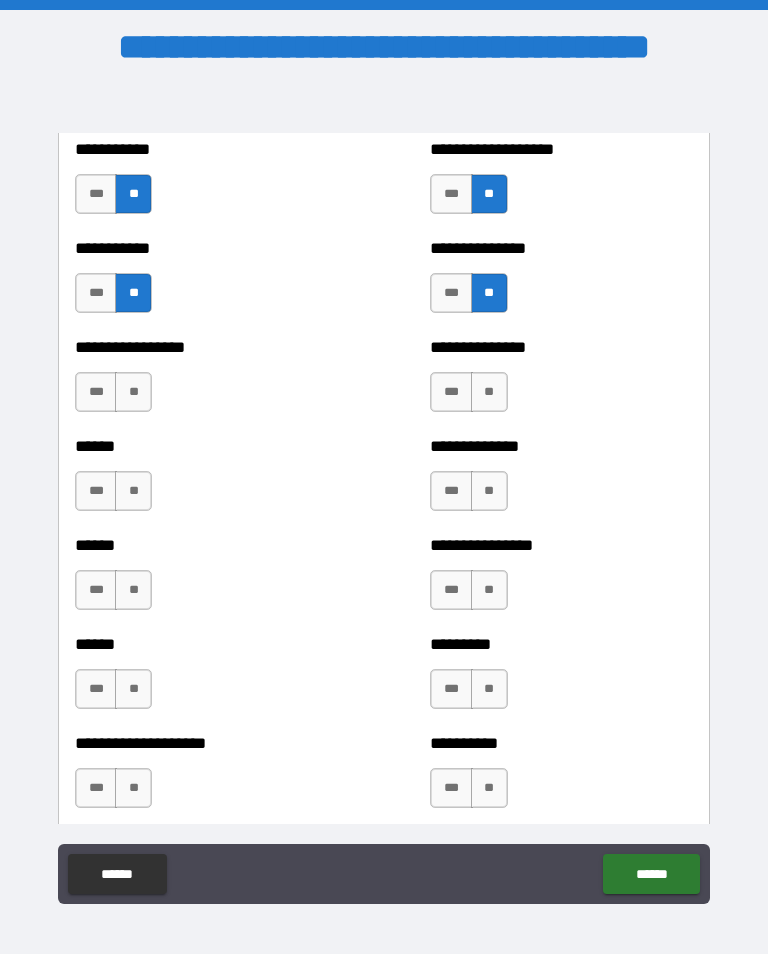 scroll, scrollTop: 2852, scrollLeft: 0, axis: vertical 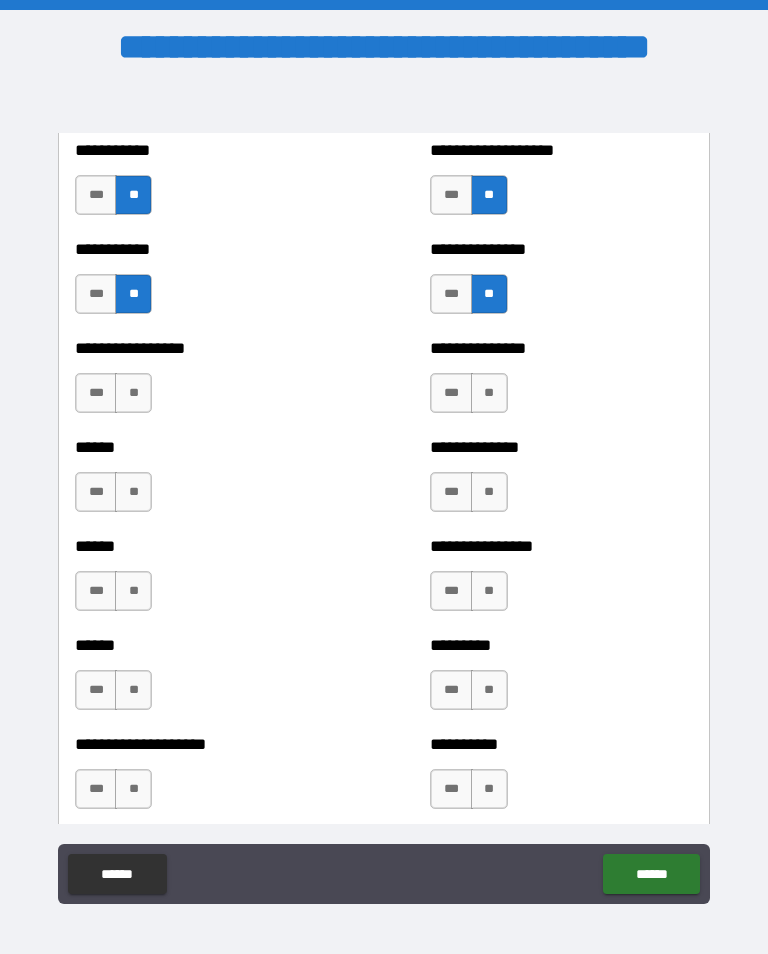 click on "***" at bounding box center (96, 789) 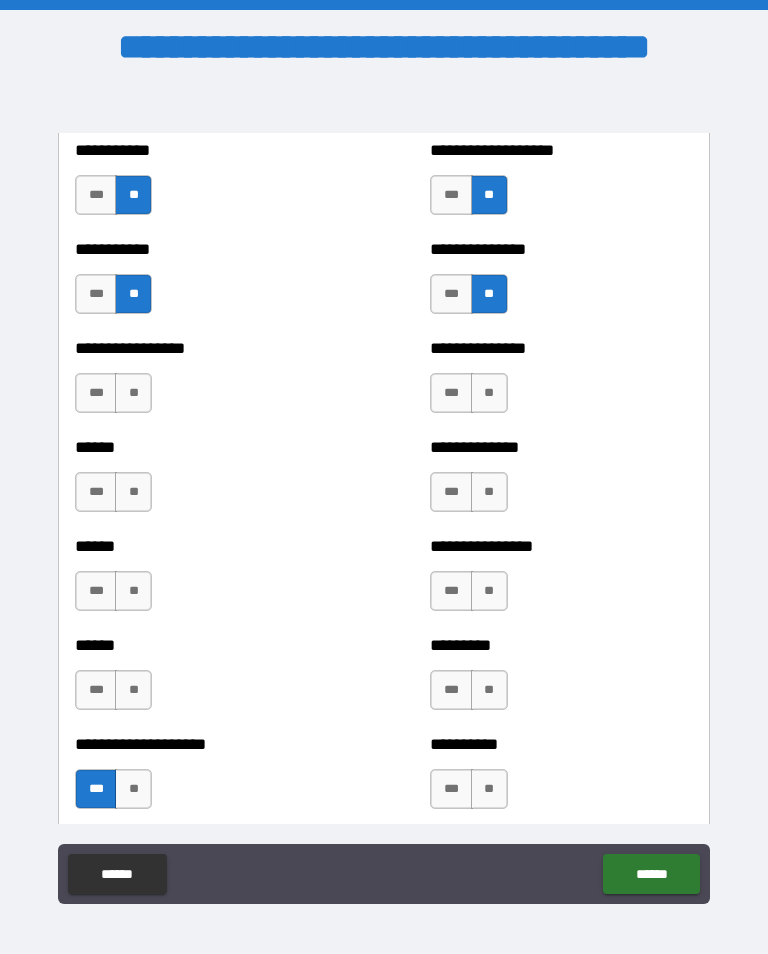 click on "**" at bounding box center (133, 690) 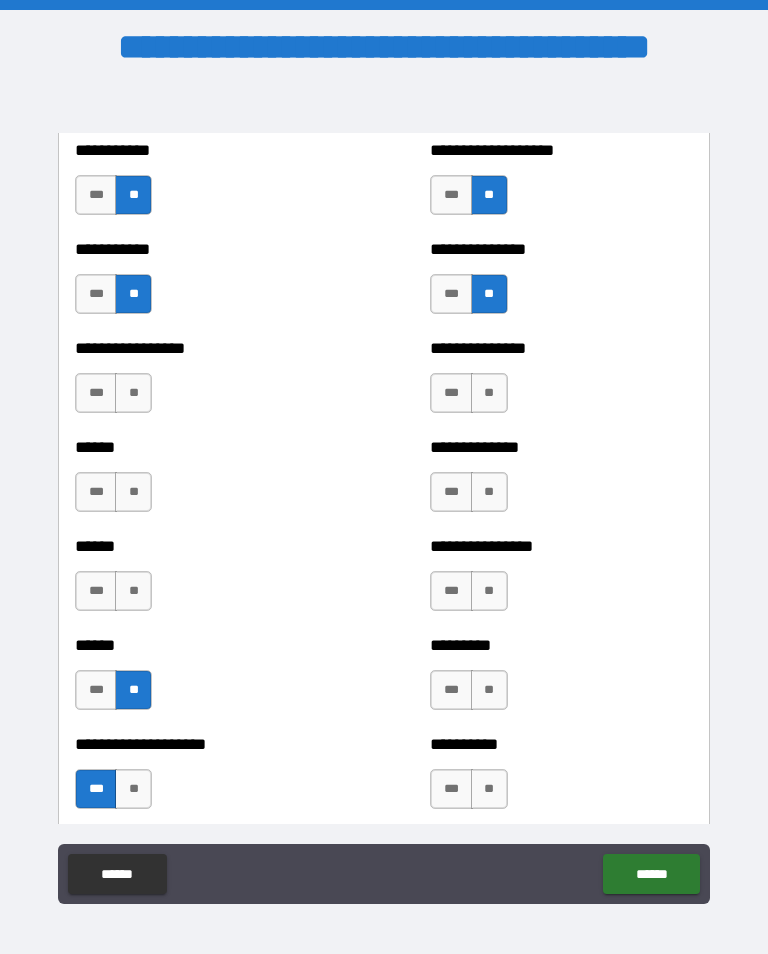 click on "**" at bounding box center (133, 591) 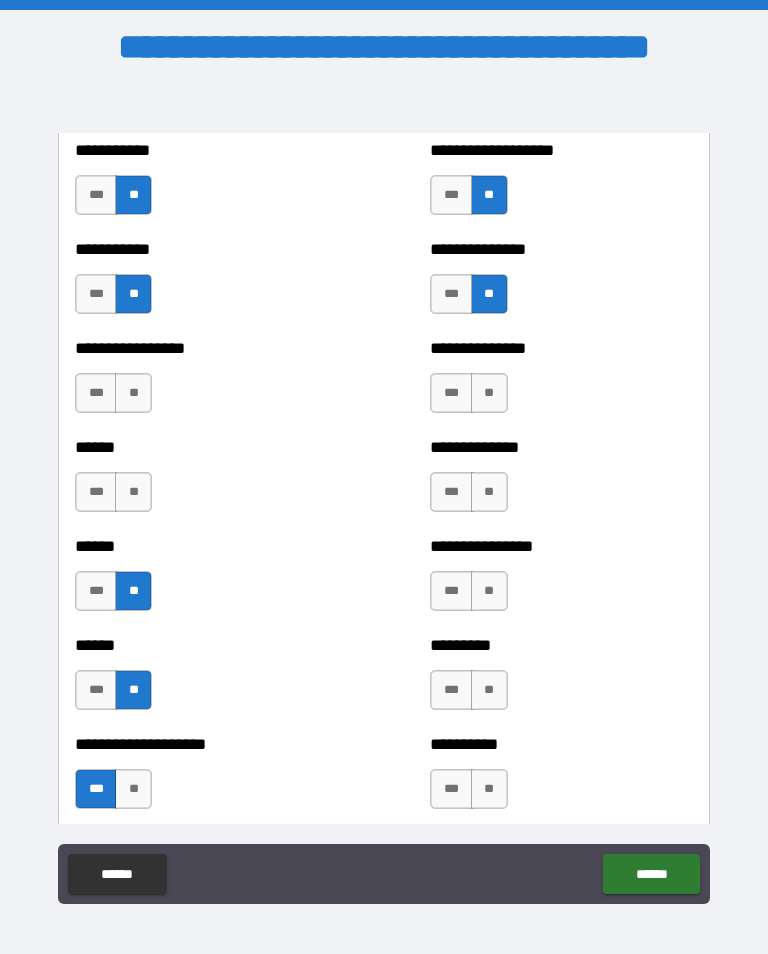 click on "**" at bounding box center [133, 492] 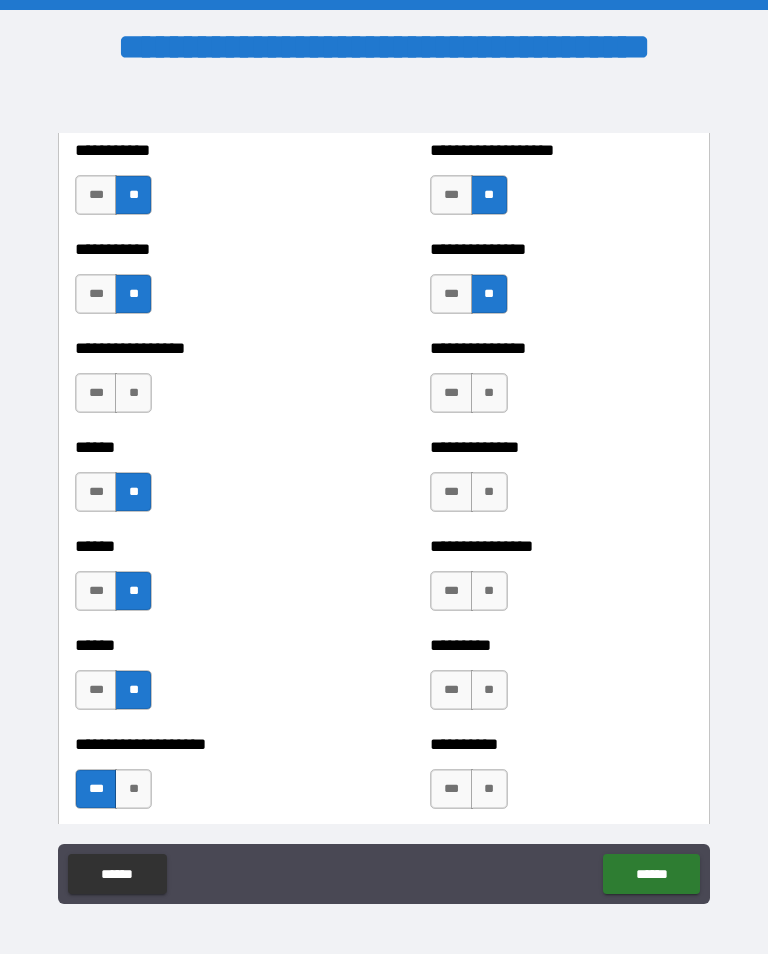 click on "**" at bounding box center (133, 393) 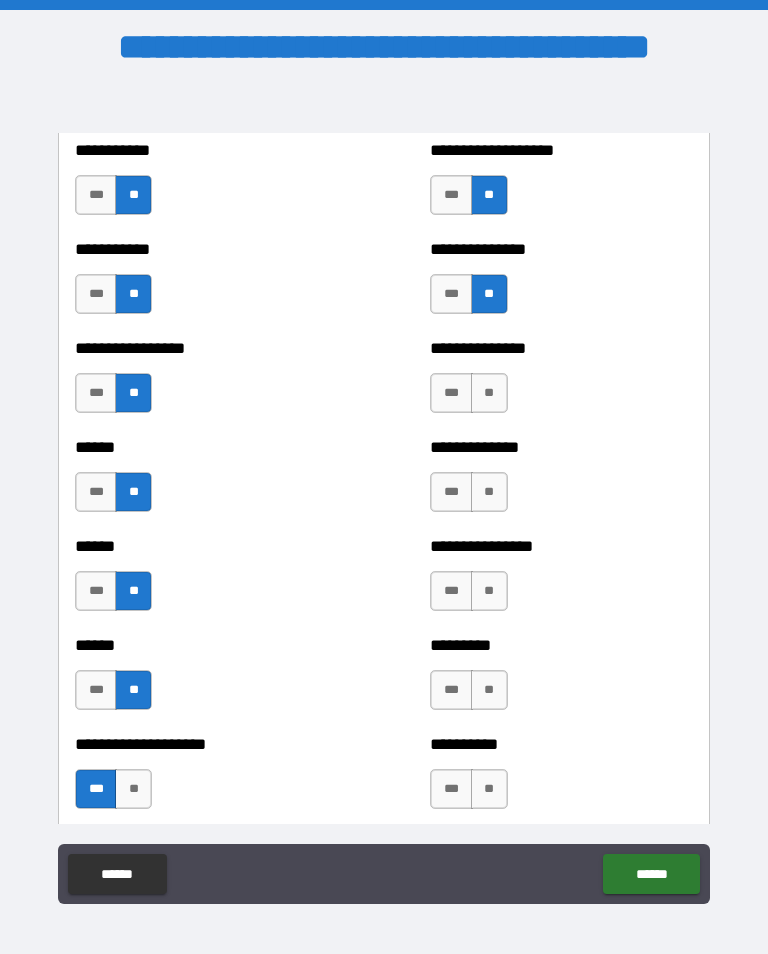 click on "**" at bounding box center (489, 393) 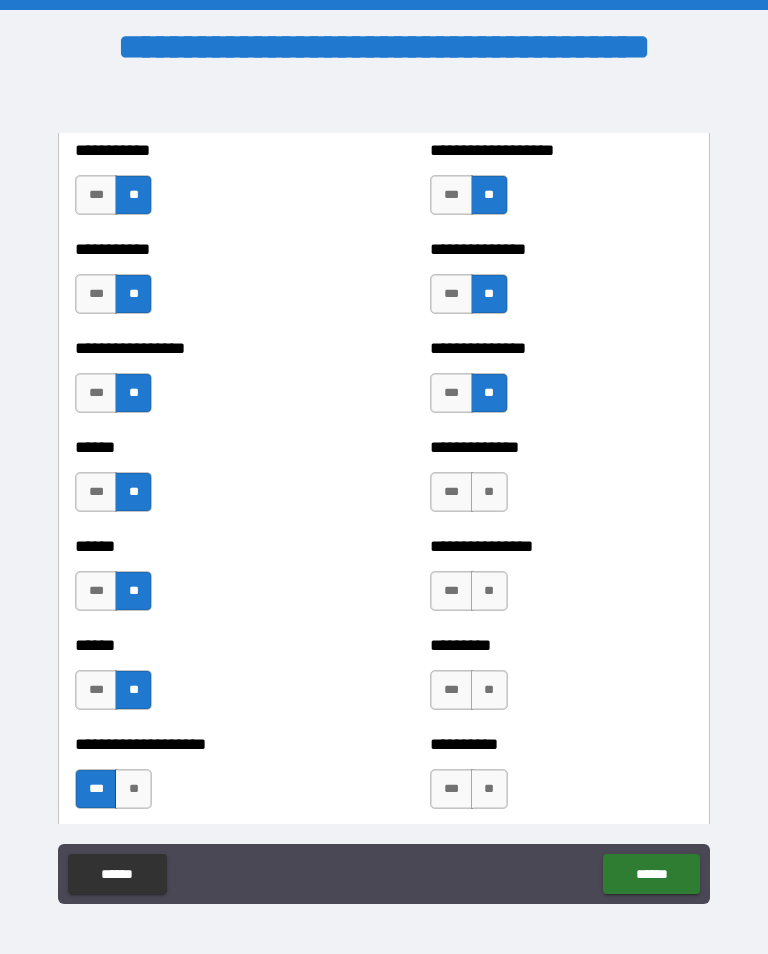 click on "**" at bounding box center (489, 492) 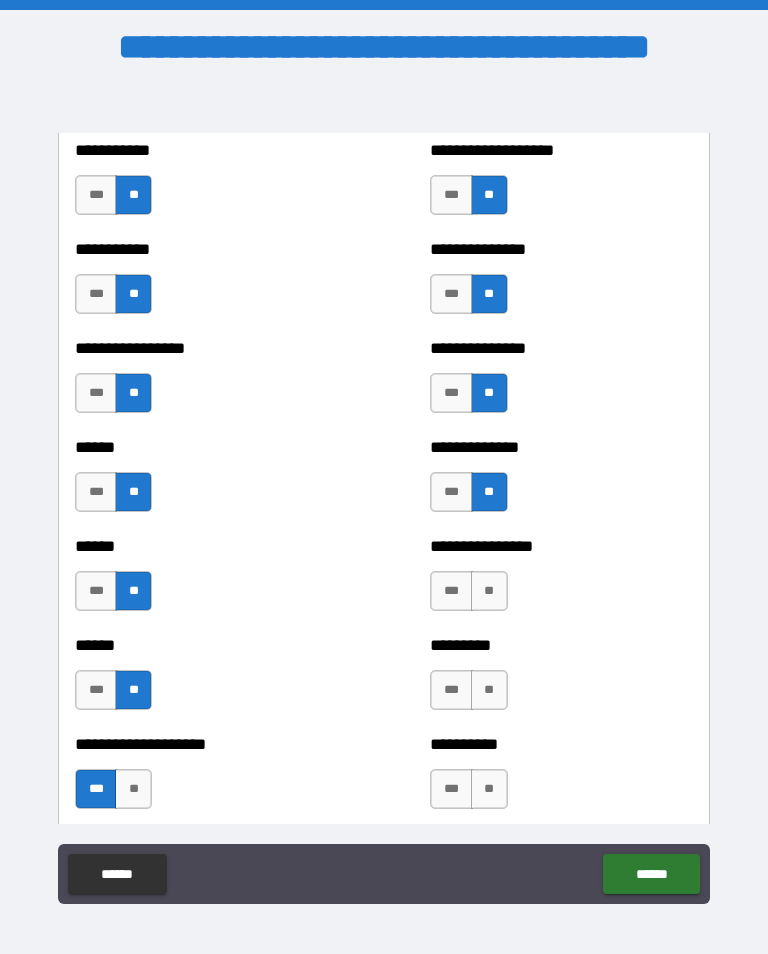 click on "**" at bounding box center (489, 591) 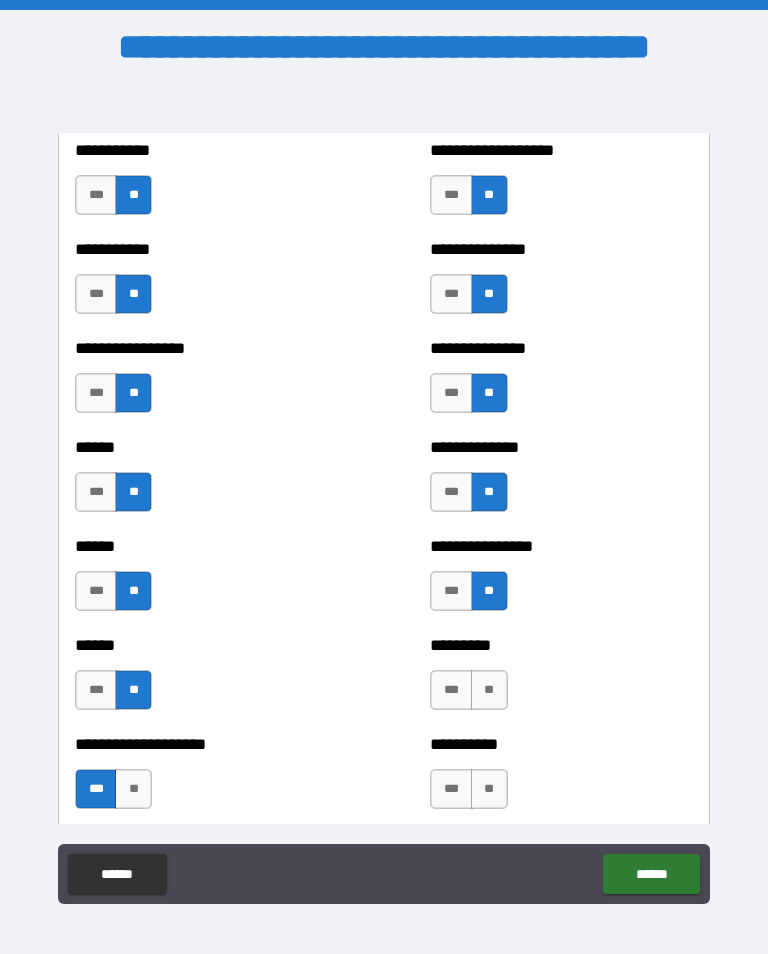 click on "**" at bounding box center (489, 690) 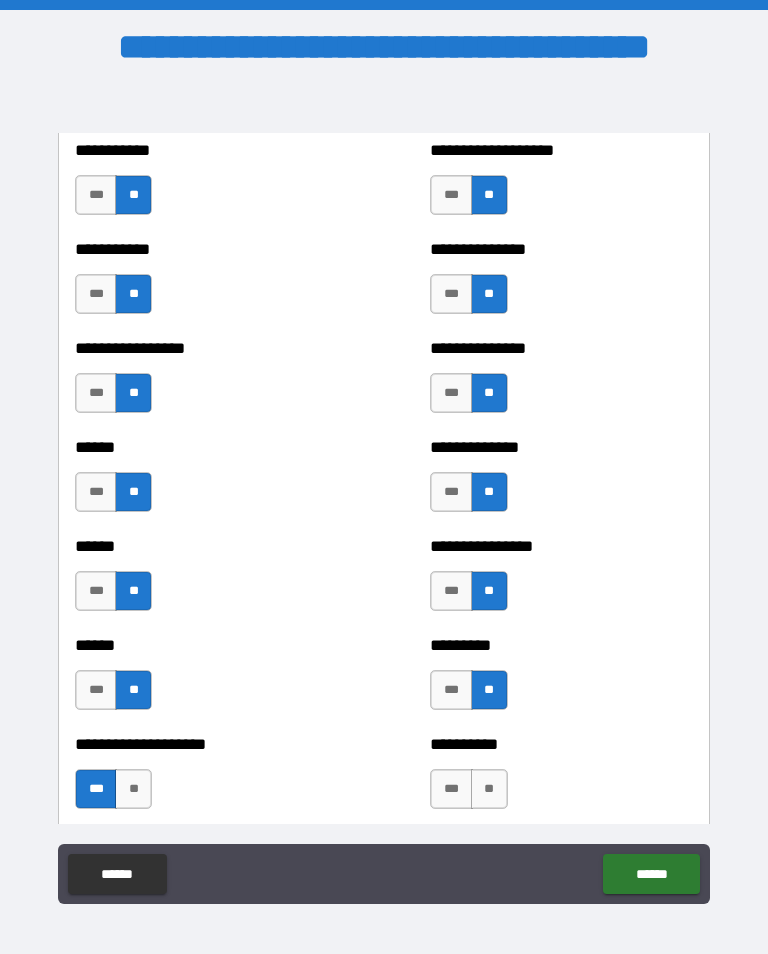 click on "**" at bounding box center (489, 789) 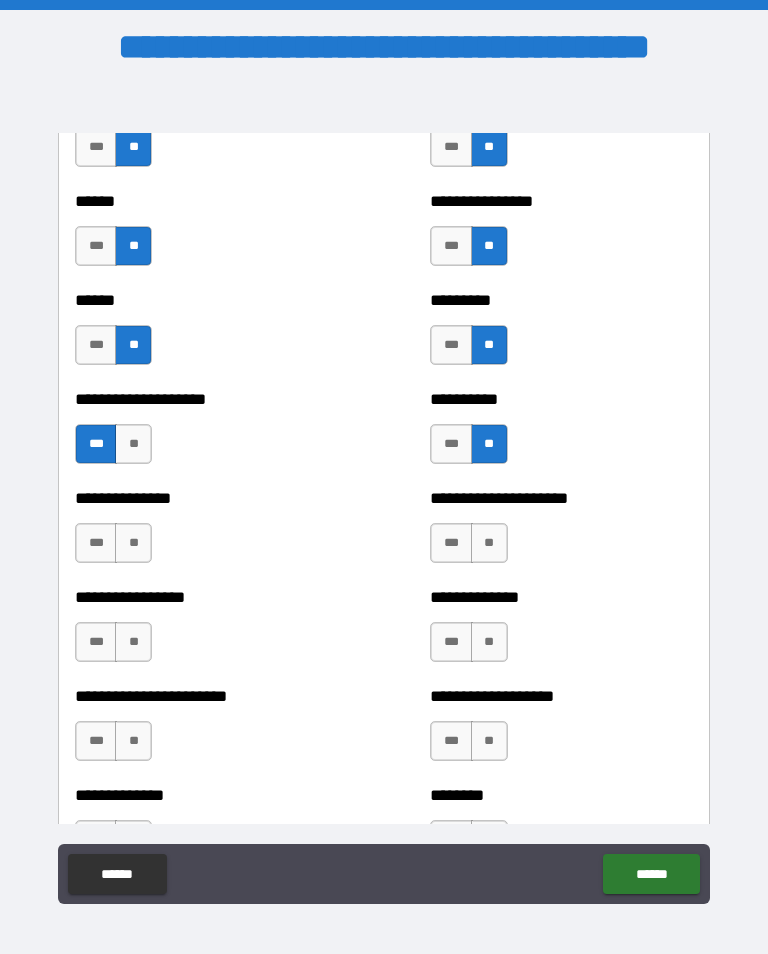 scroll, scrollTop: 3296, scrollLeft: 0, axis: vertical 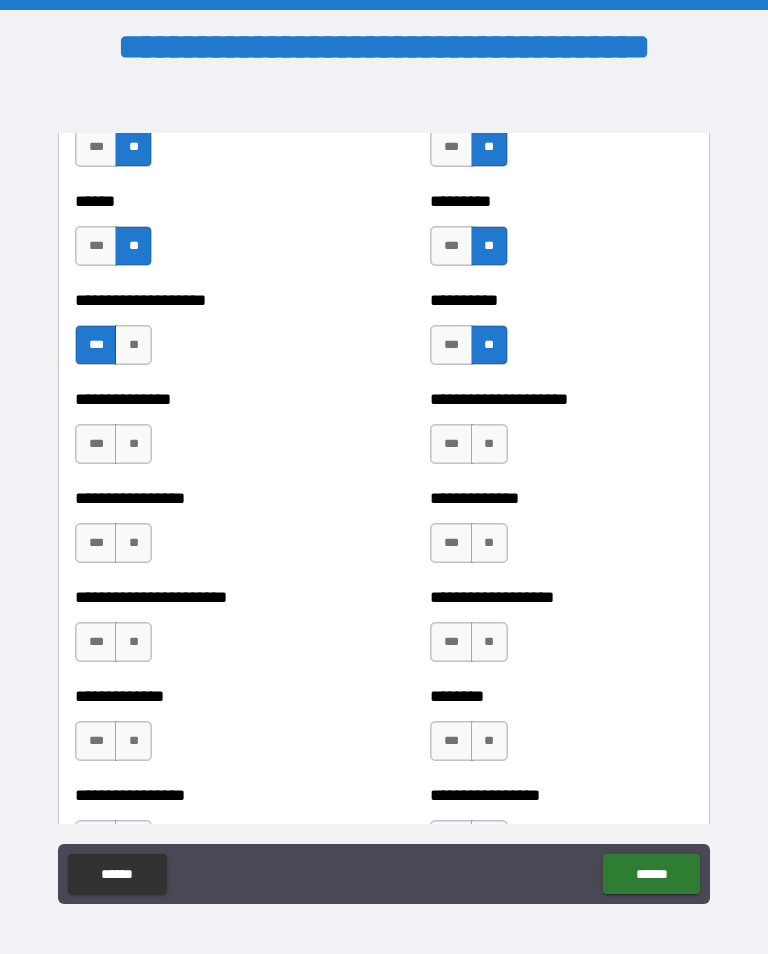click on "**" at bounding box center (133, 444) 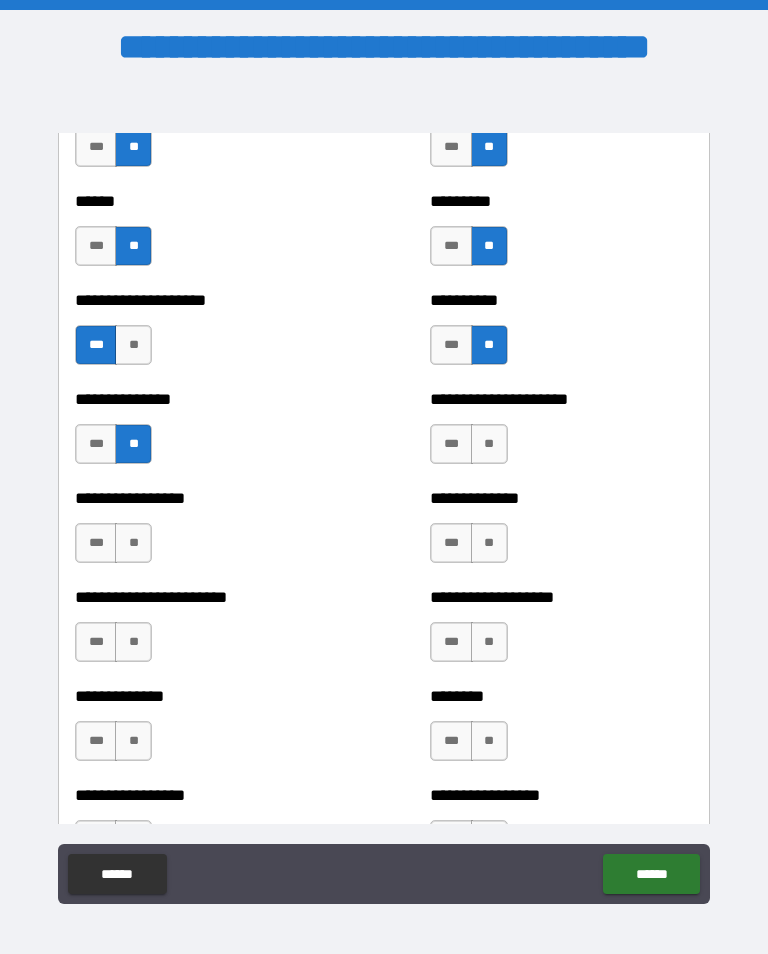 click on "**" at bounding box center [133, 543] 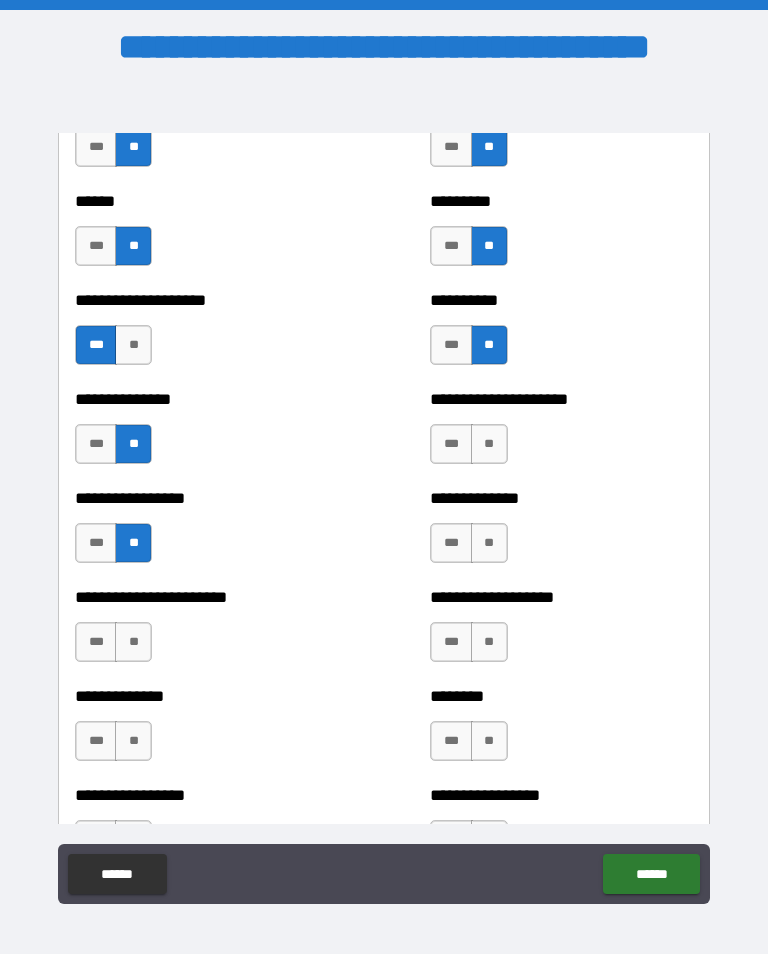 click on "**" at bounding box center (489, 444) 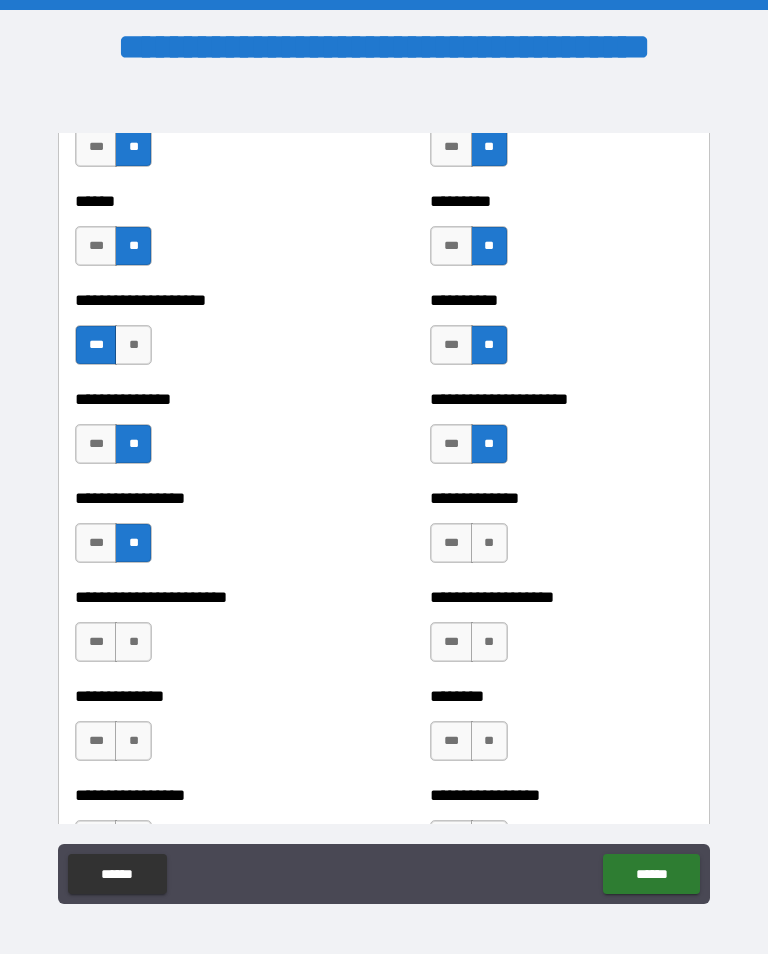 click on "**" at bounding box center (489, 543) 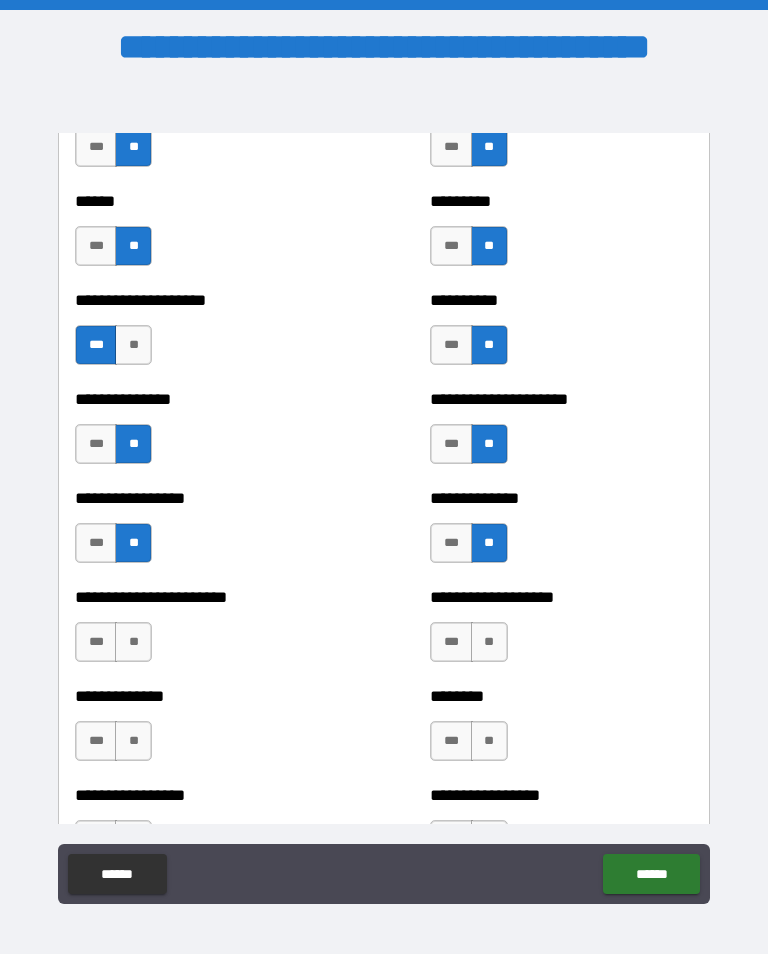 click on "**" at bounding box center (489, 642) 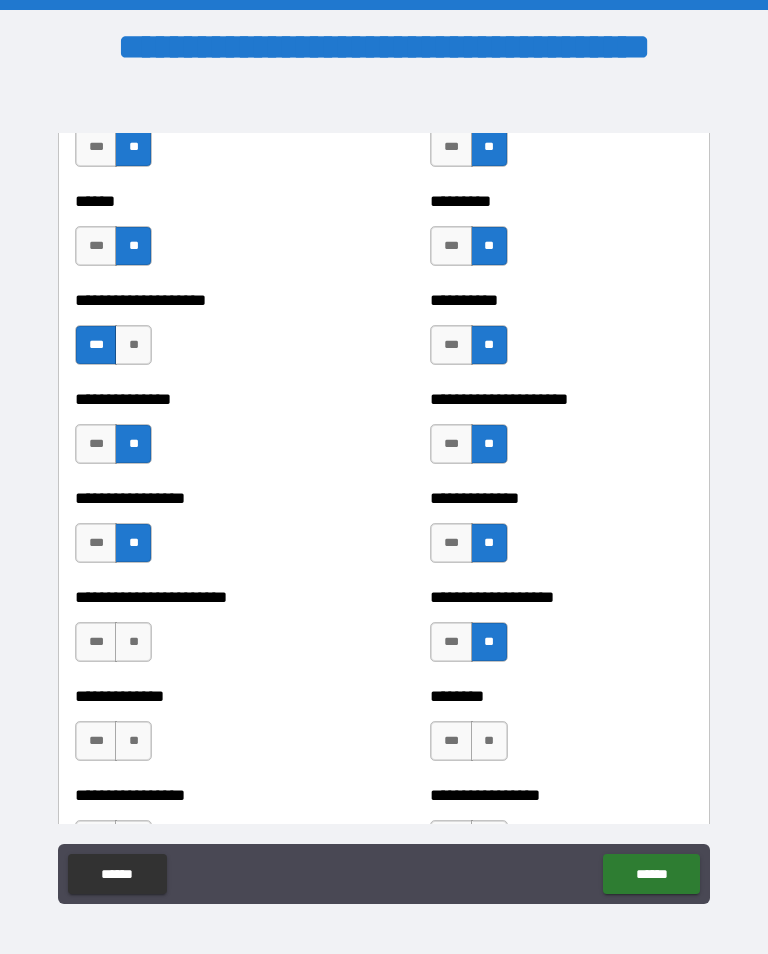 click on "**" at bounding box center (133, 642) 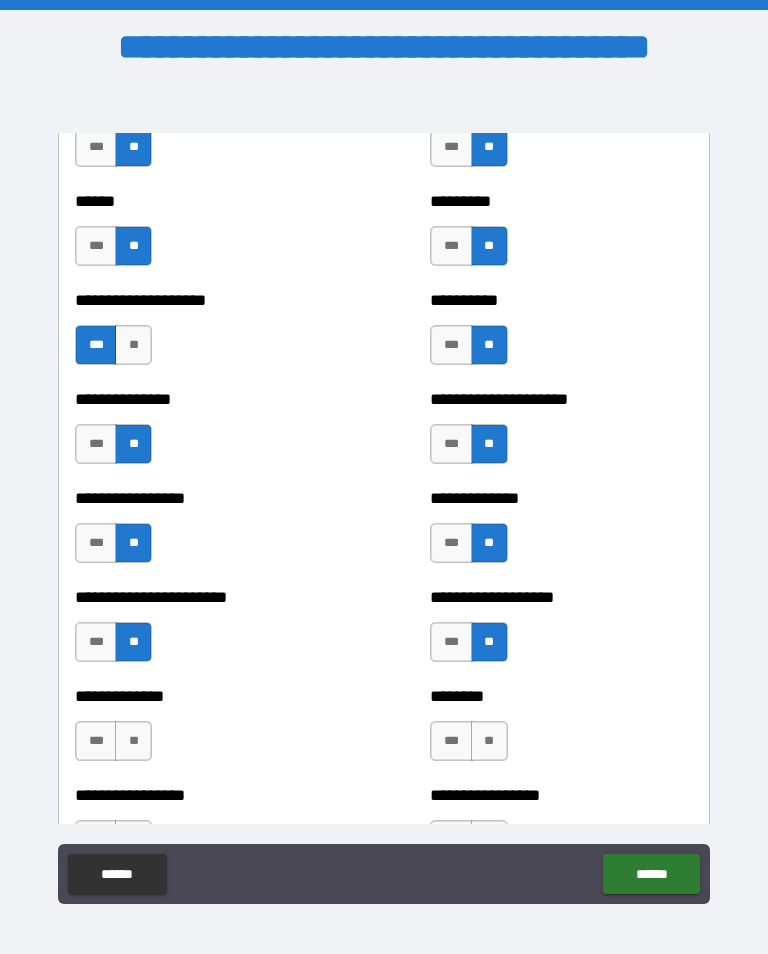 click on "**" at bounding box center (133, 741) 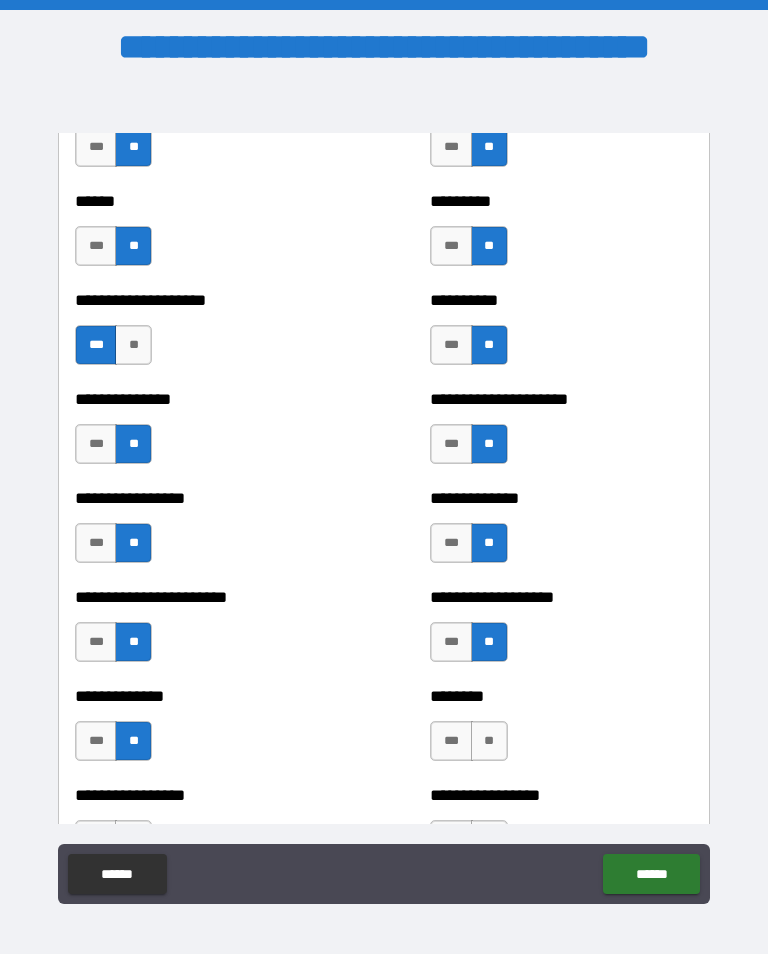 click on "**" at bounding box center (489, 741) 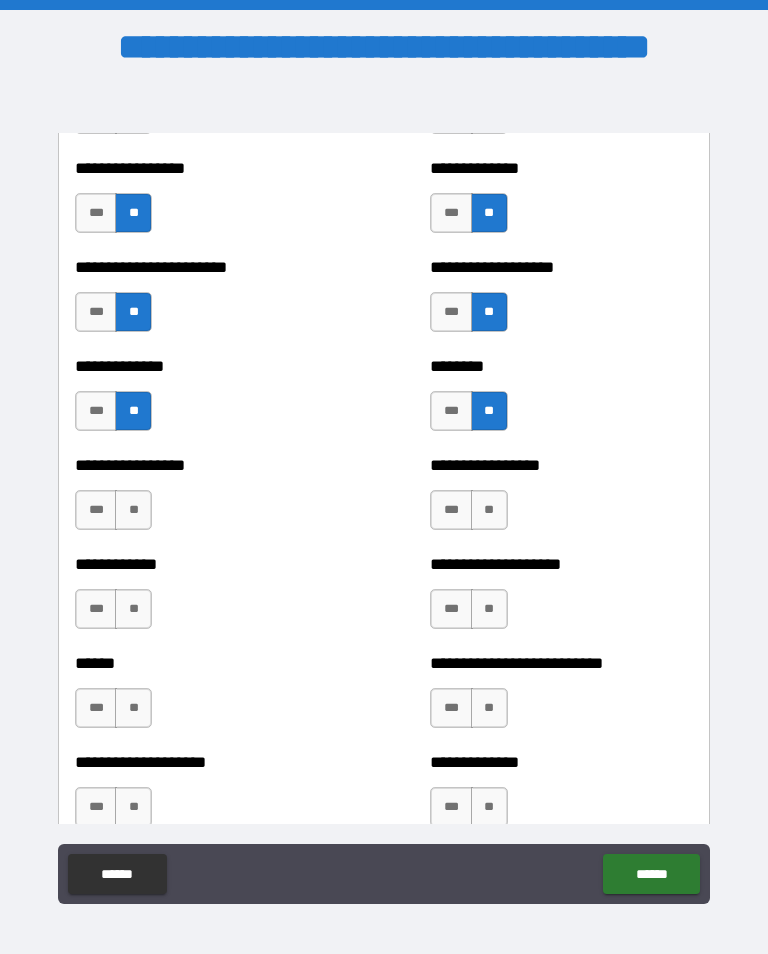 scroll, scrollTop: 3630, scrollLeft: 0, axis: vertical 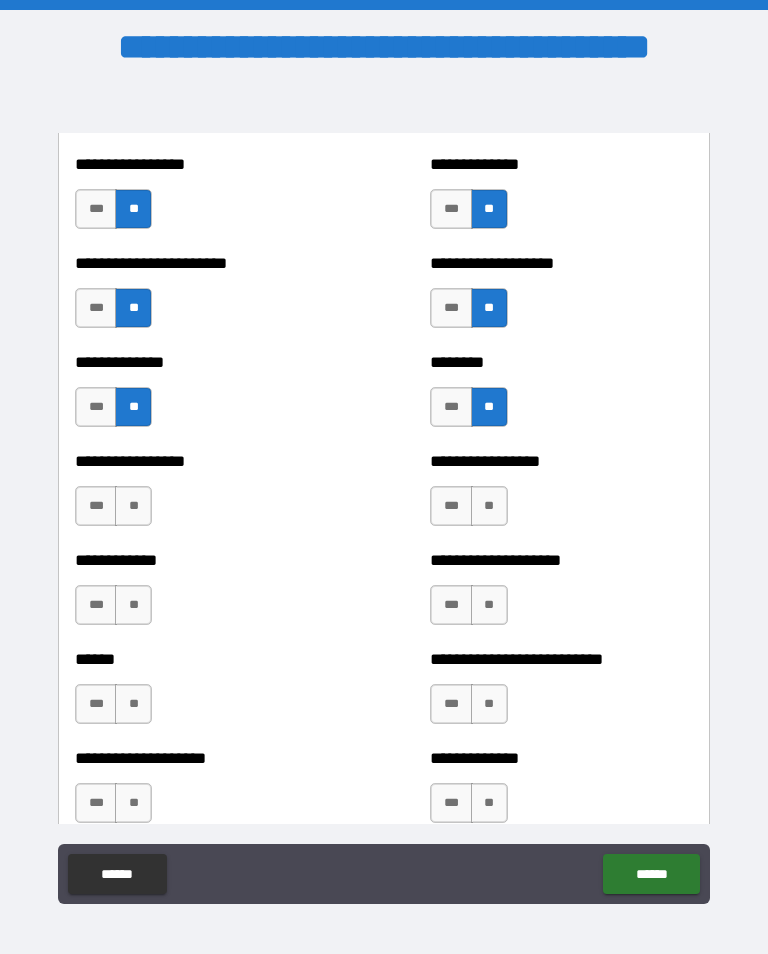 click on "**" at bounding box center [489, 506] 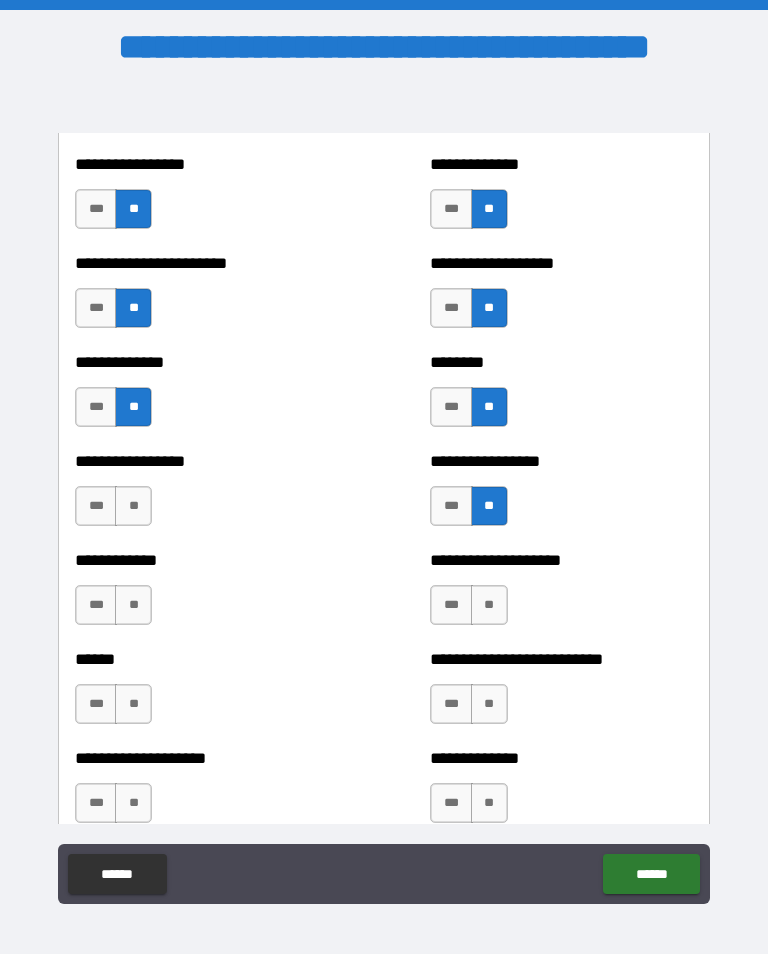 click on "**" at bounding box center [133, 506] 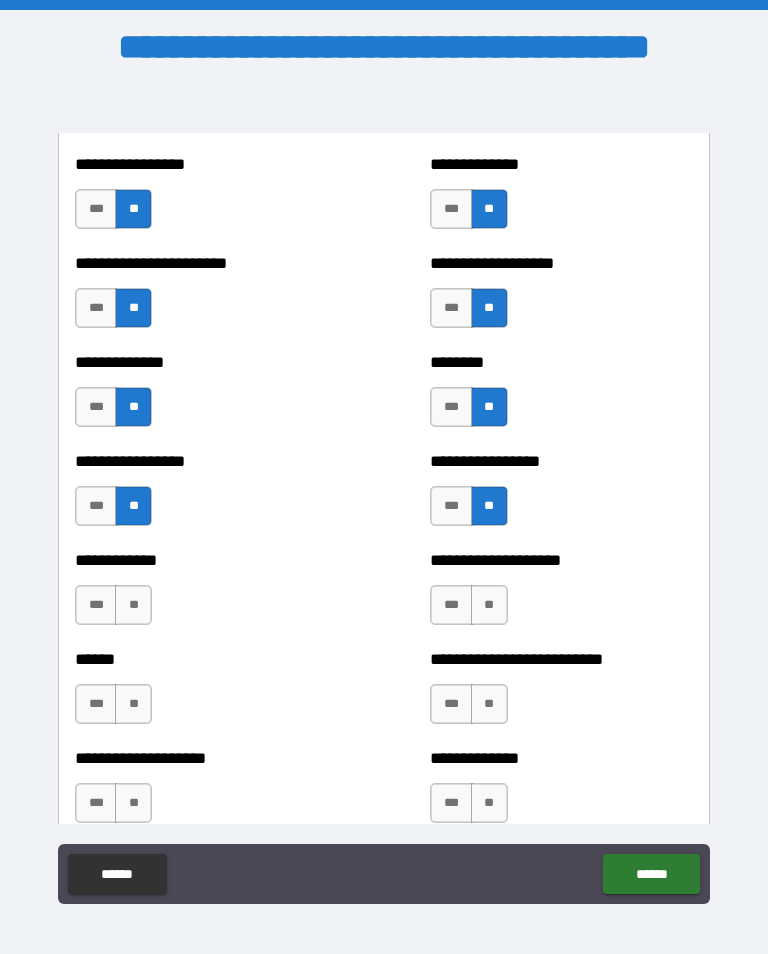 click on "**" at bounding box center [133, 605] 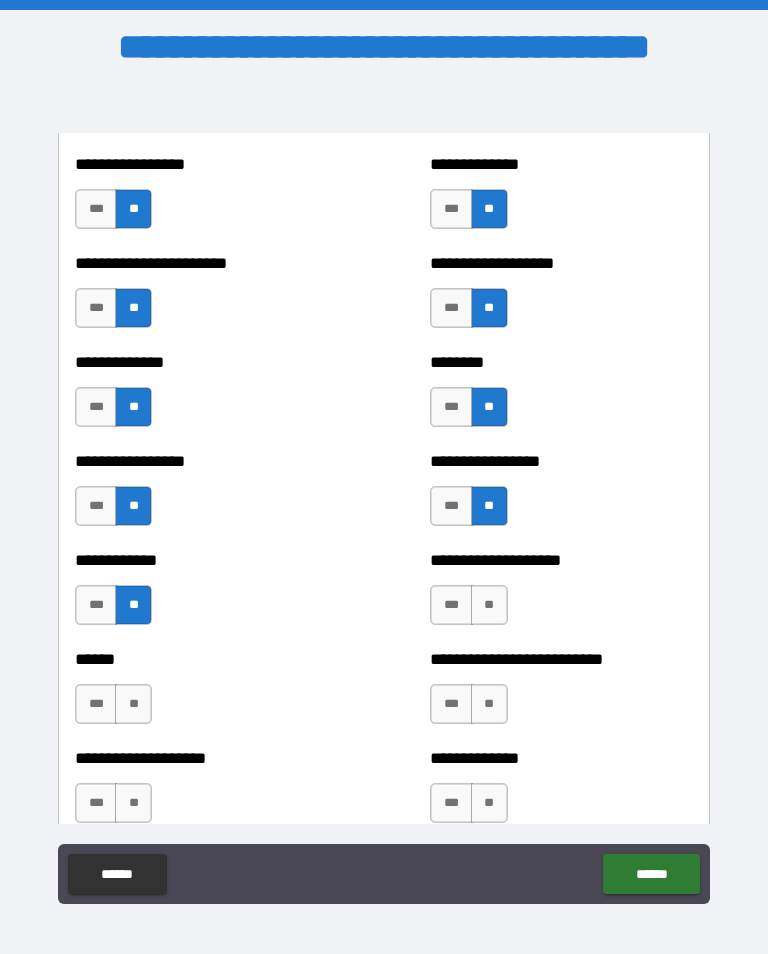 click on "**" at bounding box center [489, 605] 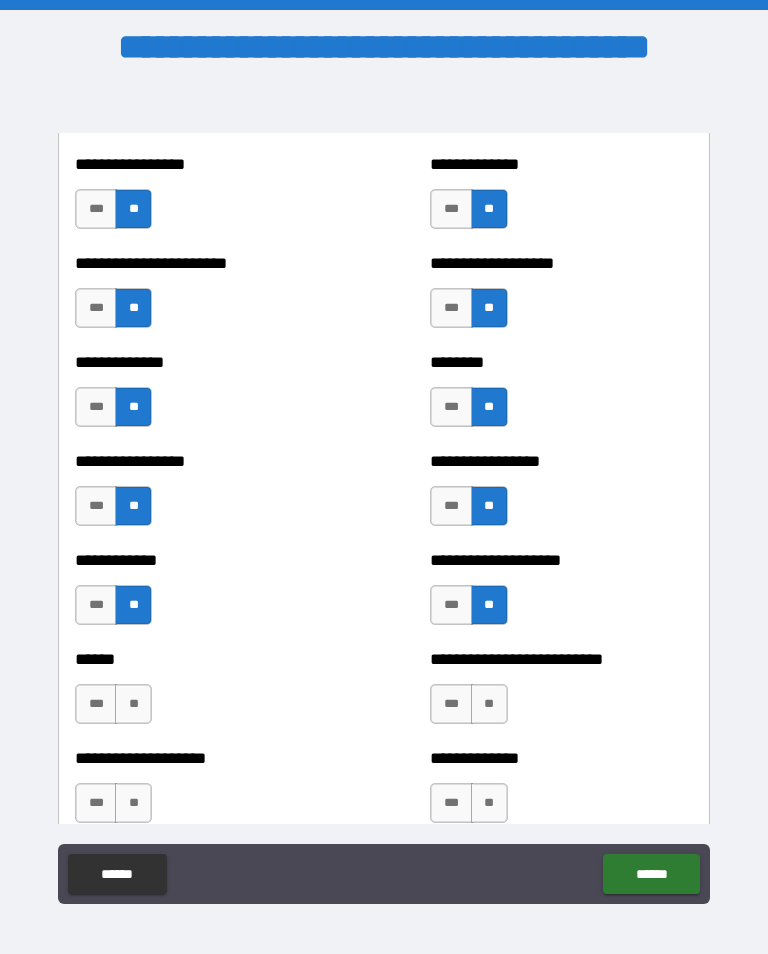 click on "**" at bounding box center (489, 704) 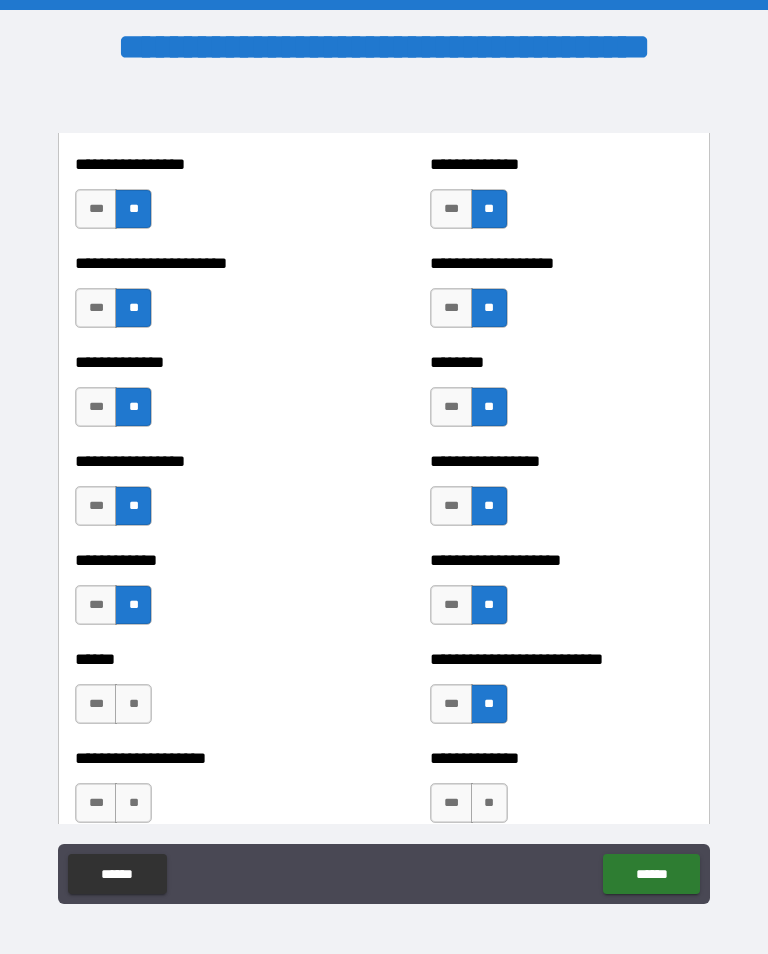click on "**" at bounding box center [133, 704] 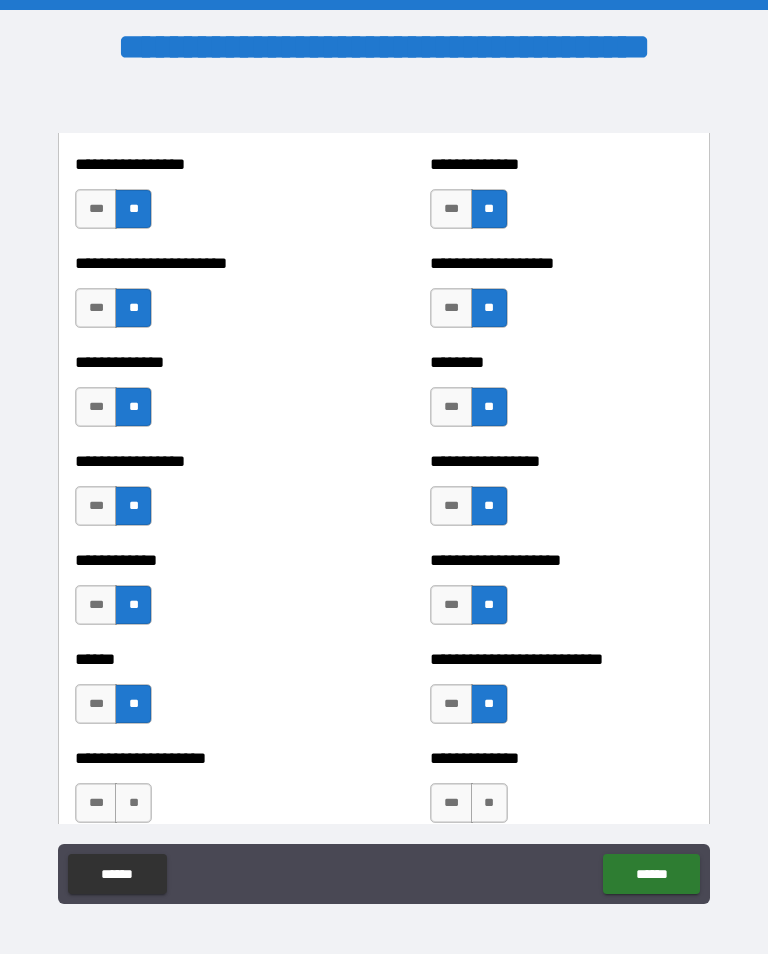 click on "**" at bounding box center [133, 803] 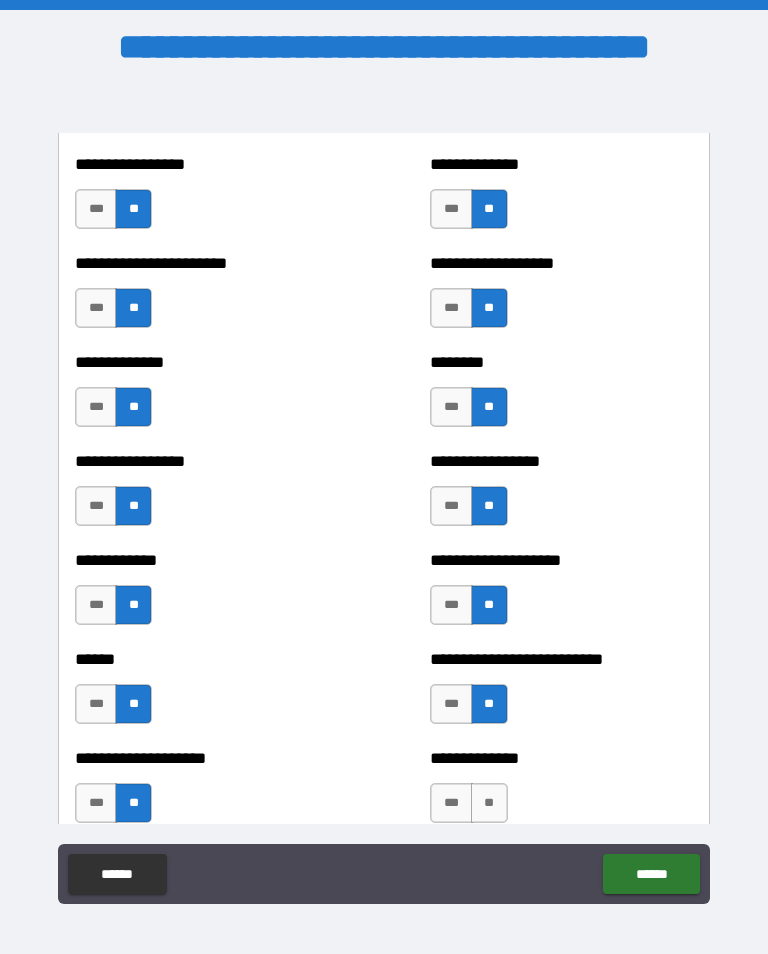 click on "**" at bounding box center [489, 803] 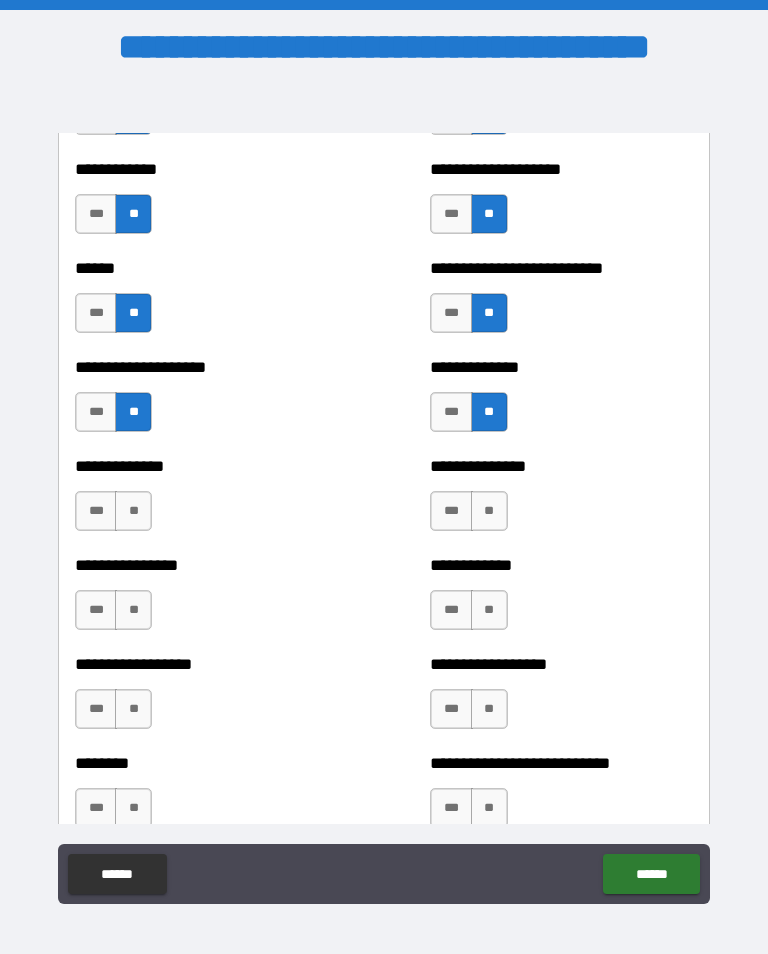scroll, scrollTop: 4058, scrollLeft: 0, axis: vertical 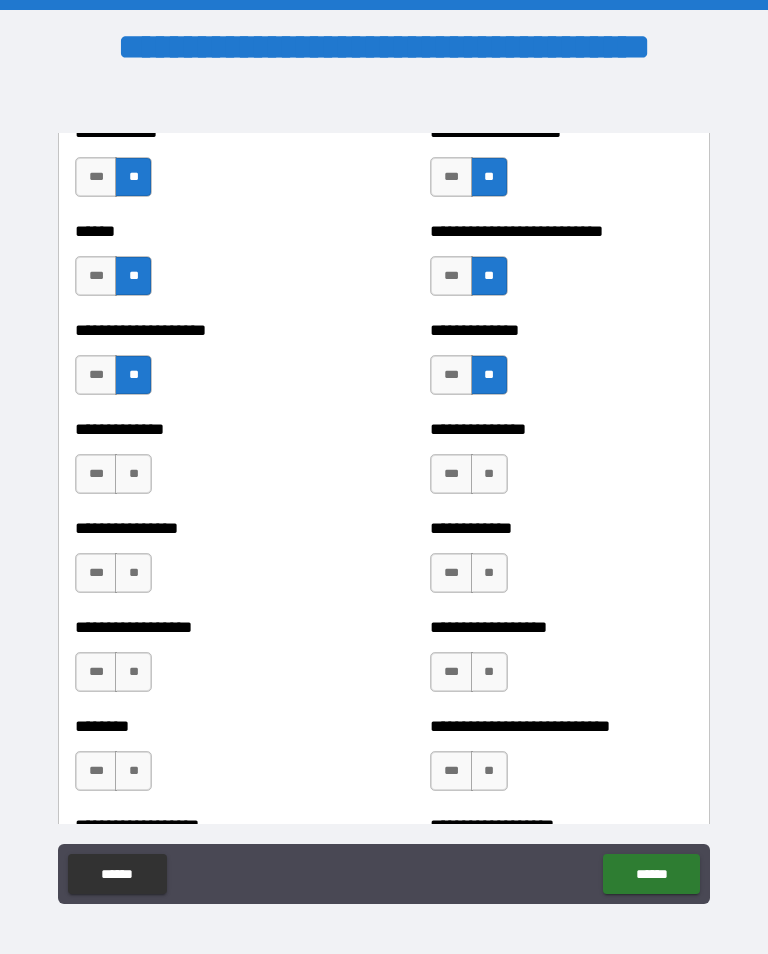 click on "**" at bounding box center [489, 474] 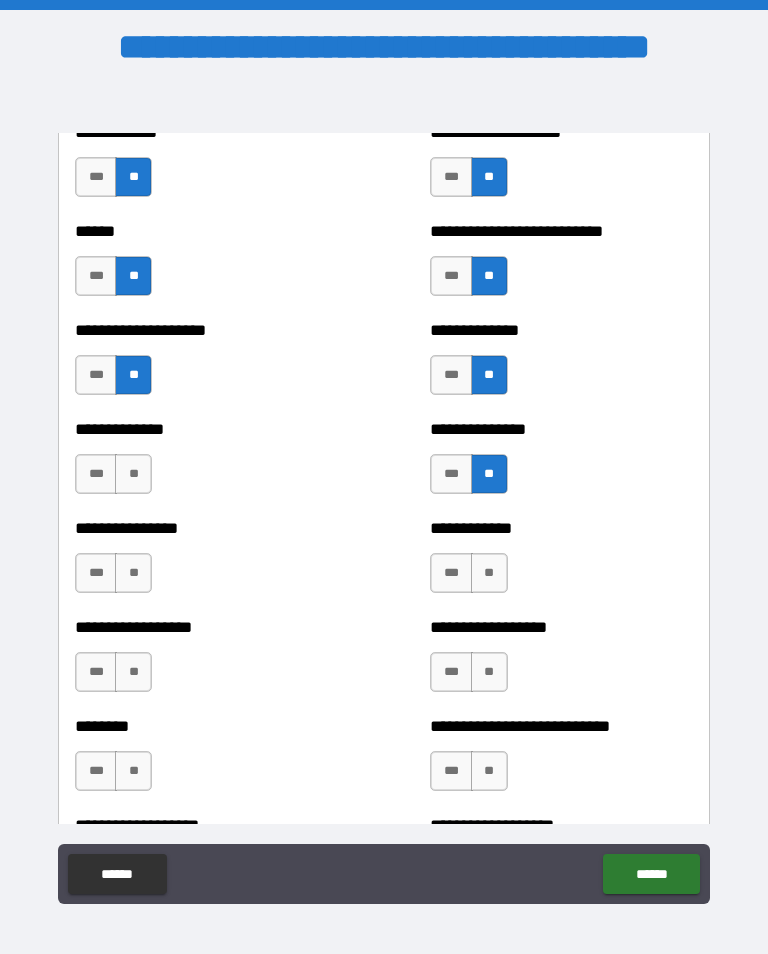click on "**" at bounding box center (133, 474) 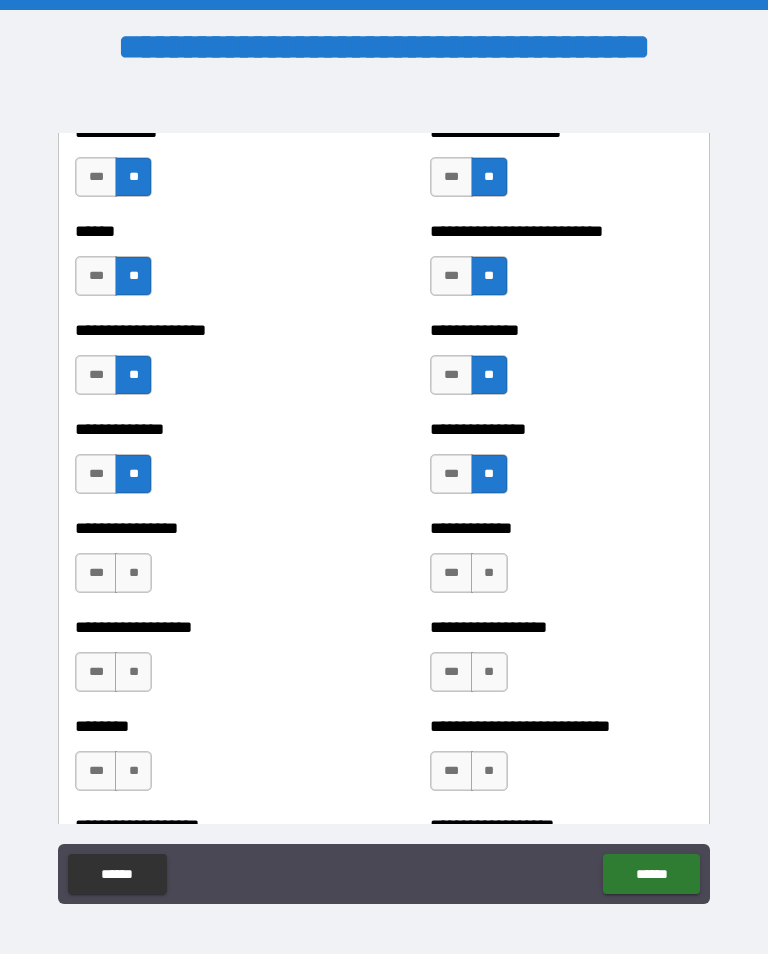 click on "**" at bounding box center [133, 573] 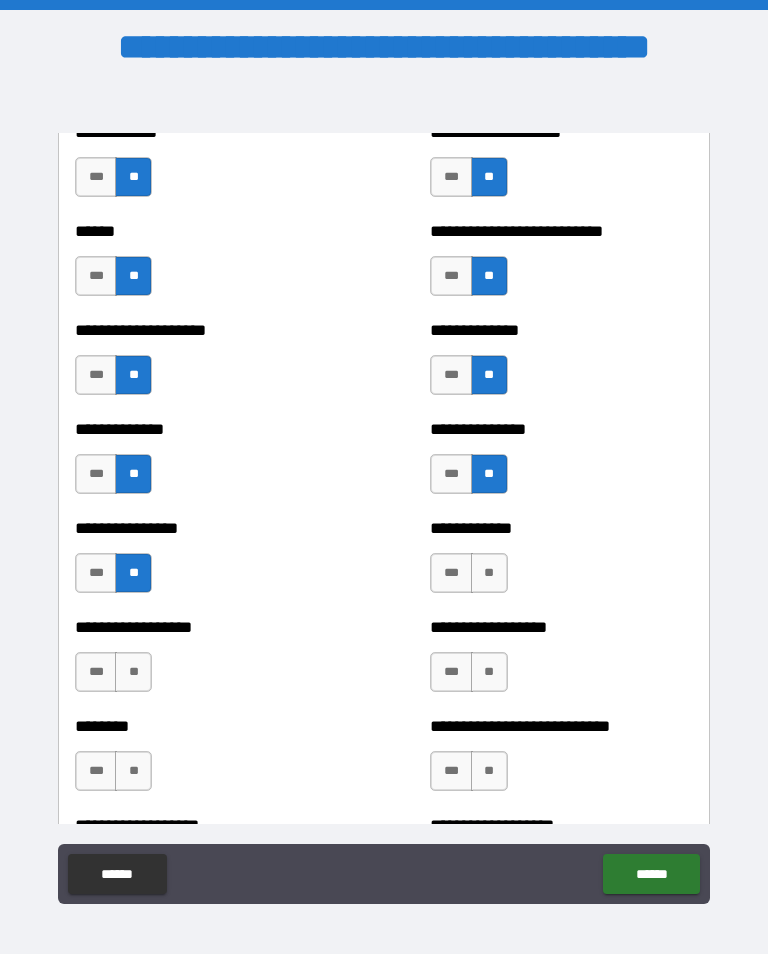 click on "**" at bounding box center [489, 573] 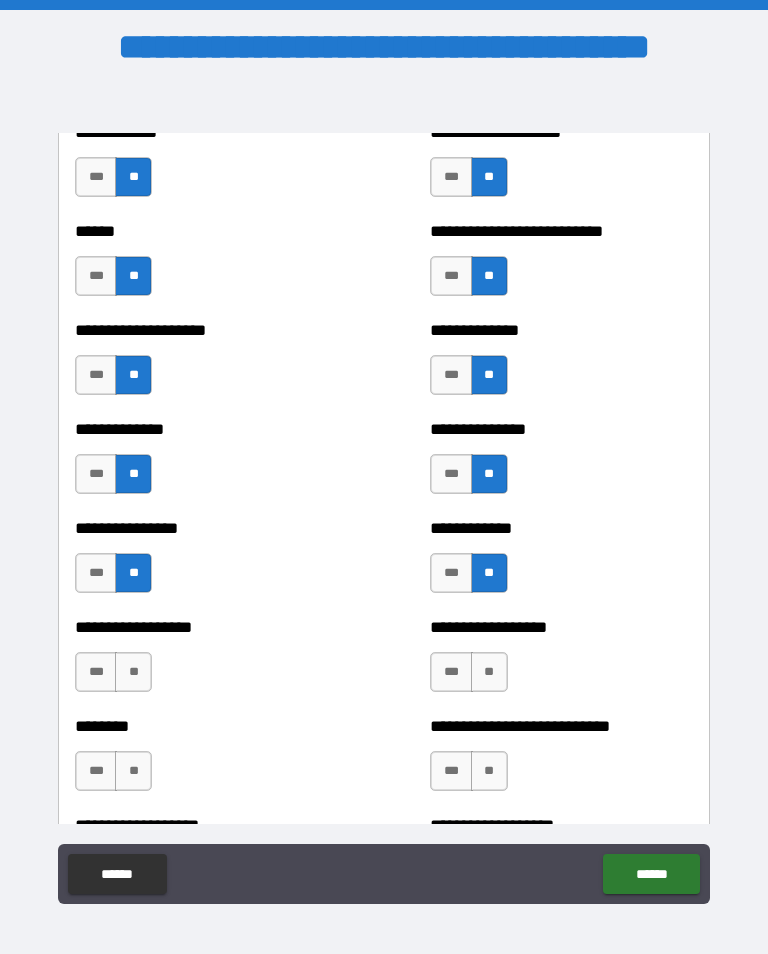 click on "**" at bounding box center [489, 672] 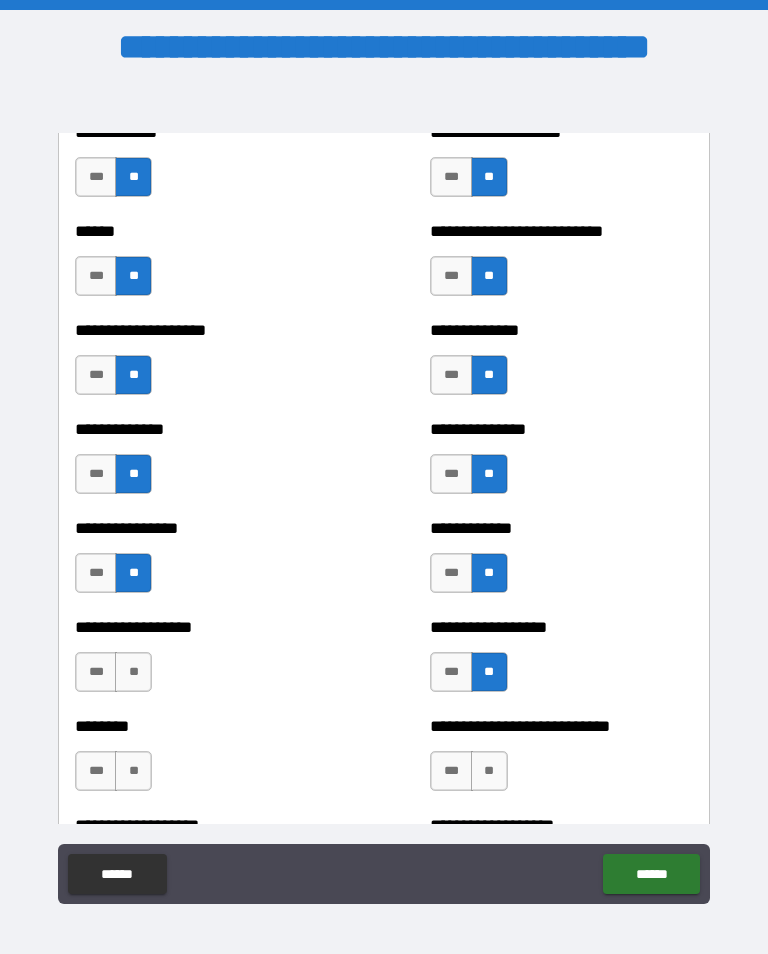 click on "**" at bounding box center (133, 672) 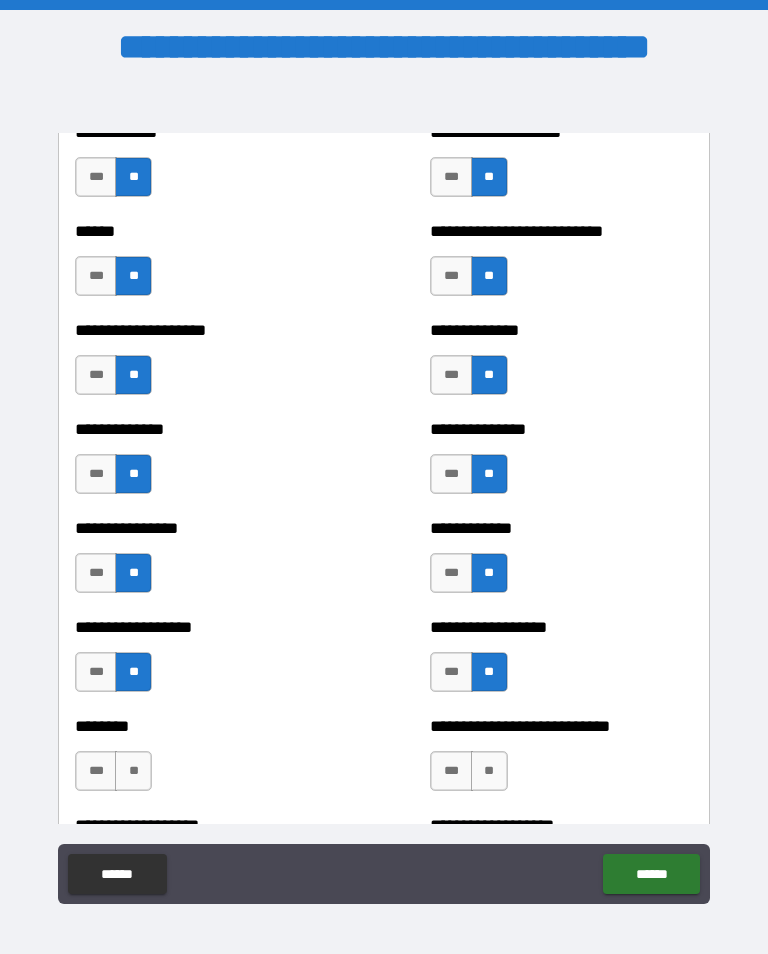 click on "**" at bounding box center (133, 771) 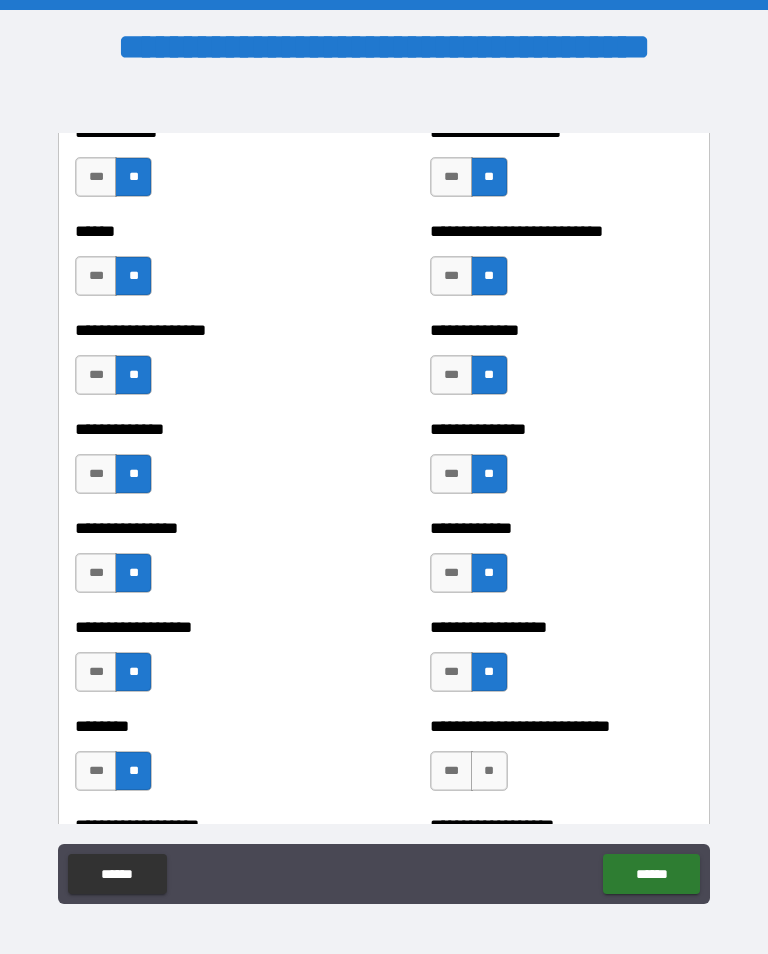 click on "**" at bounding box center (489, 771) 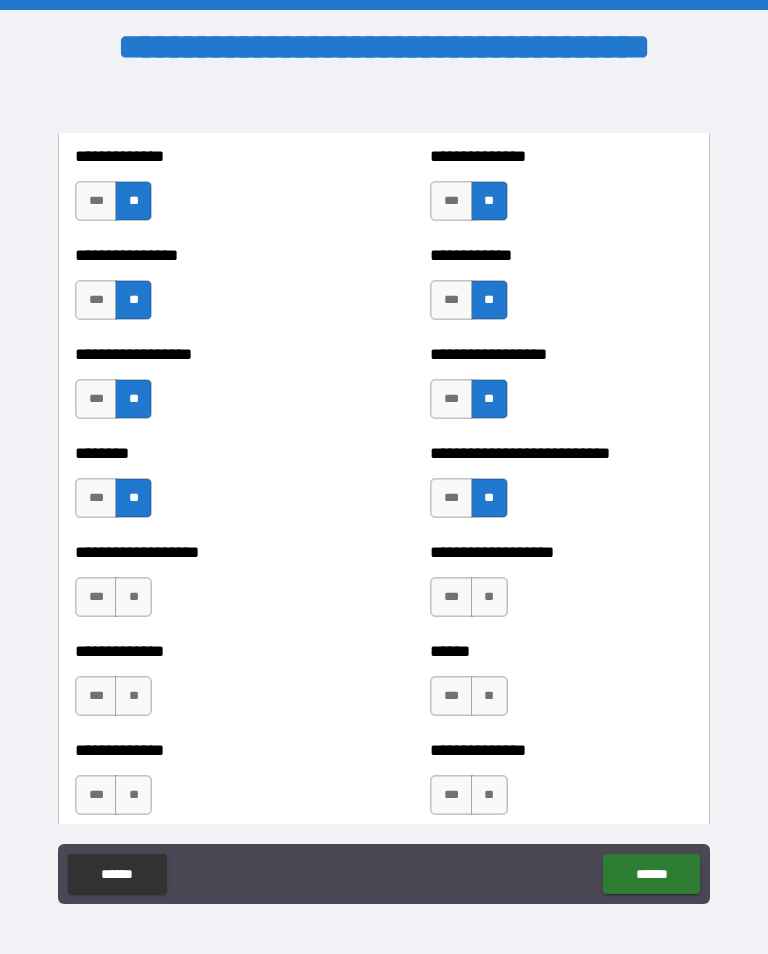 scroll, scrollTop: 4331, scrollLeft: 0, axis: vertical 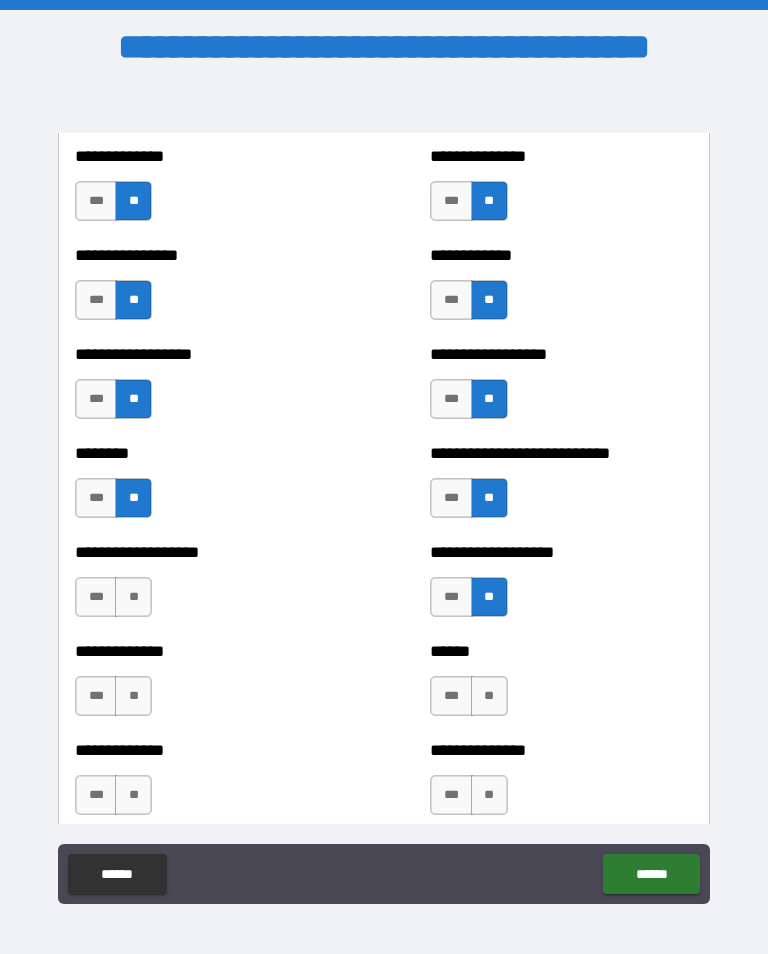 click on "*** **" at bounding box center (116, 602) 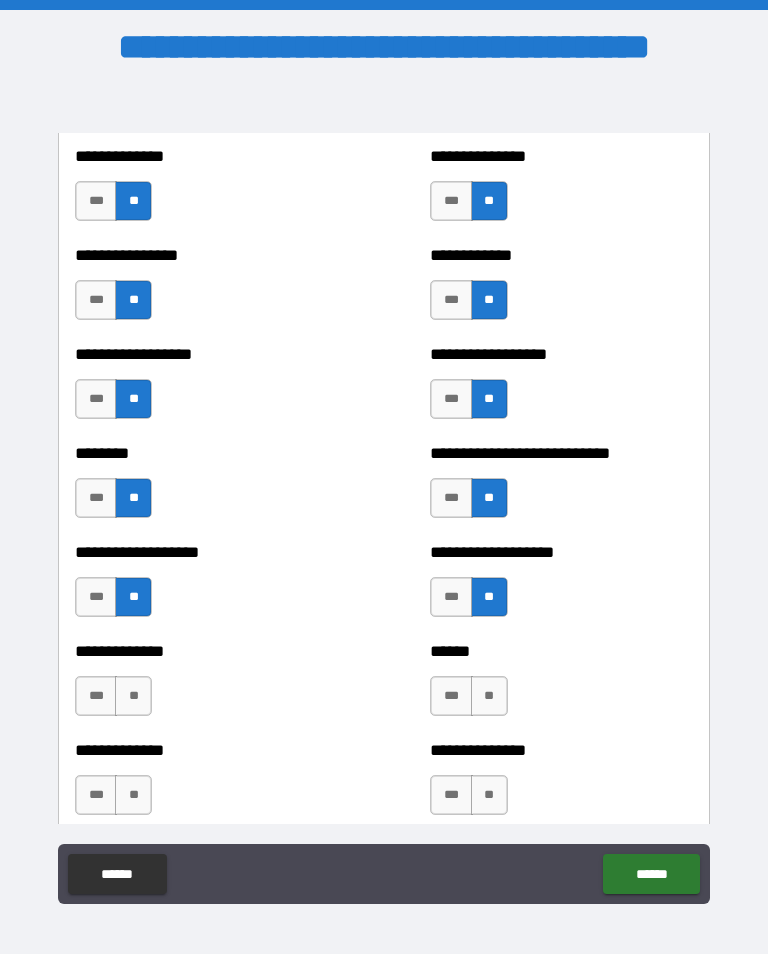 click on "**" at bounding box center [133, 696] 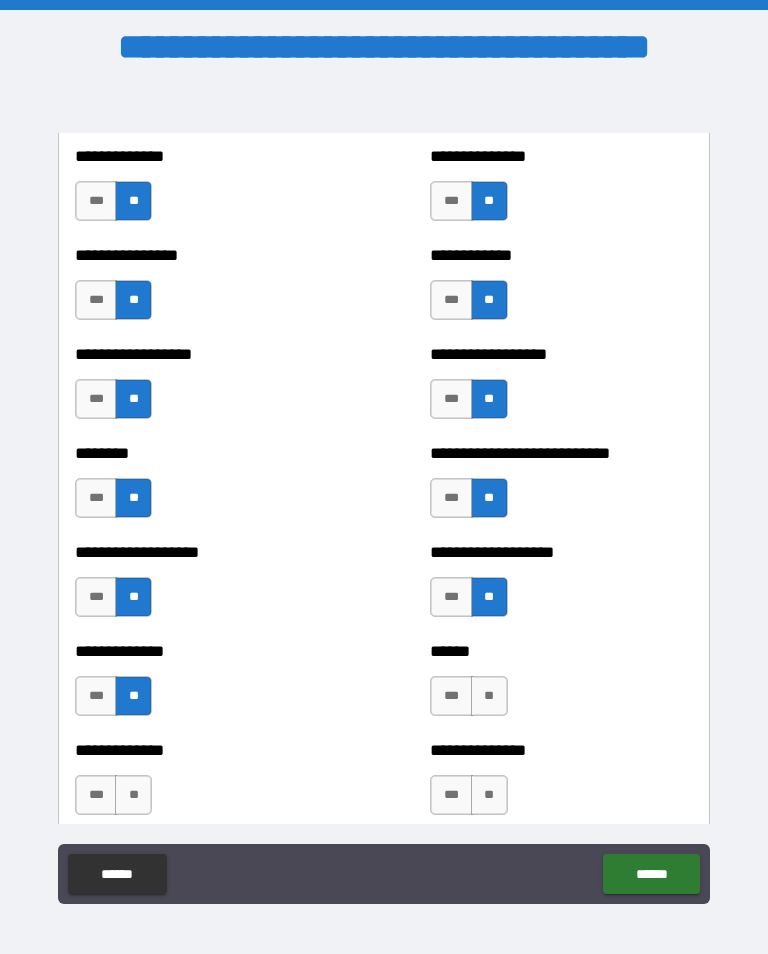 click on "**" at bounding box center [489, 696] 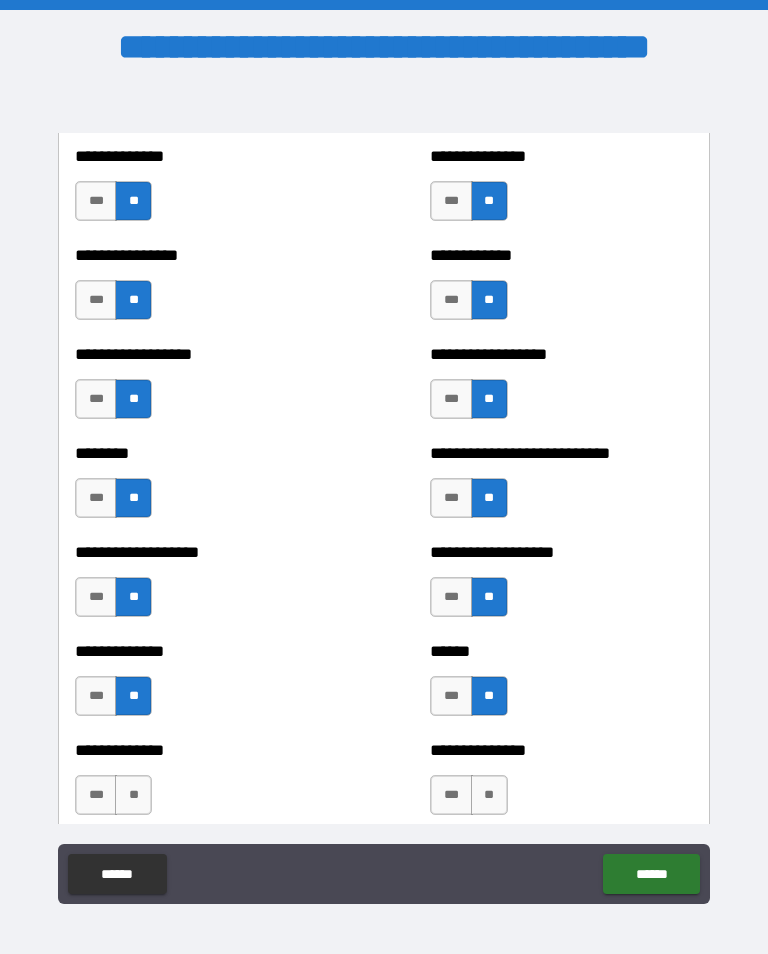 click on "**" at bounding box center [489, 795] 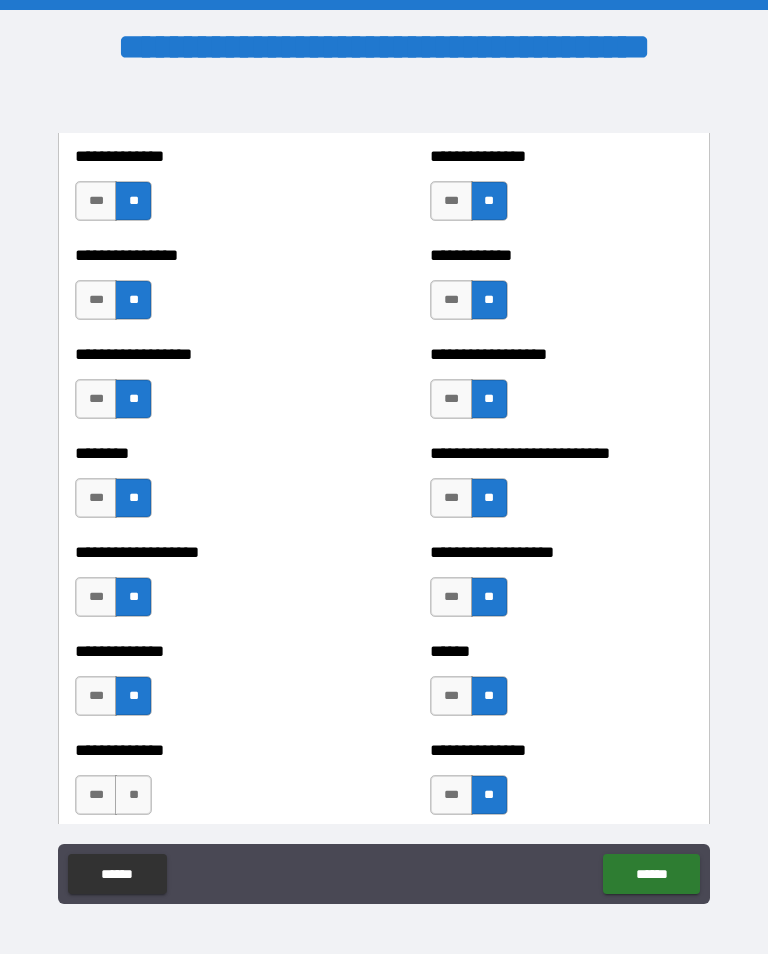 click on "**" at bounding box center [133, 795] 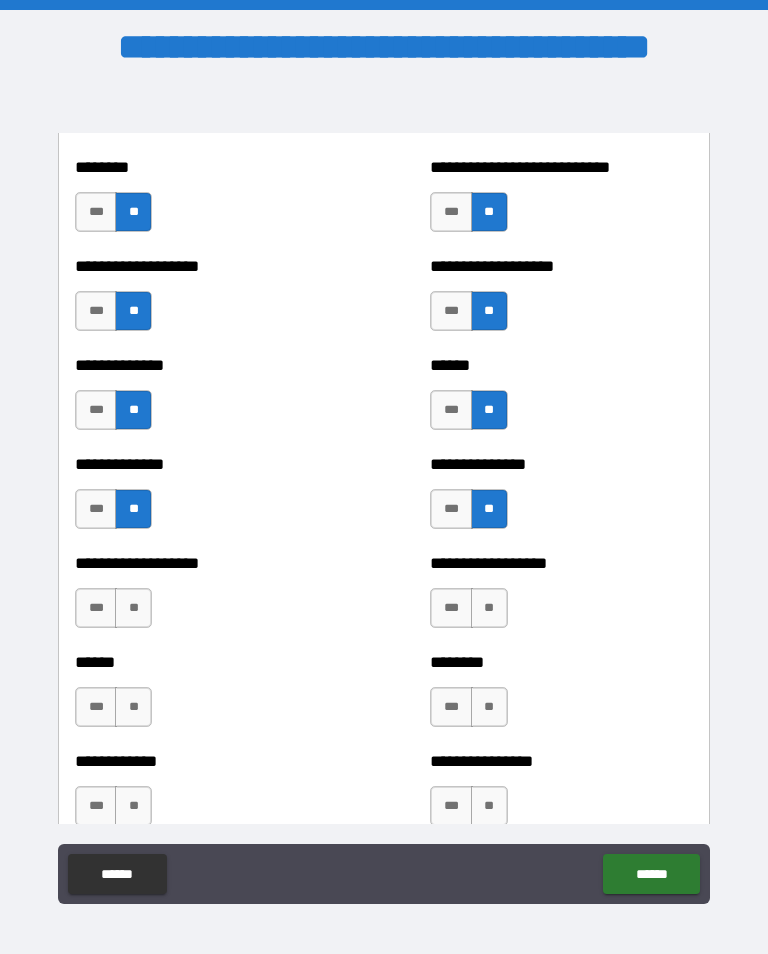 scroll, scrollTop: 4620, scrollLeft: 0, axis: vertical 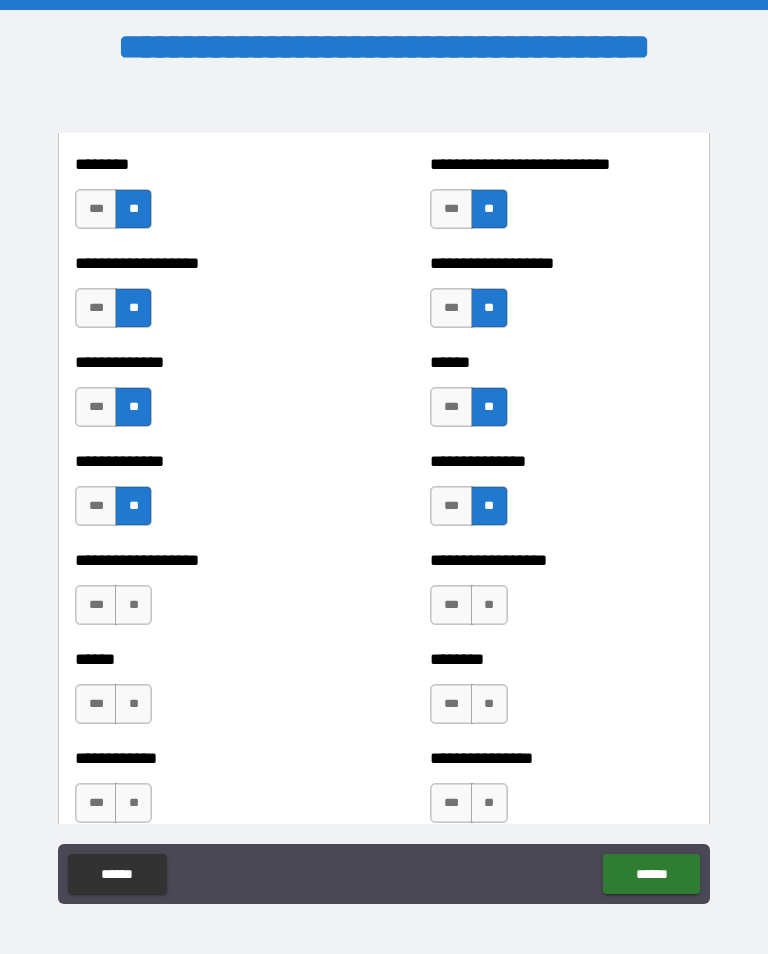 click on "**" at bounding box center [133, 605] 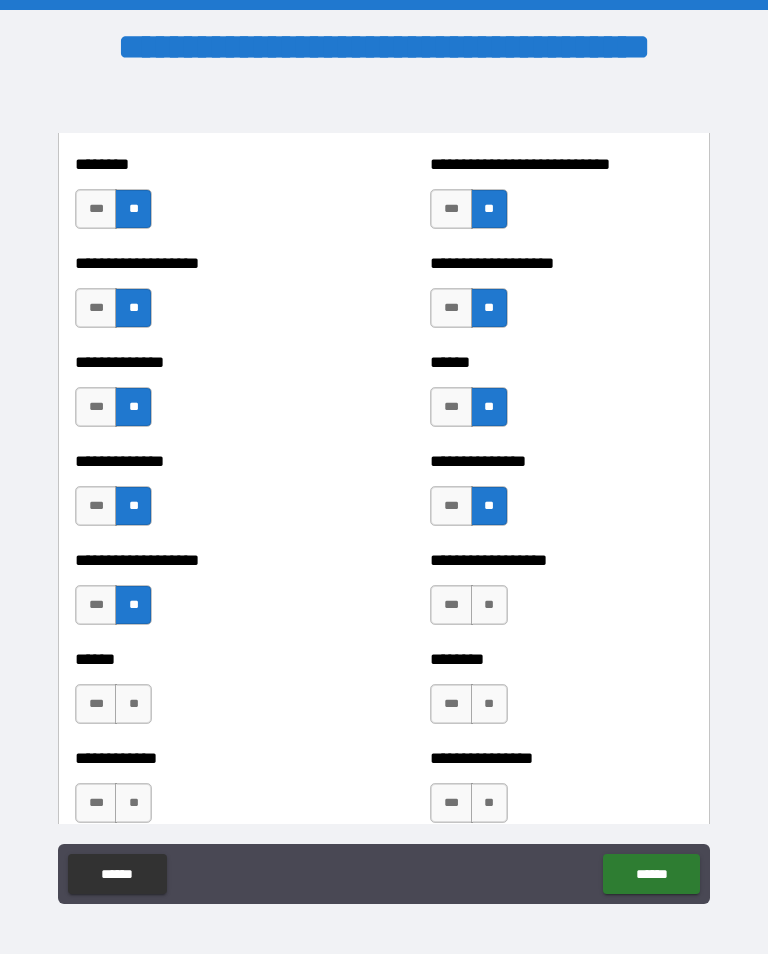 click on "**" at bounding box center (133, 704) 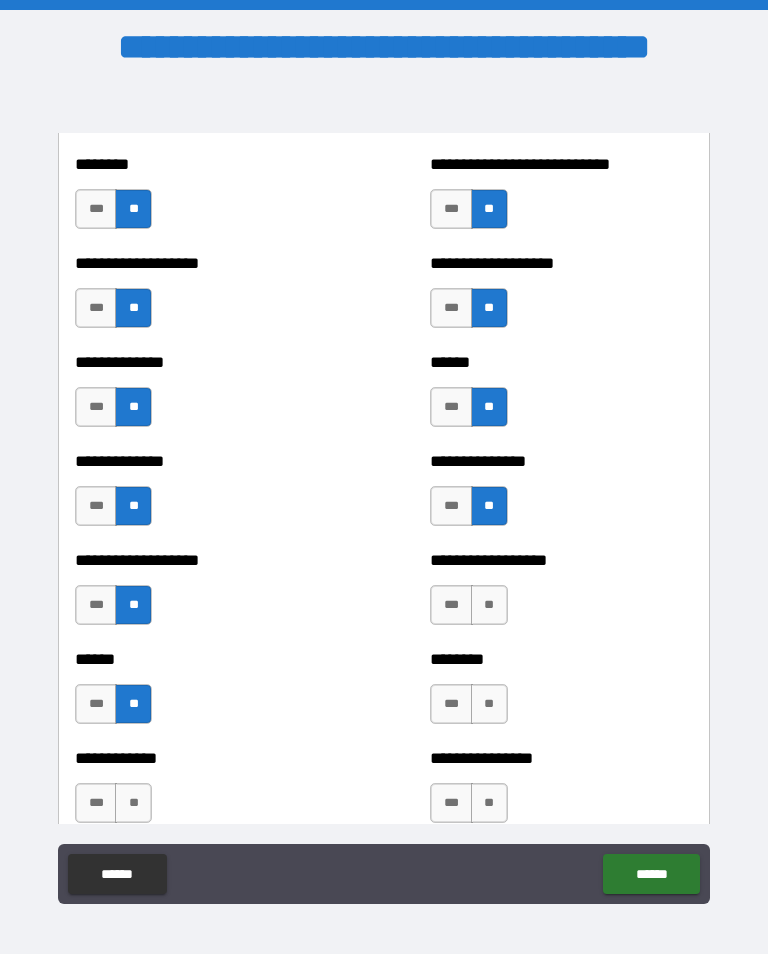 click on "**" at bounding box center [489, 605] 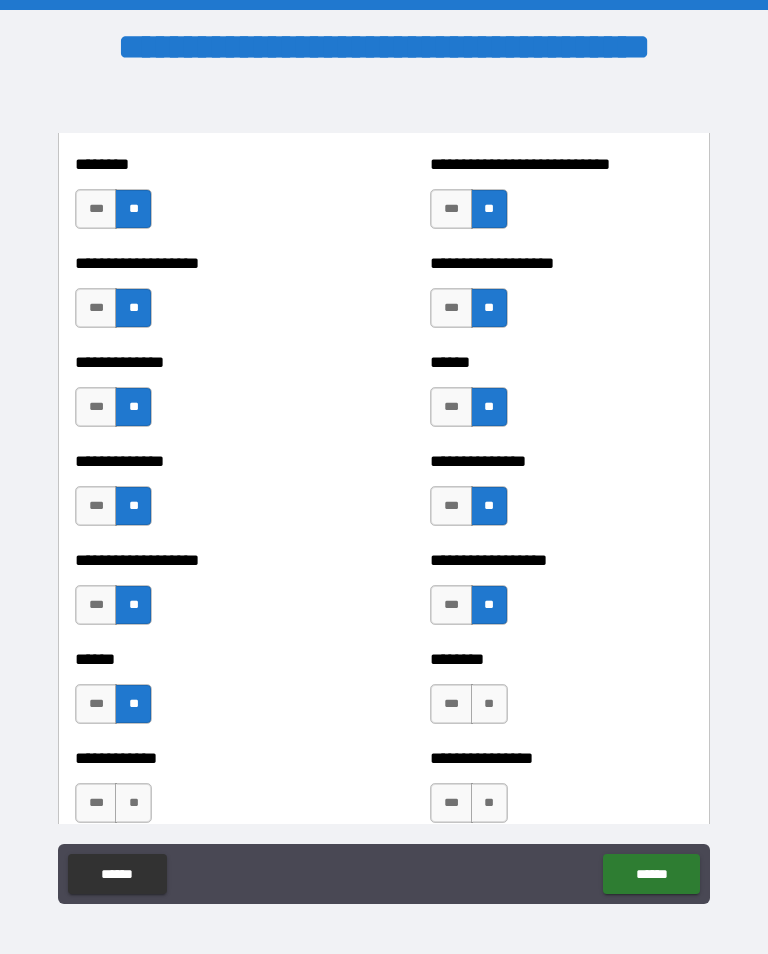 click on "**" at bounding box center [489, 704] 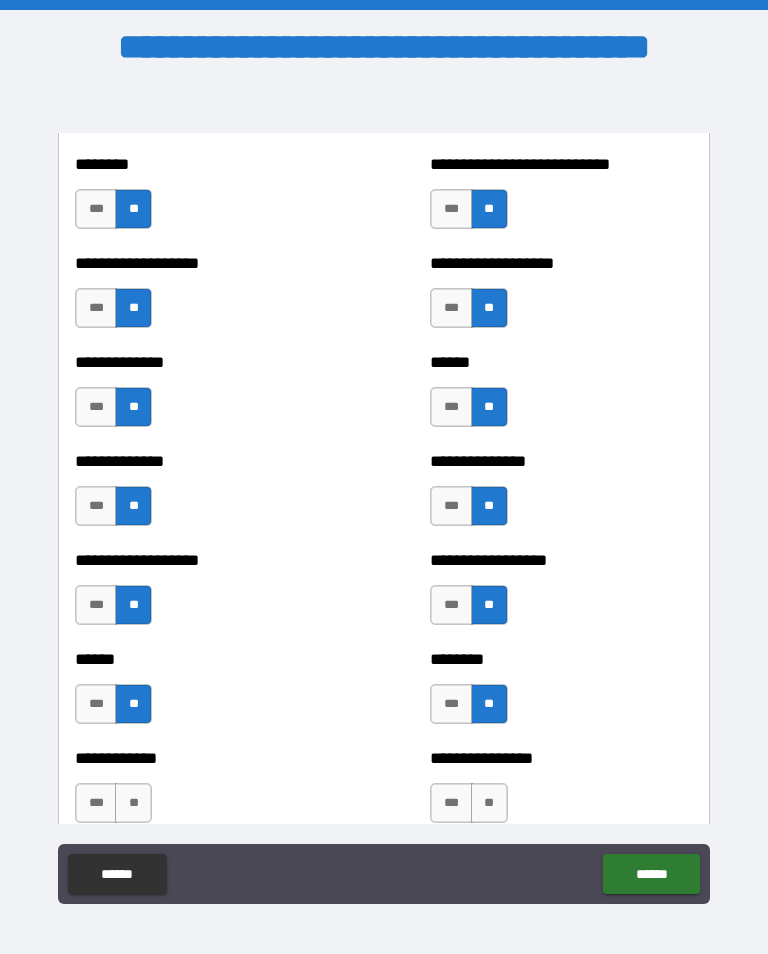 click on "**" at bounding box center (489, 803) 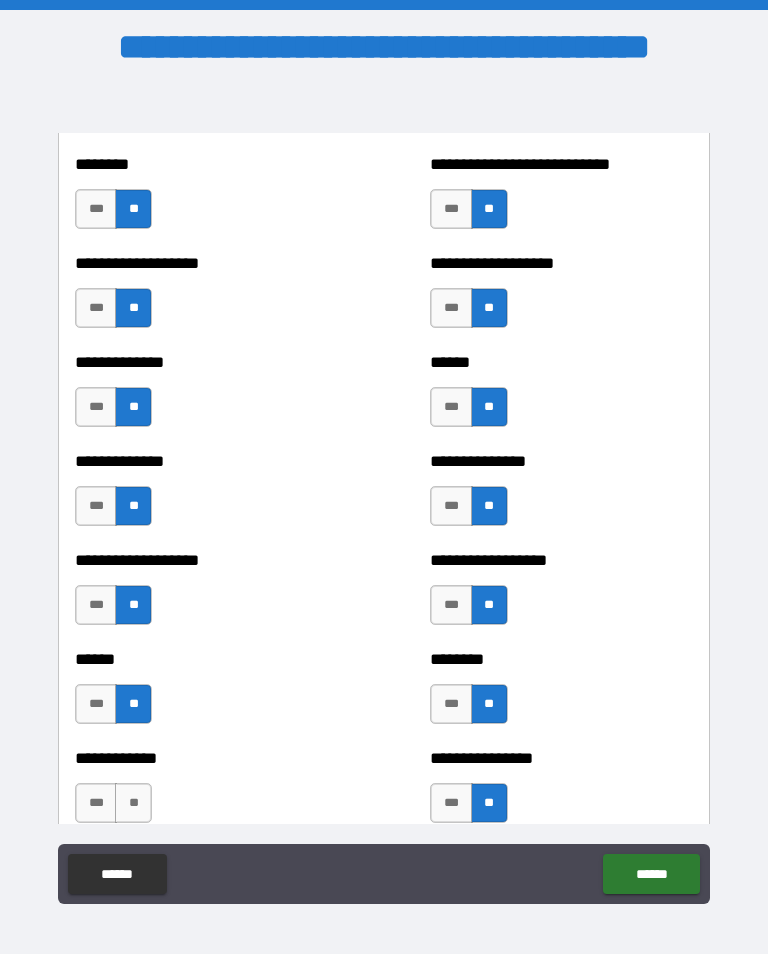 click on "**" at bounding box center [133, 803] 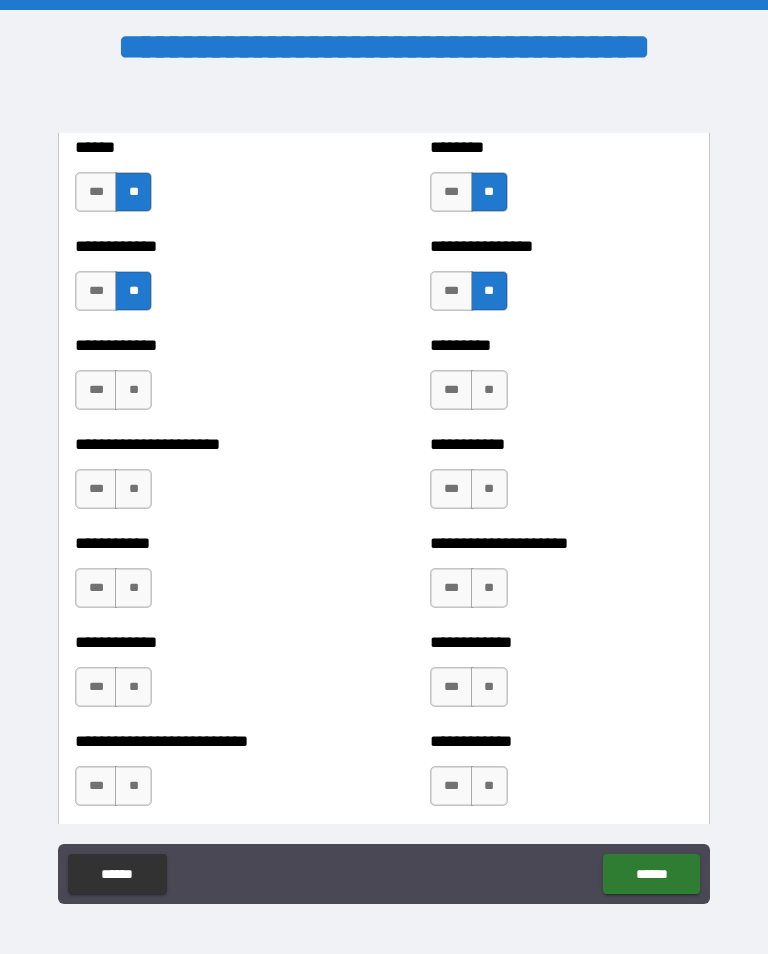 scroll, scrollTop: 5131, scrollLeft: 0, axis: vertical 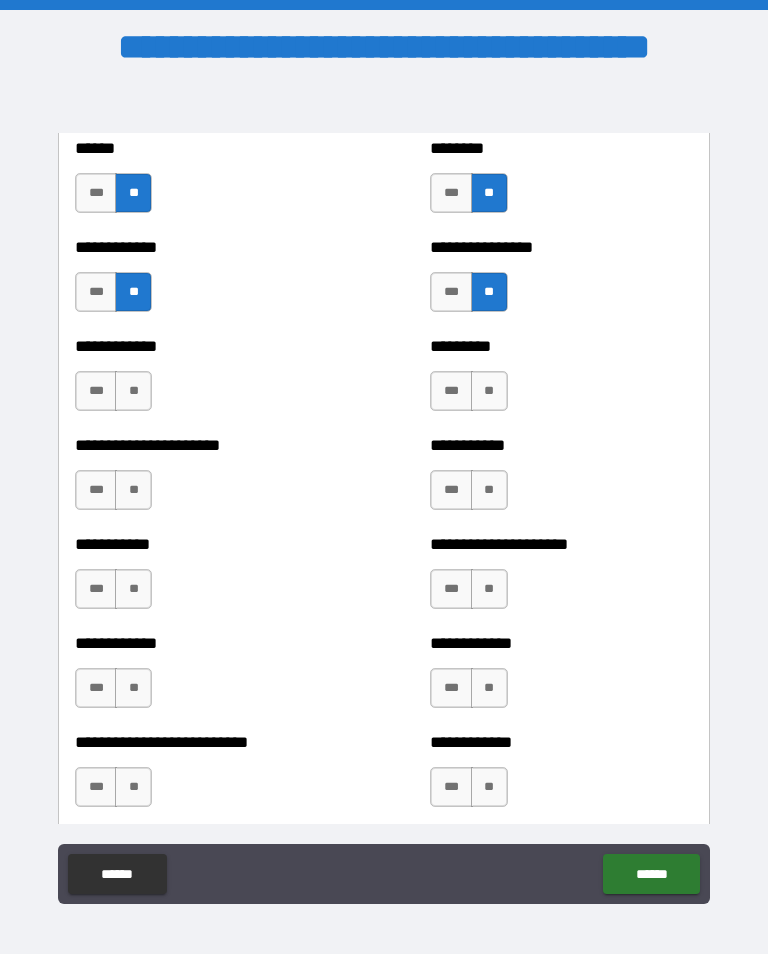 click on "**" at bounding box center [489, 391] 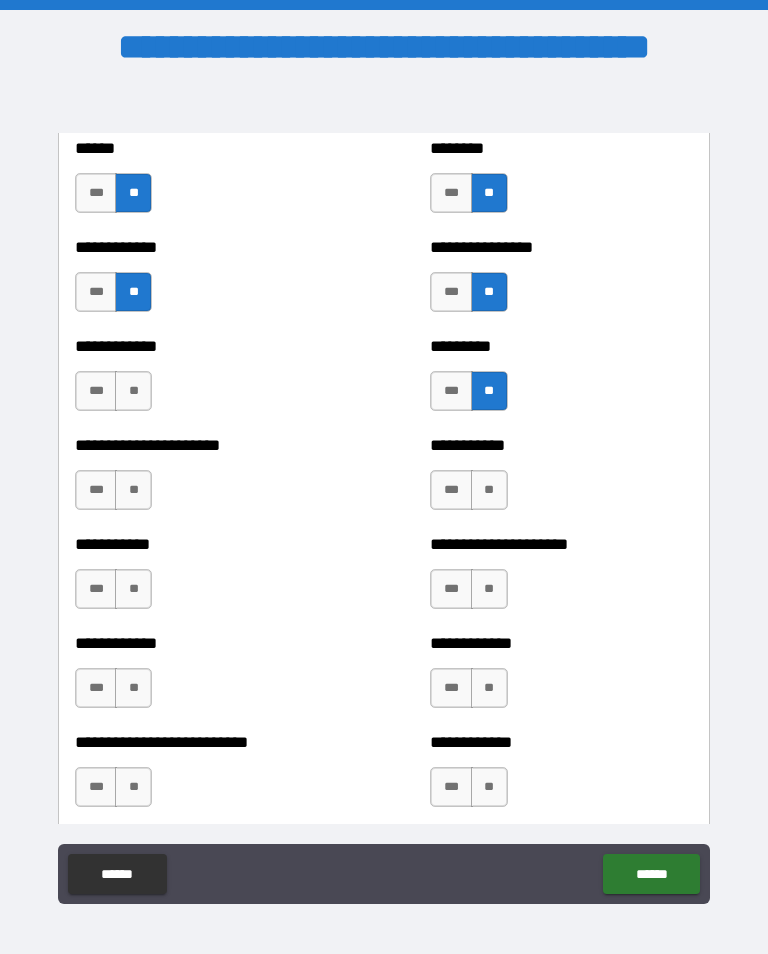 click on "**********" at bounding box center (561, 480) 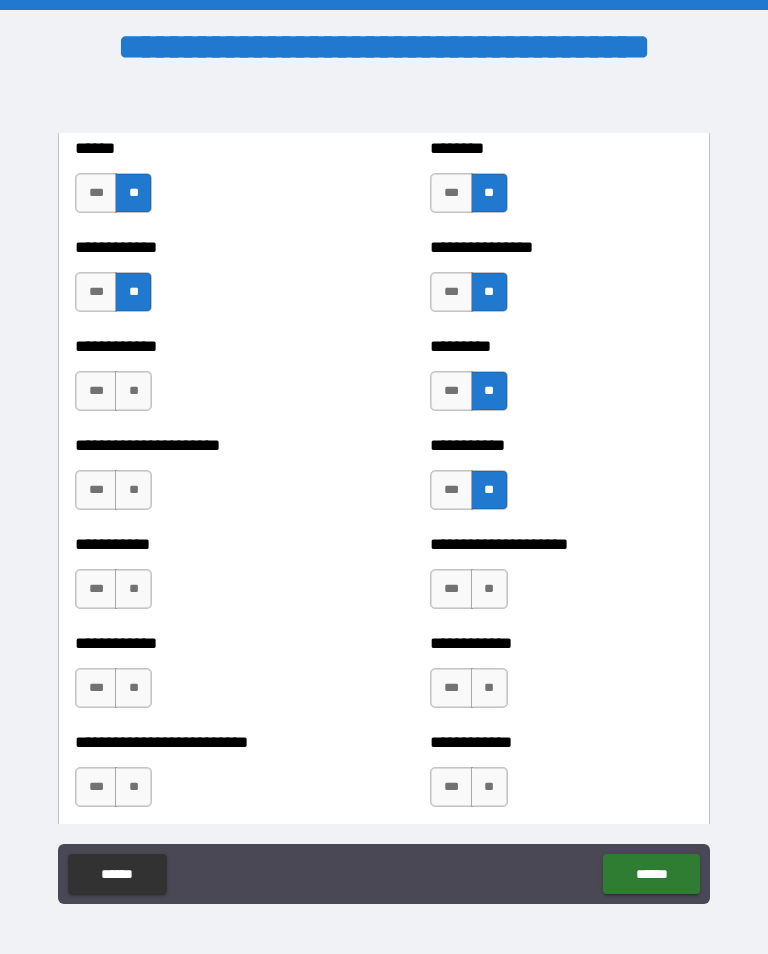 click on "**" at bounding box center [133, 490] 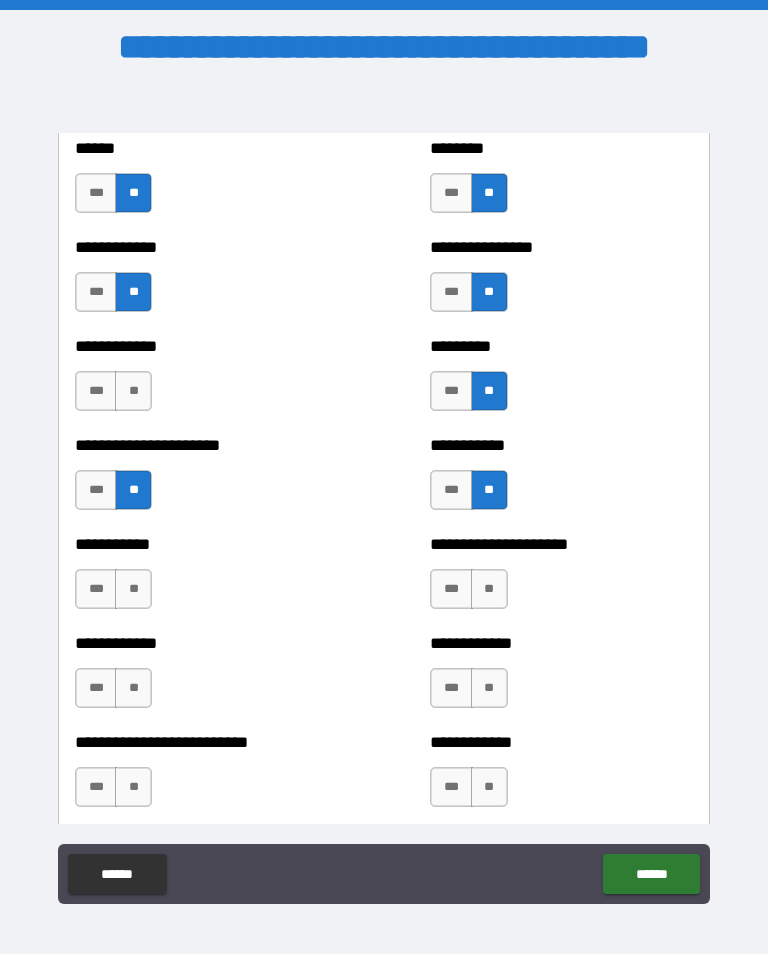 click on "**********" at bounding box center [206, 381] 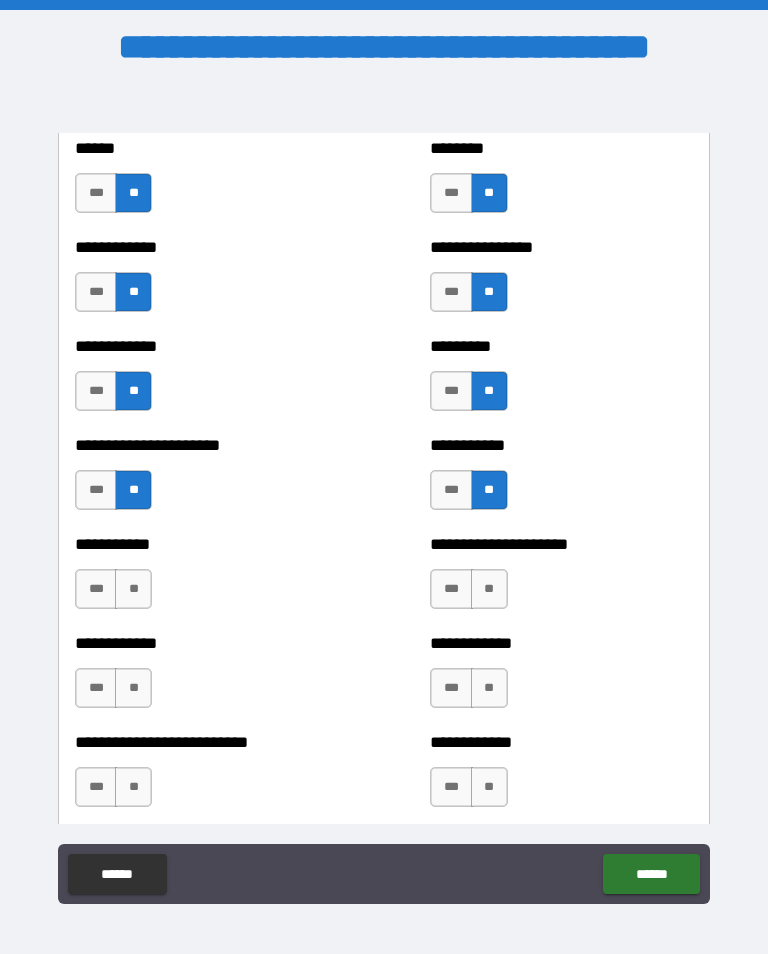 click on "**" at bounding box center [133, 589] 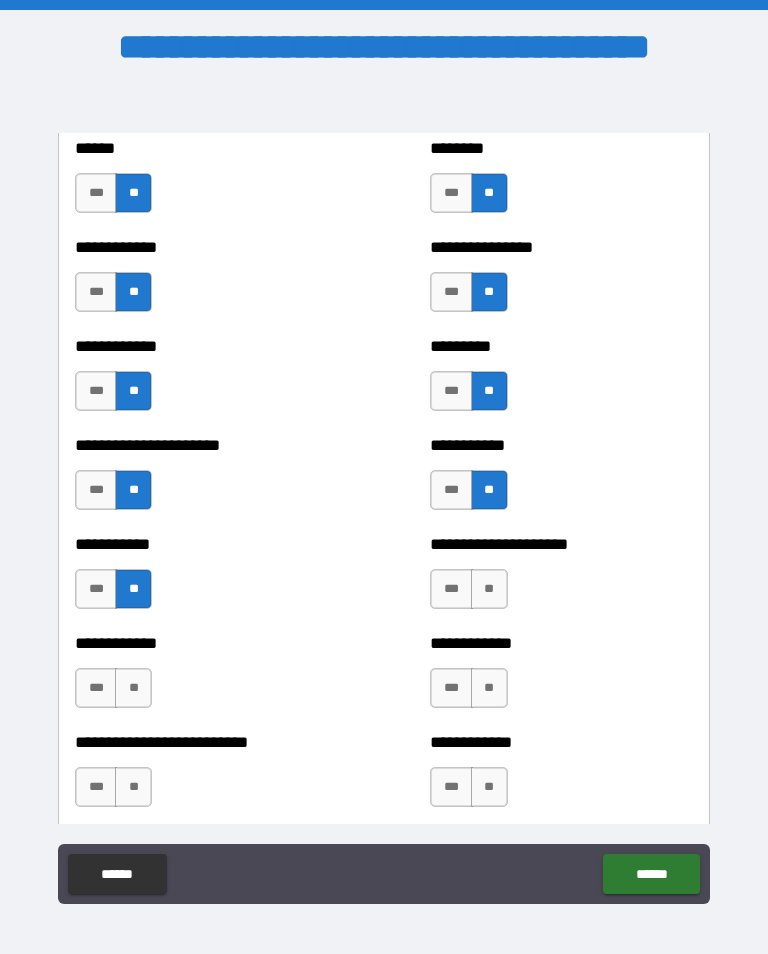 click on "**" at bounding box center (489, 589) 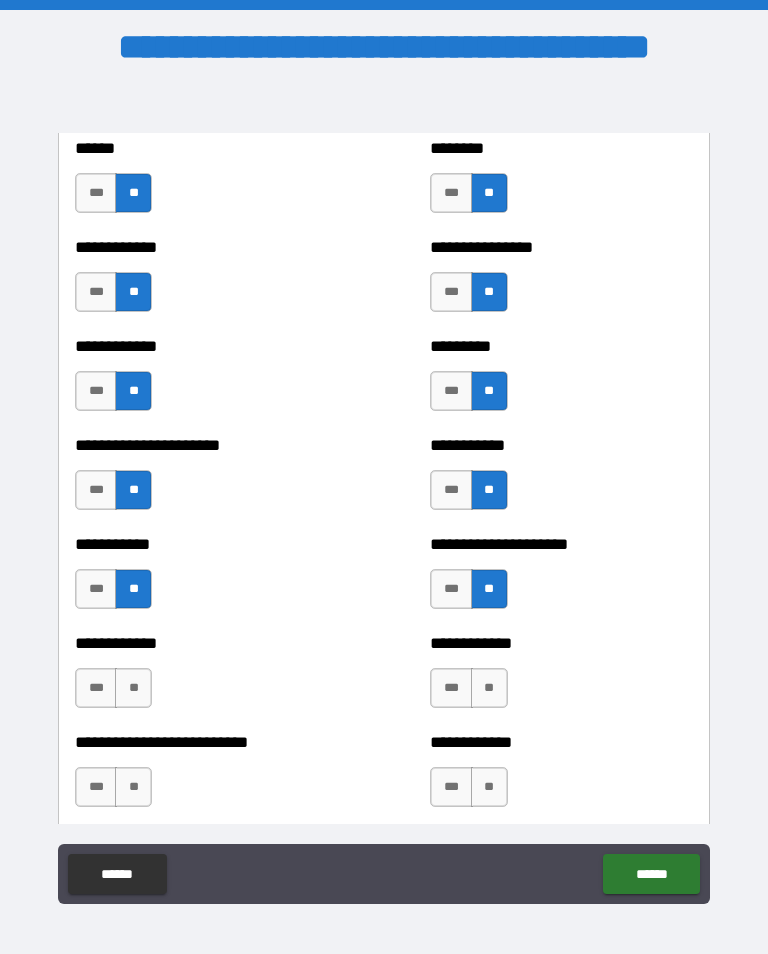 click on "**" at bounding box center (489, 688) 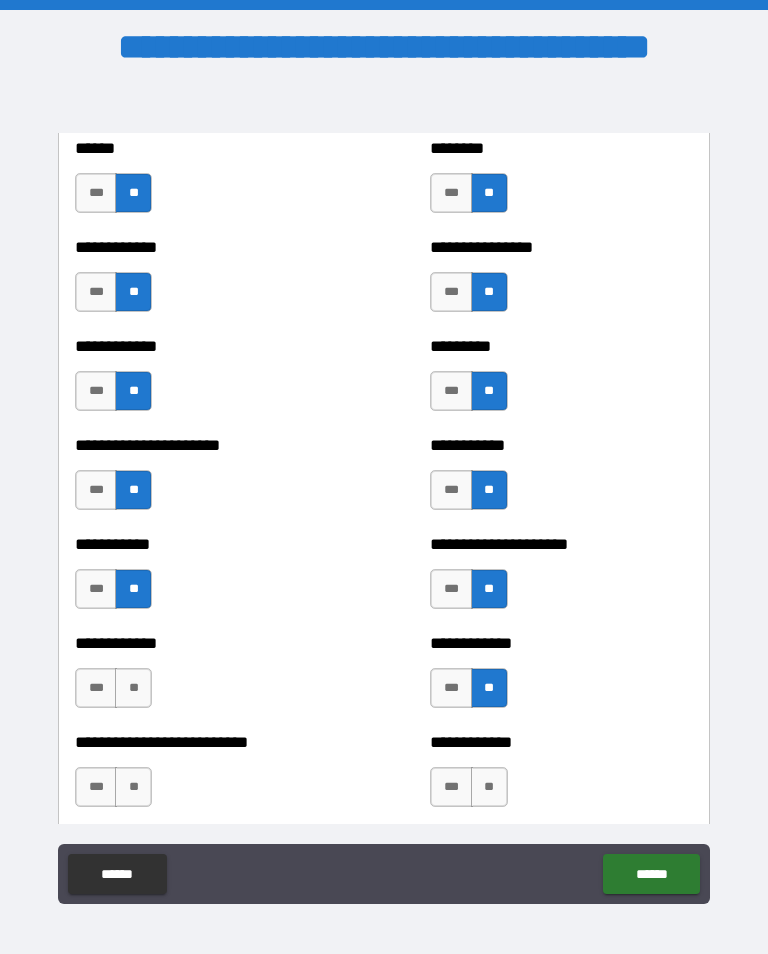 click on "**" at bounding box center [133, 688] 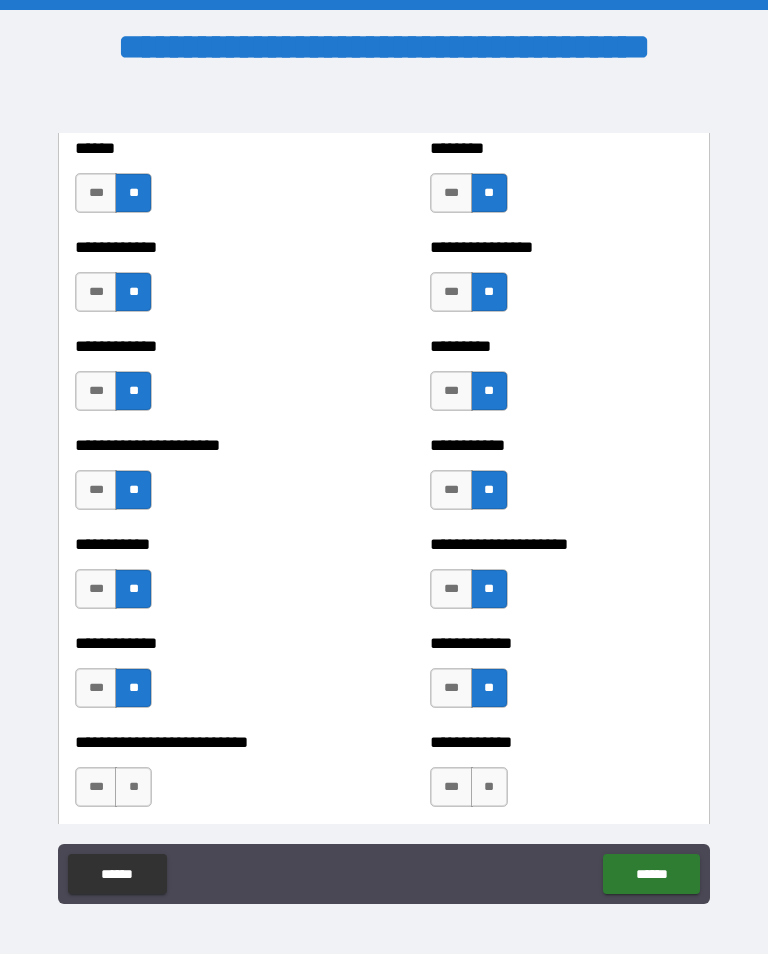 click on "**" at bounding box center [133, 787] 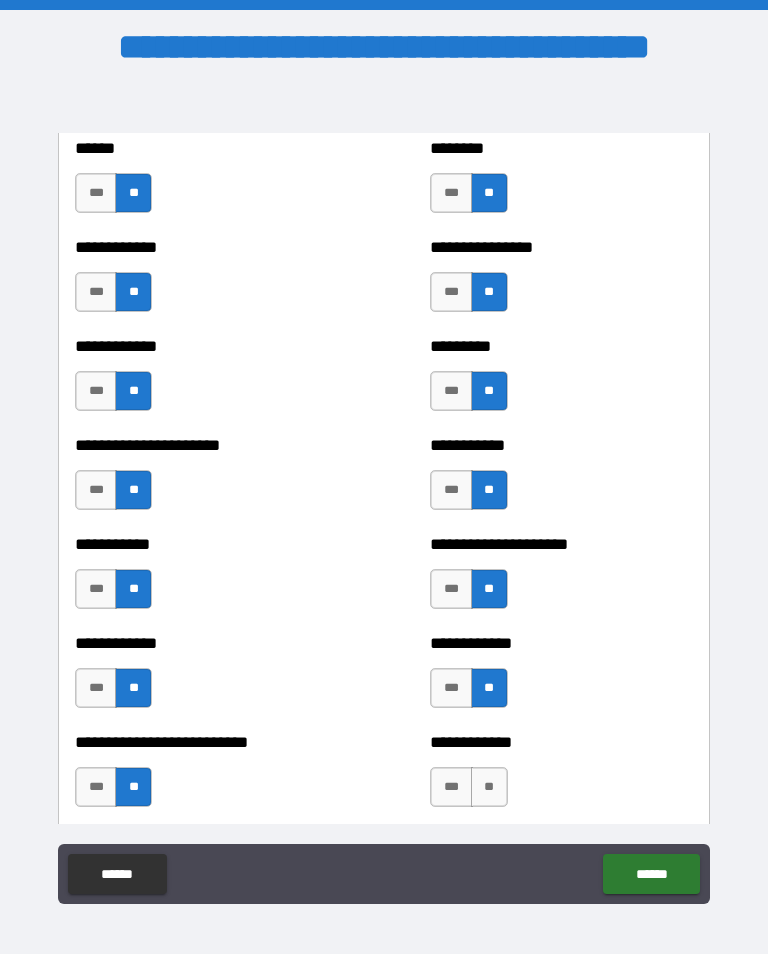 click on "**" at bounding box center (489, 787) 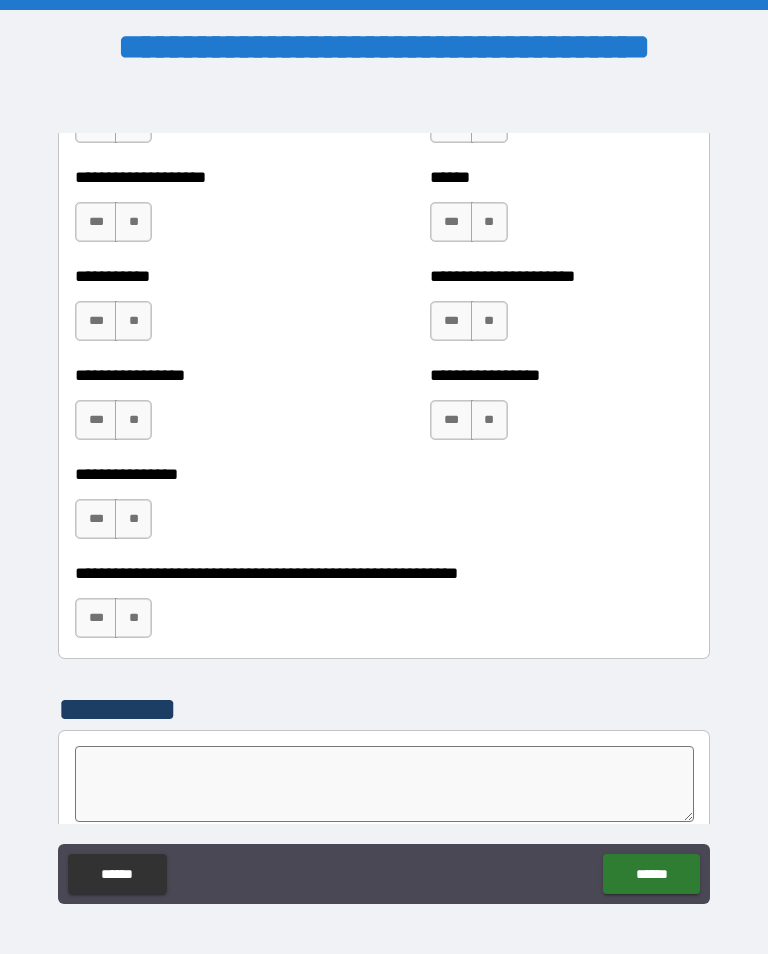 scroll, scrollTop: 5801, scrollLeft: 0, axis: vertical 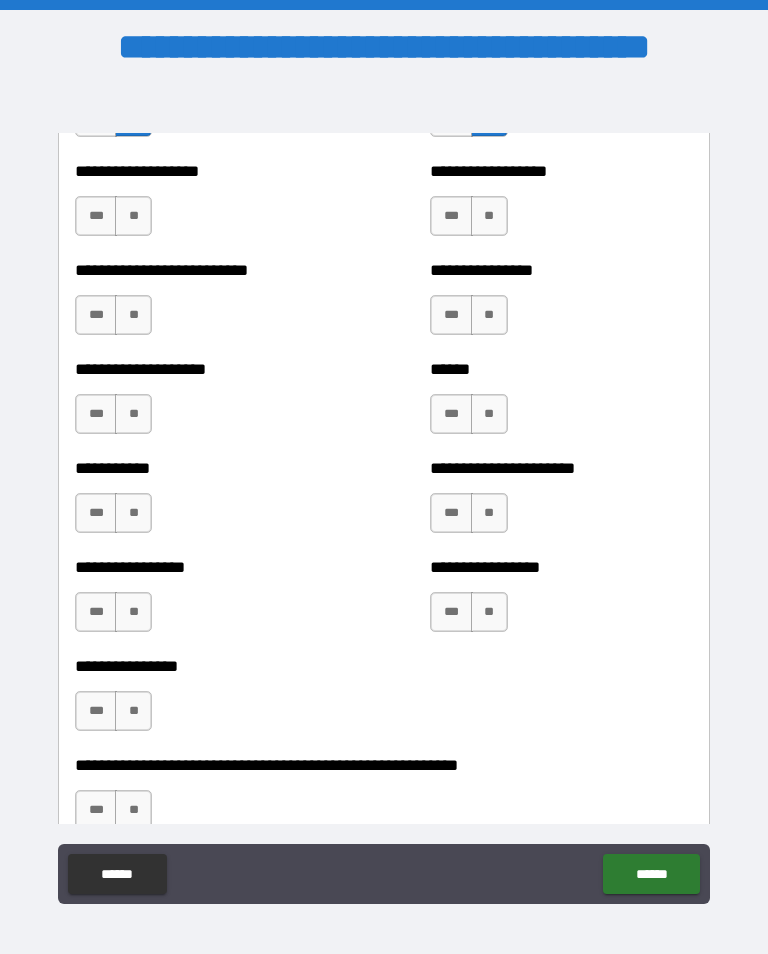 click on "**" at bounding box center [133, 810] 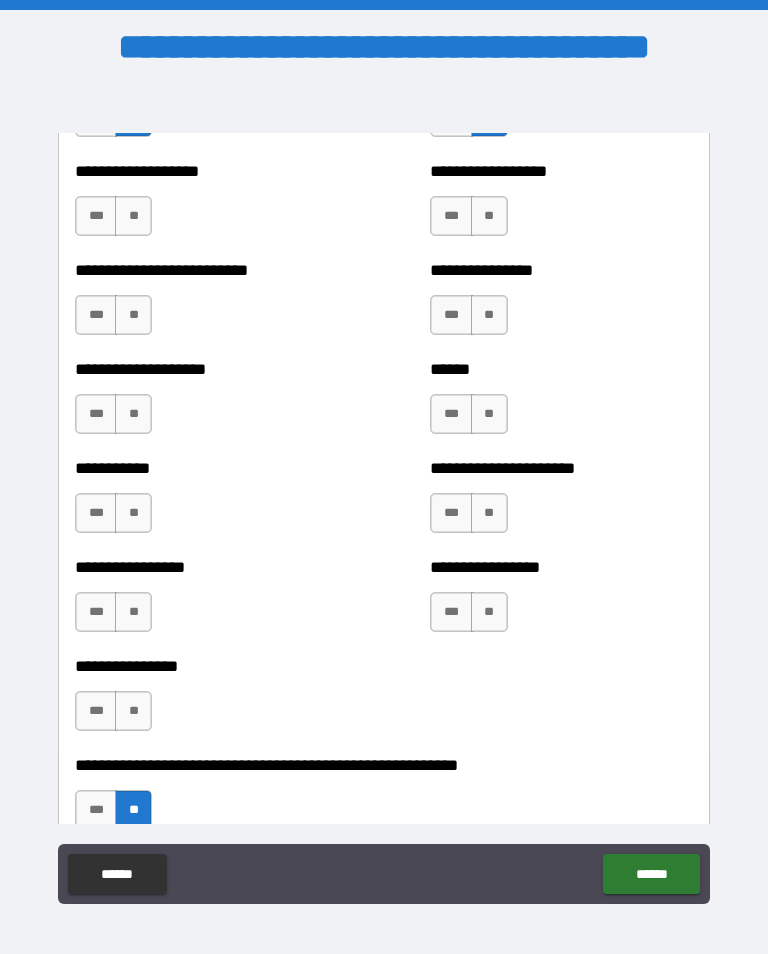 click on "**" at bounding box center (133, 711) 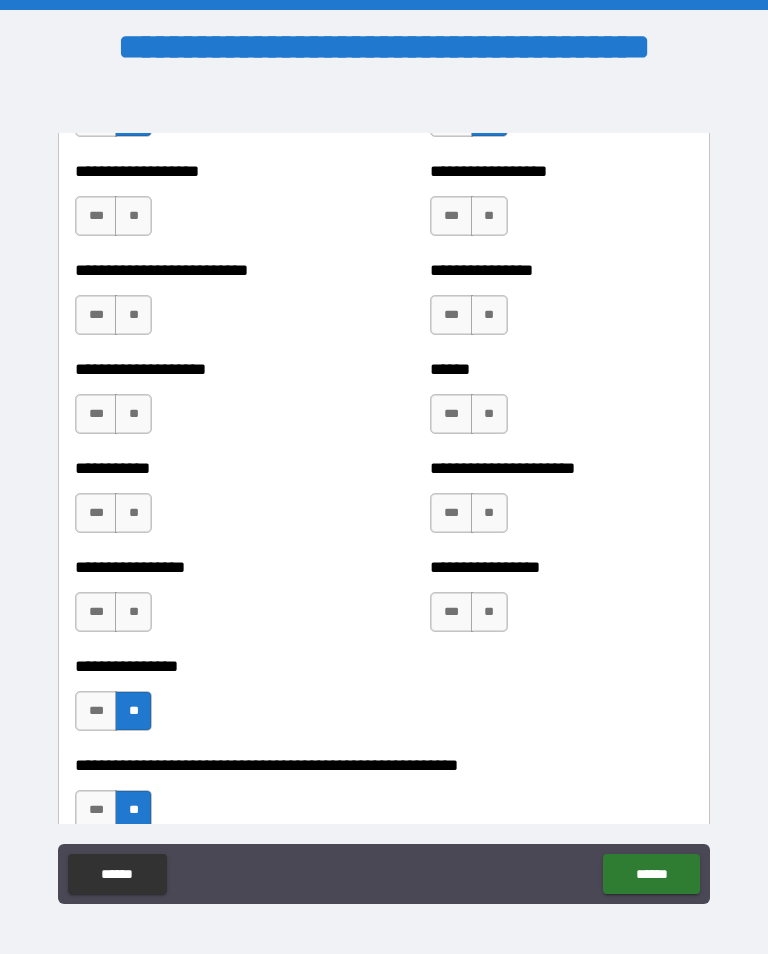click on "**" at bounding box center [133, 612] 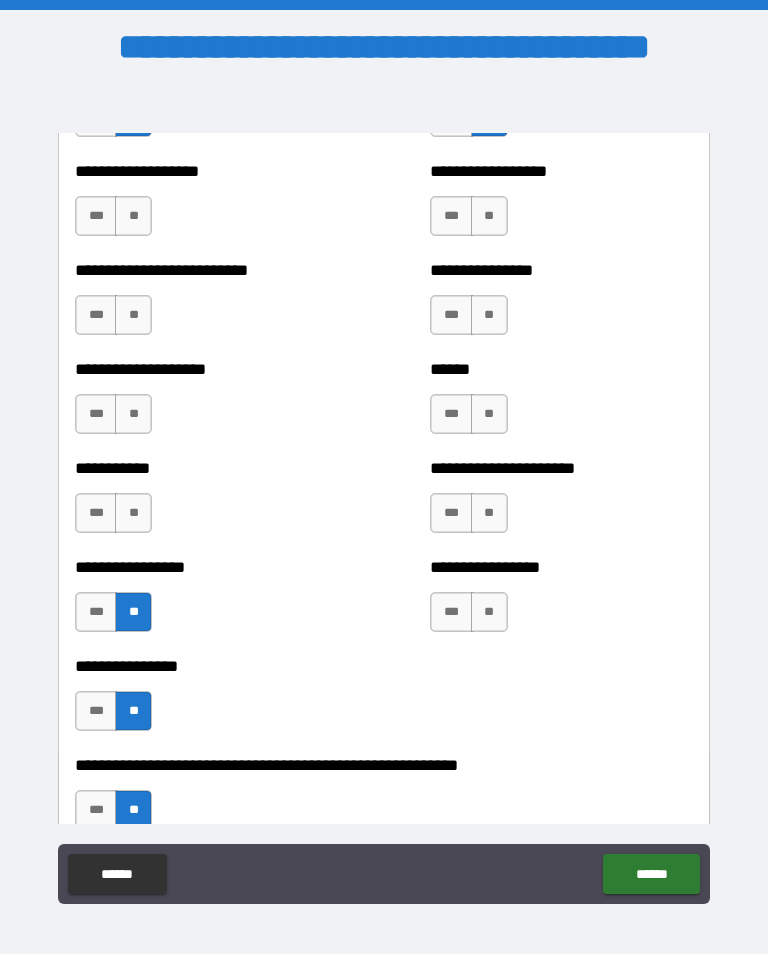 click on "**" at bounding box center (133, 513) 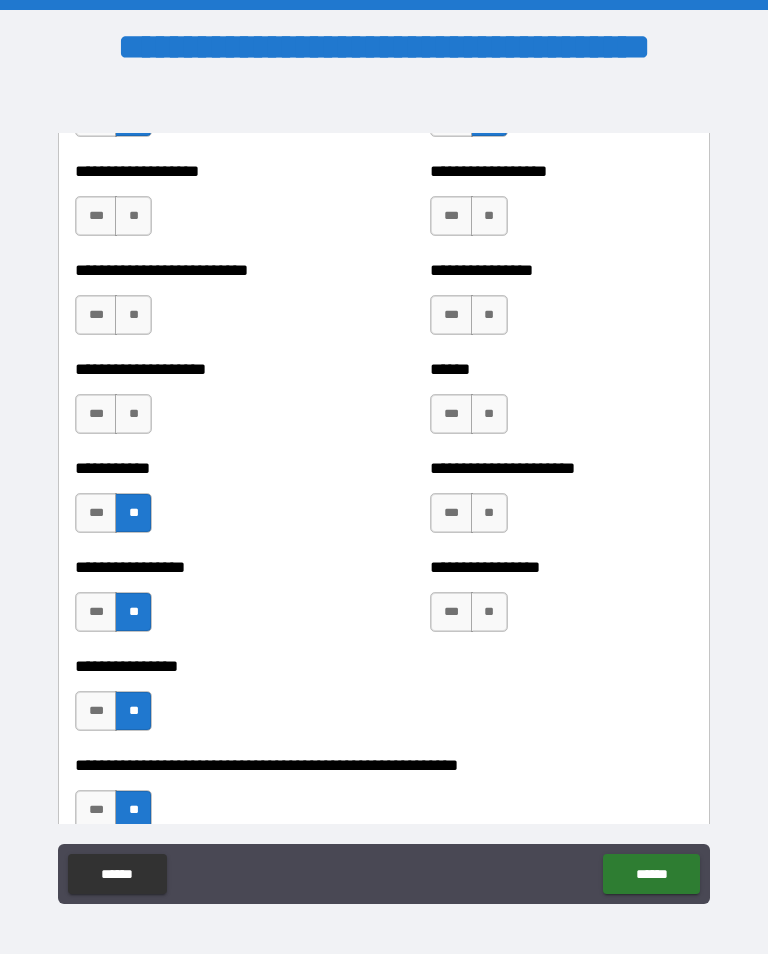 click on "**" at bounding box center [133, 414] 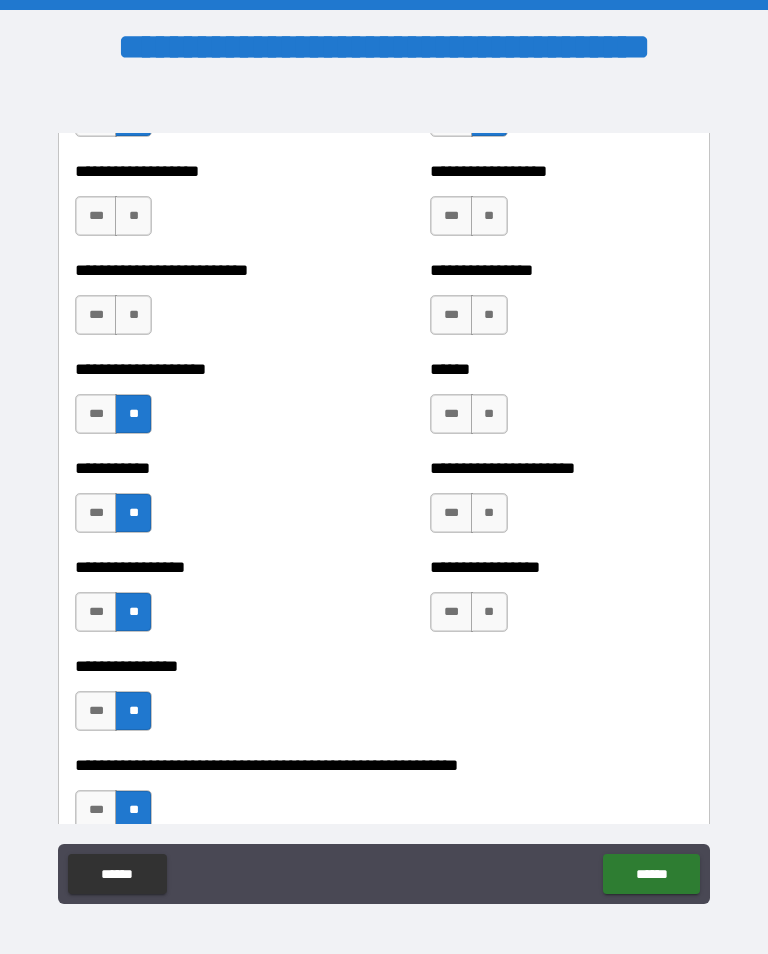 click on "**" at bounding box center (133, 315) 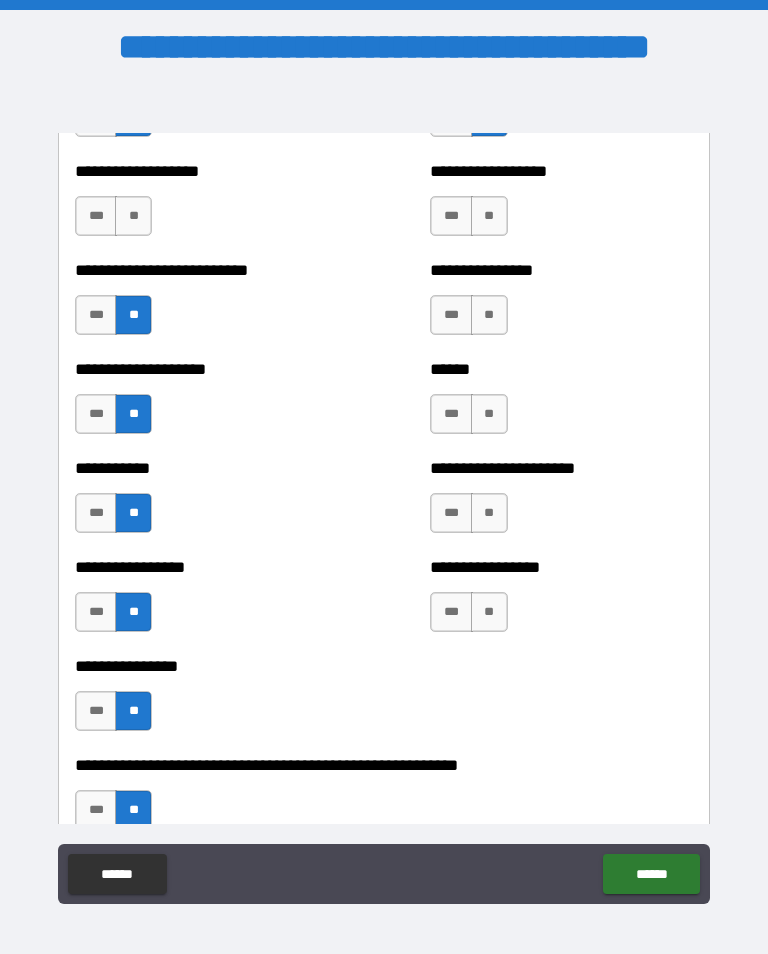 click on "**" at bounding box center [133, 216] 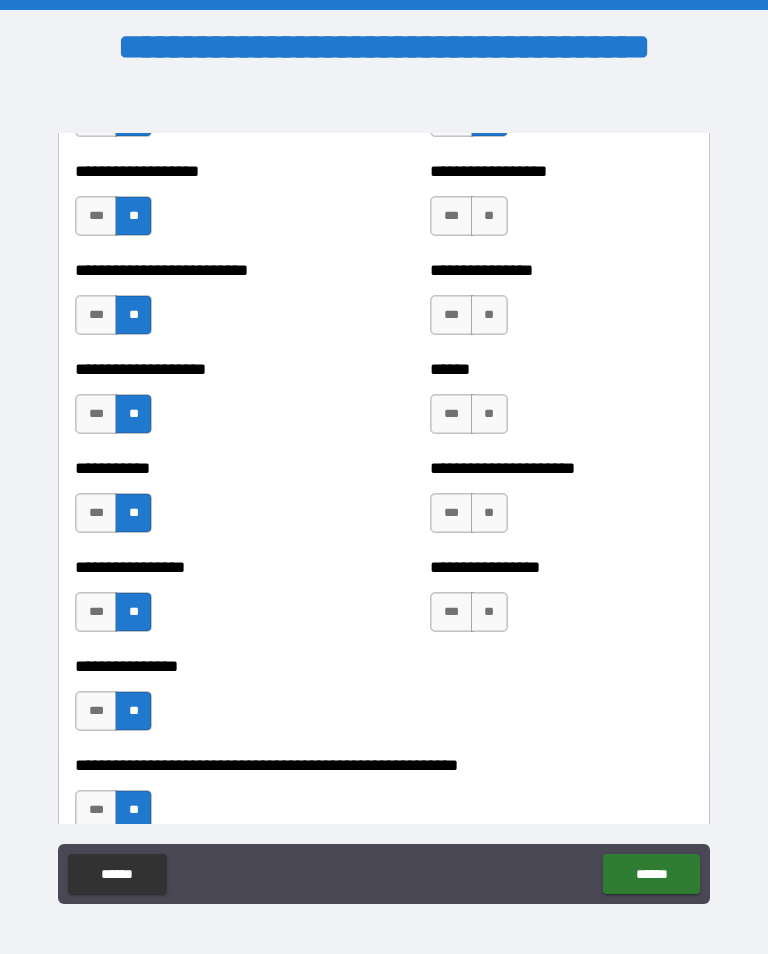 click on "**" at bounding box center [489, 216] 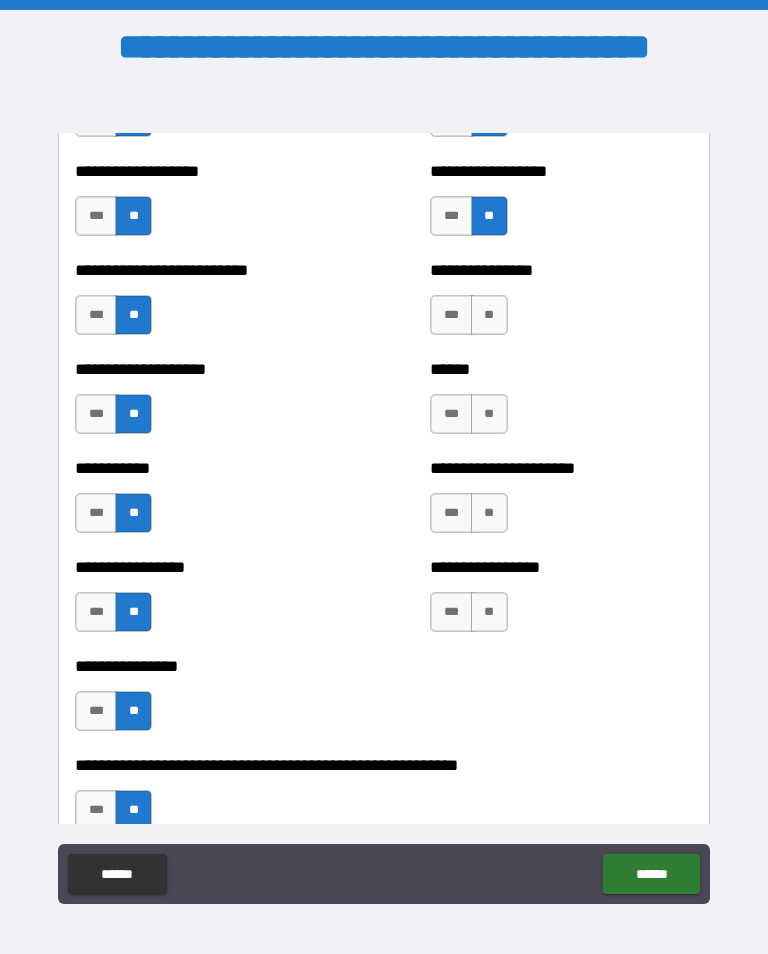 click on "**" at bounding box center [489, 315] 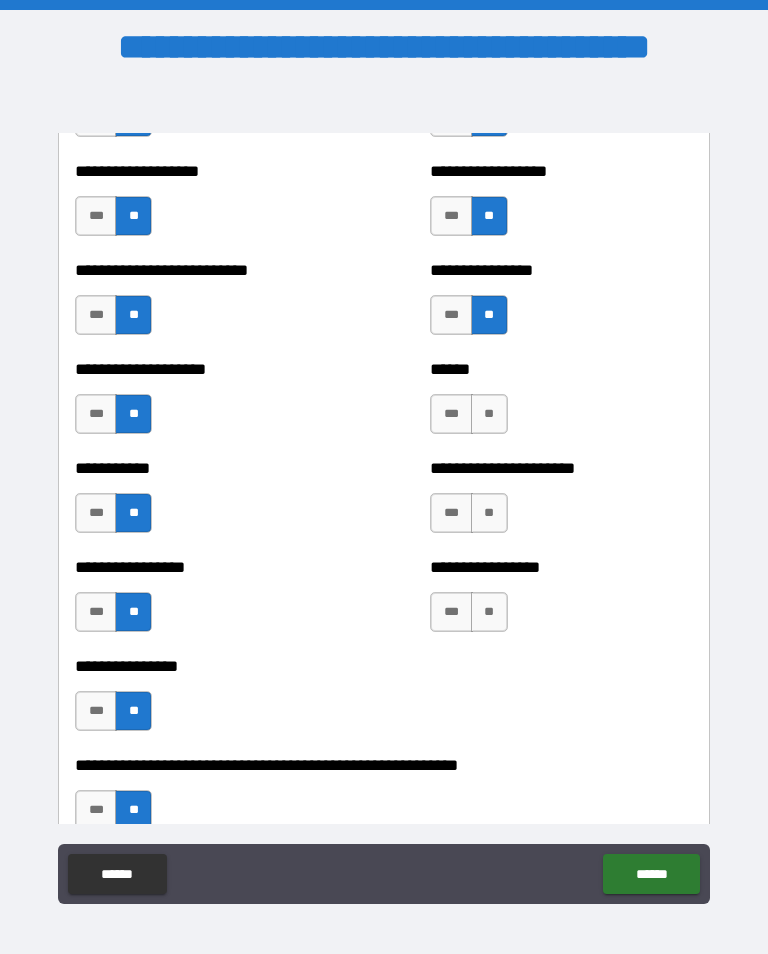click on "**" at bounding box center [489, 414] 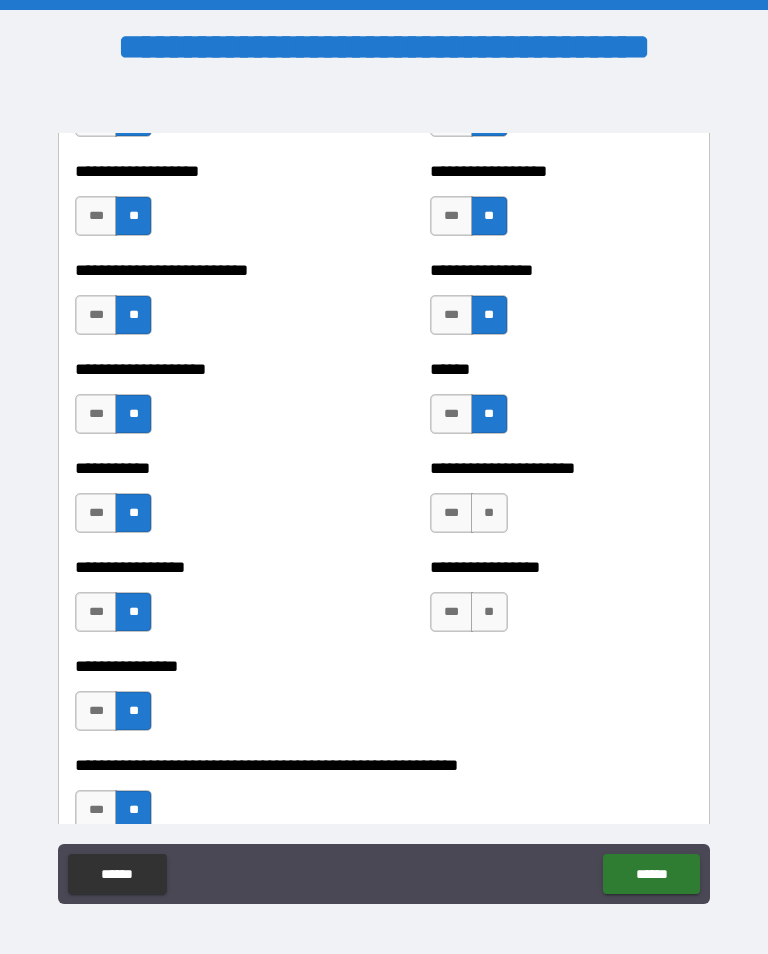 click on "**" at bounding box center (489, 513) 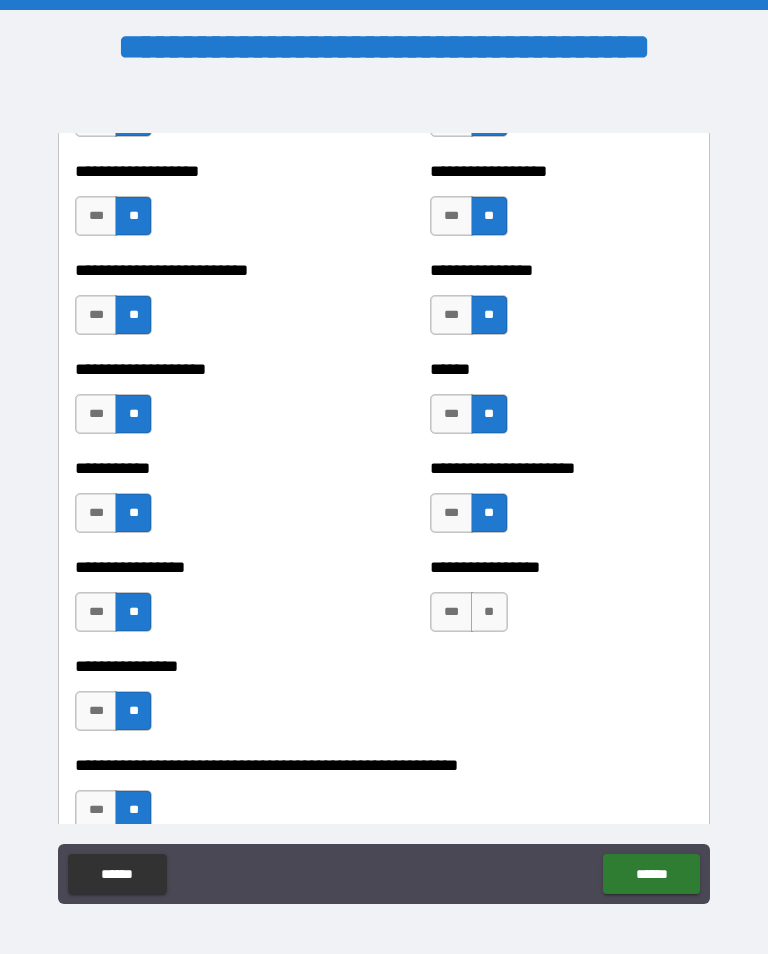 click on "**" at bounding box center [489, 612] 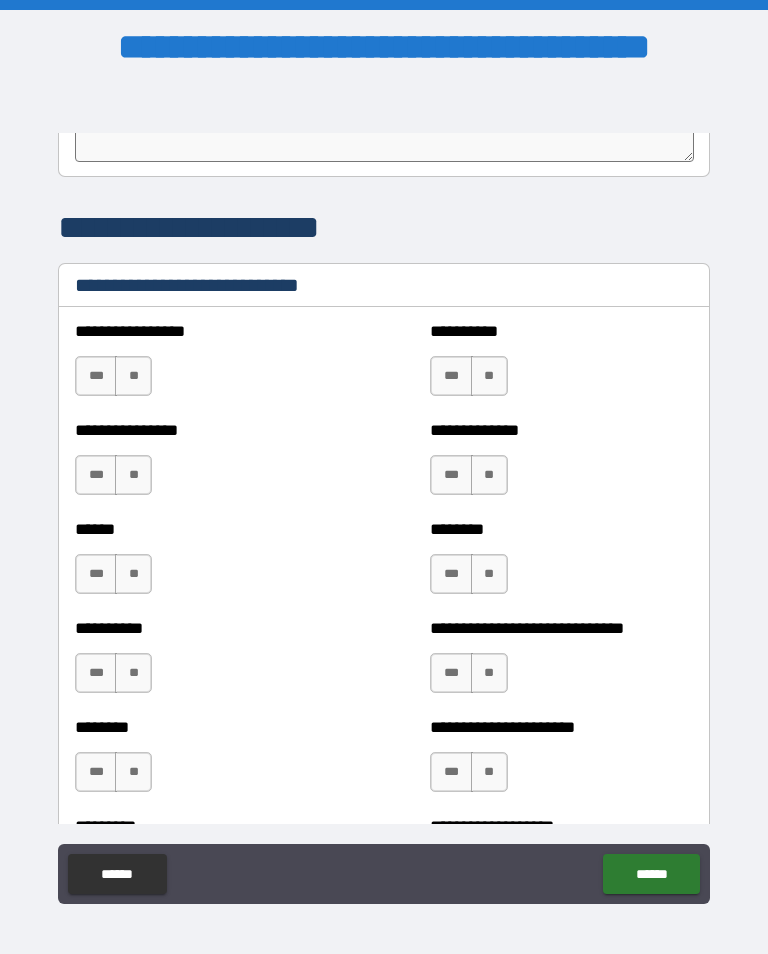 scroll, scrollTop: 6681, scrollLeft: 0, axis: vertical 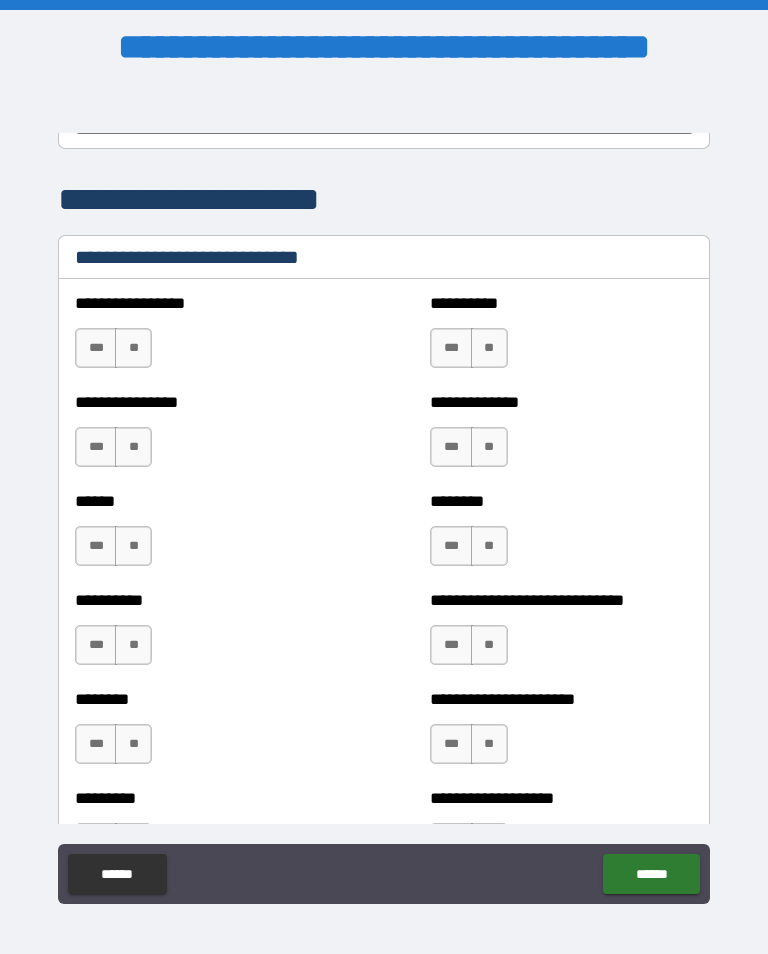 click on "**" at bounding box center (133, 348) 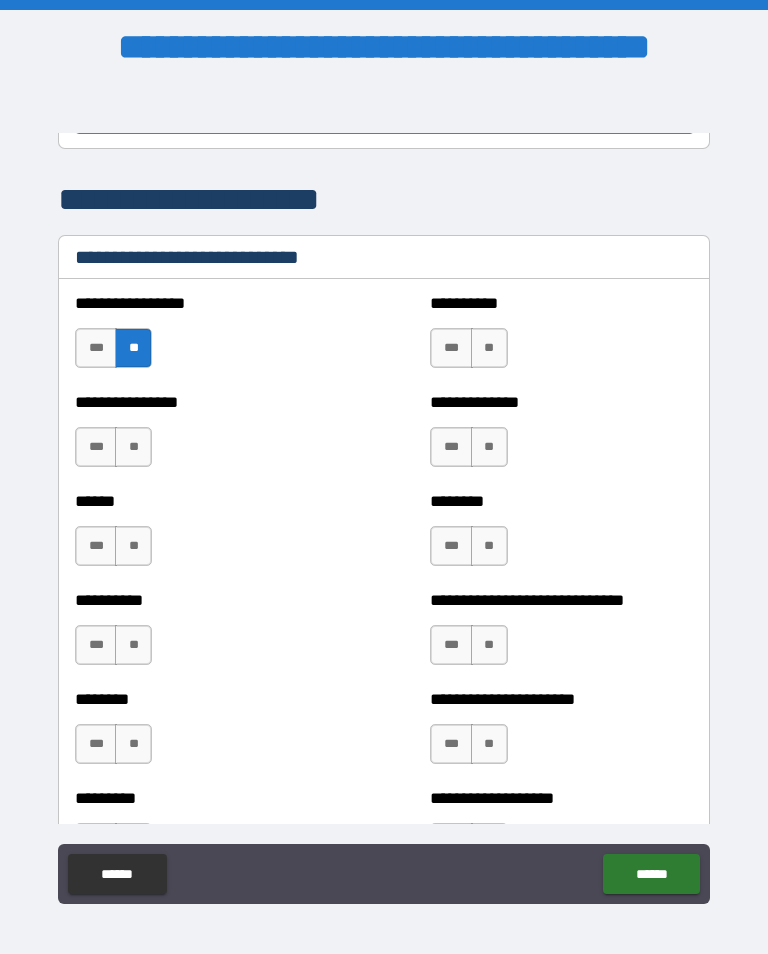 click on "**" at bounding box center (133, 447) 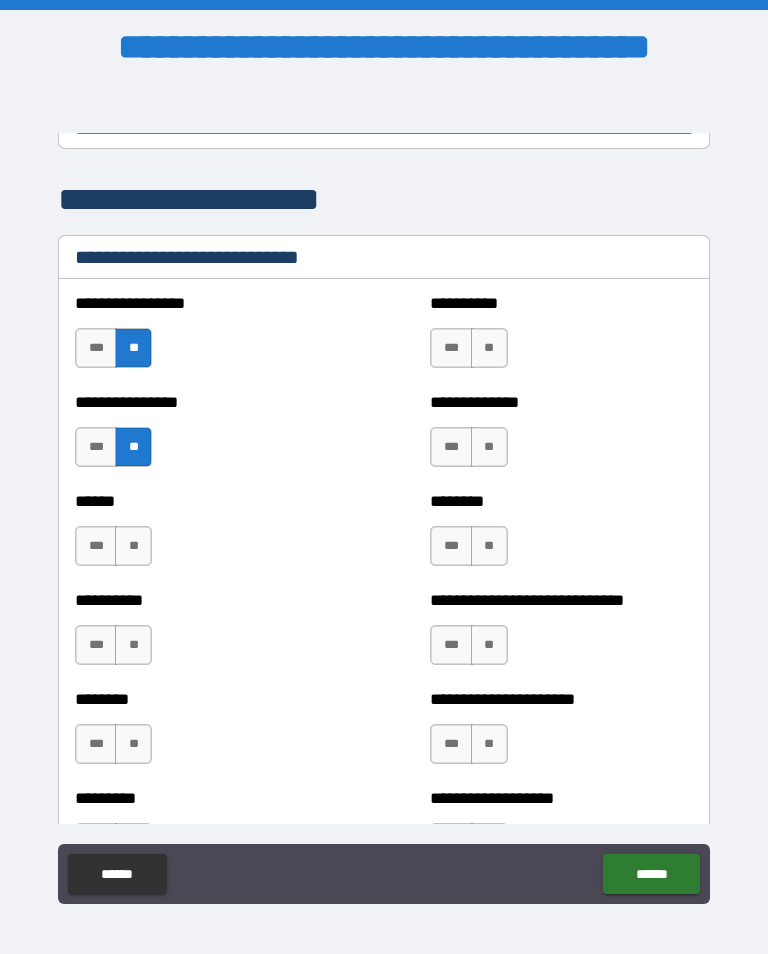 click on "**" at bounding box center (133, 546) 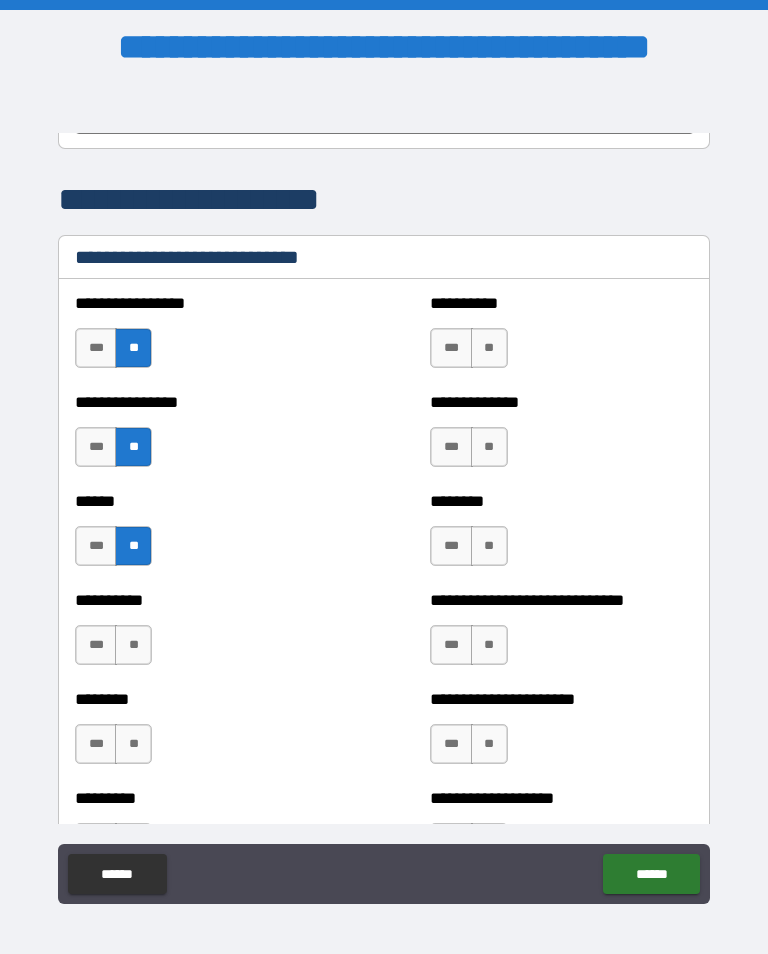 click on "**" at bounding box center (133, 645) 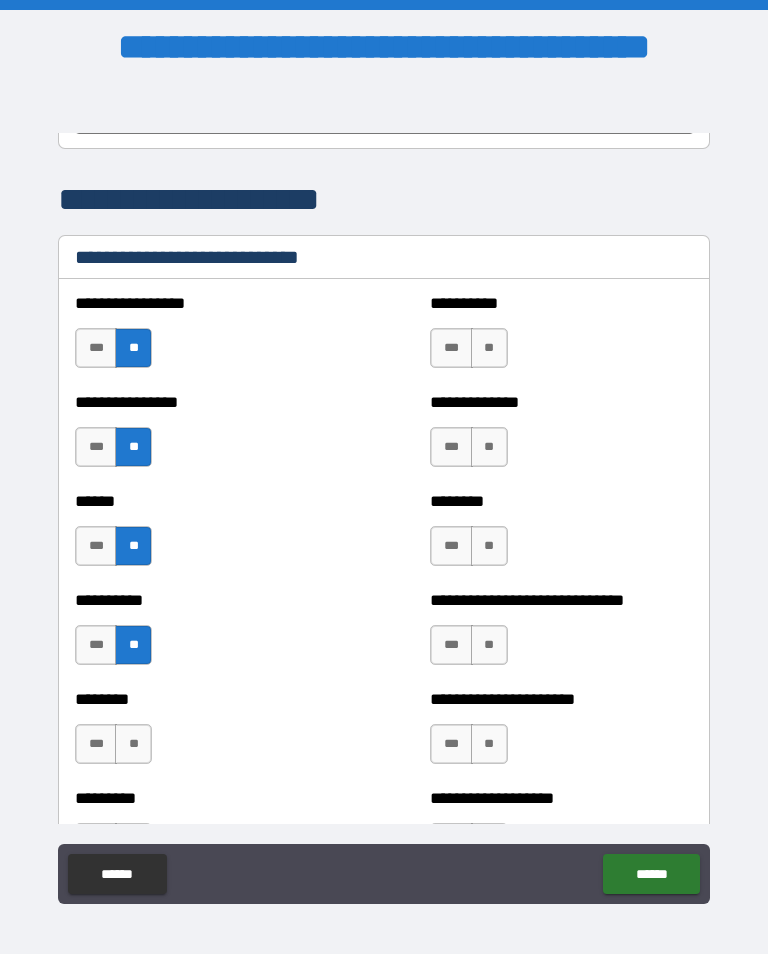click on "**" at bounding box center [133, 744] 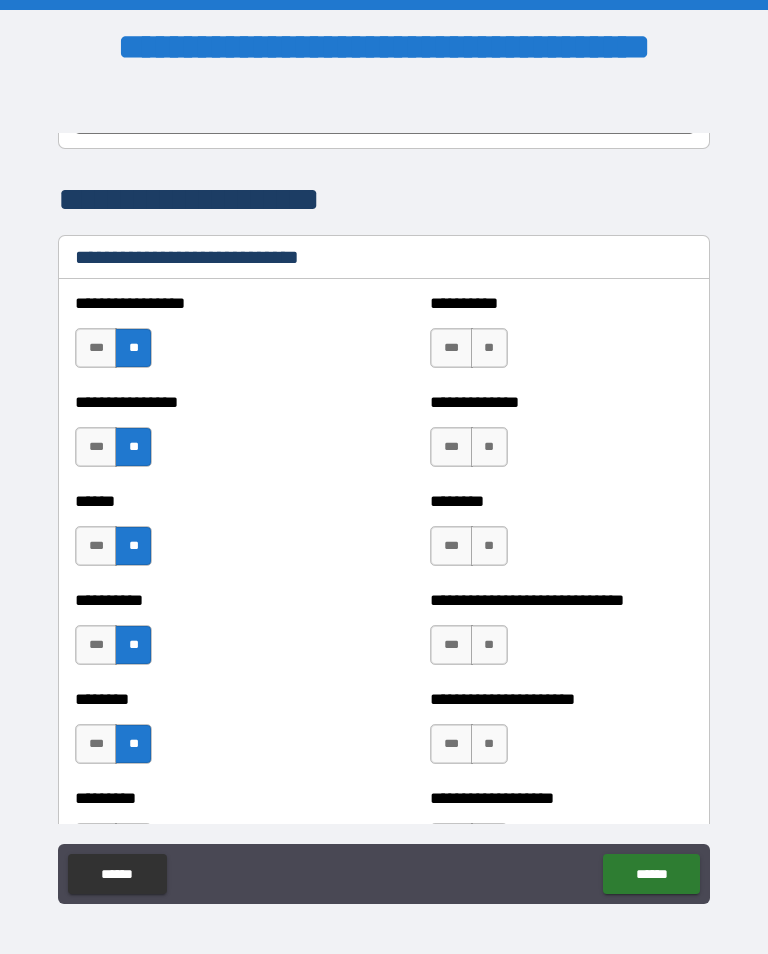 click on "*** **" at bounding box center [471, 353] 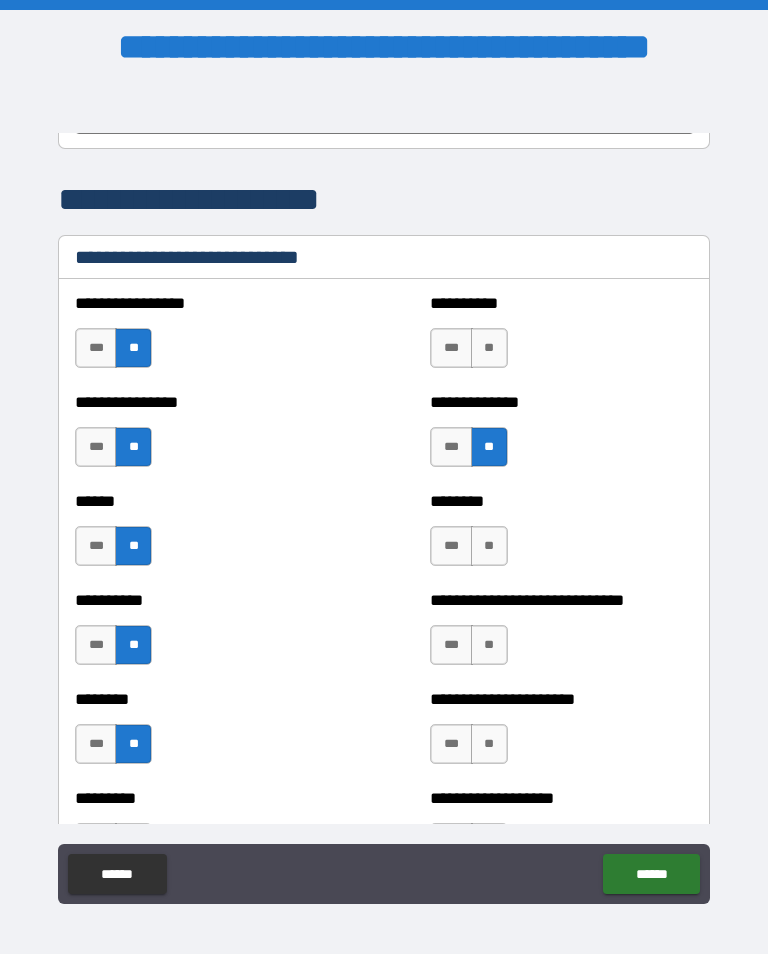 click on "**" at bounding box center [489, 348] 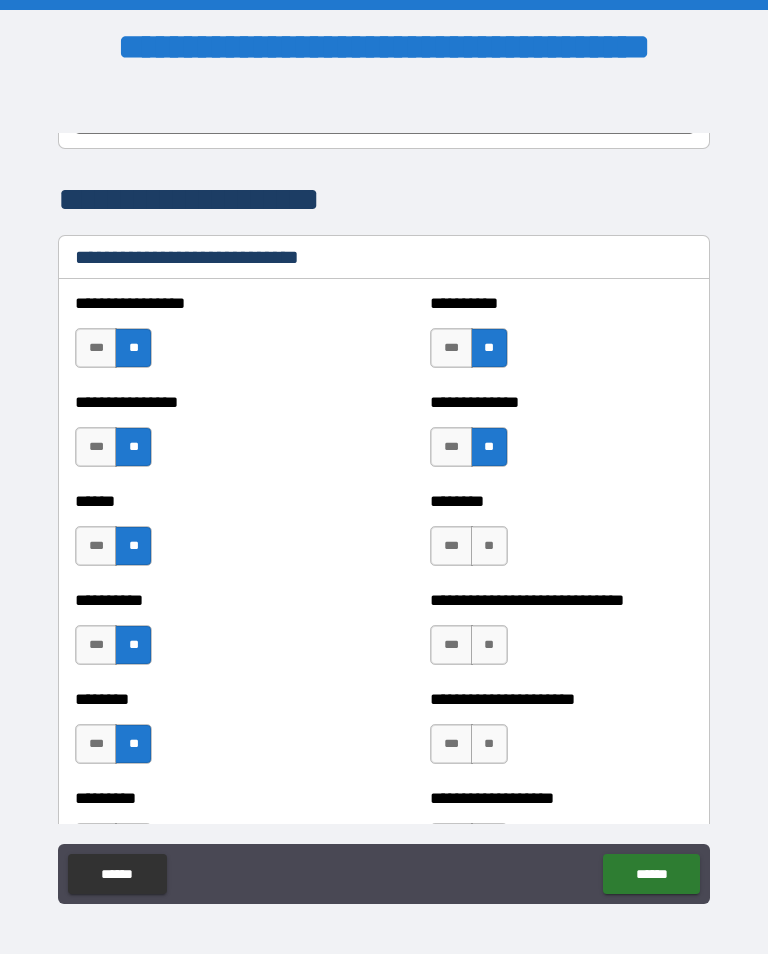 click on "**" at bounding box center [489, 546] 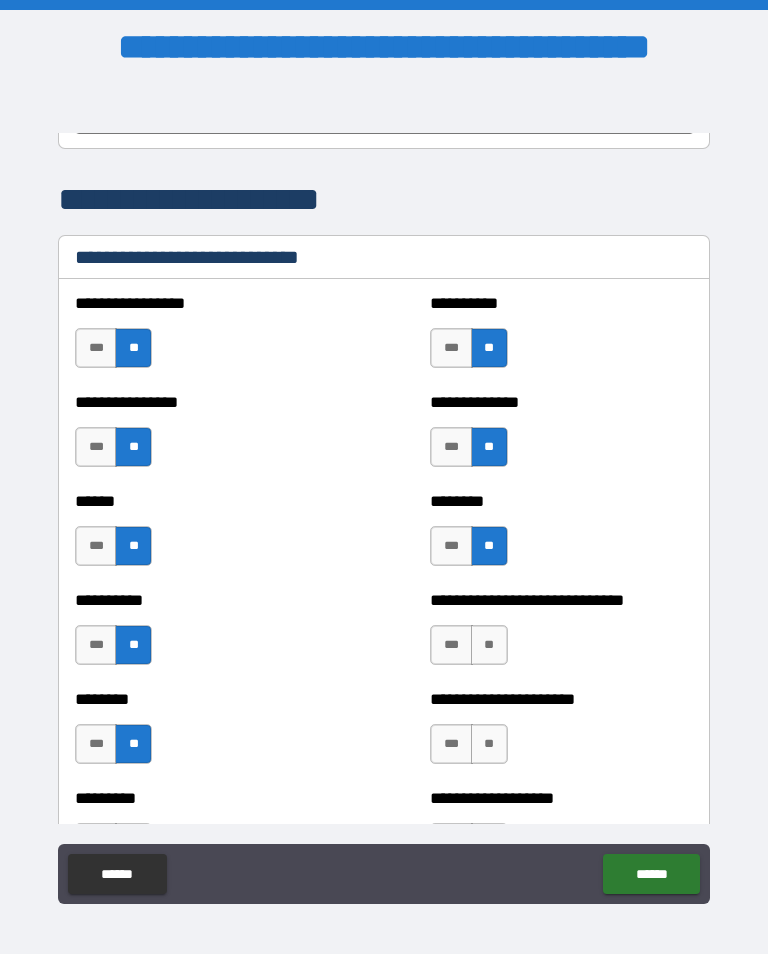 click on "**" at bounding box center [489, 645] 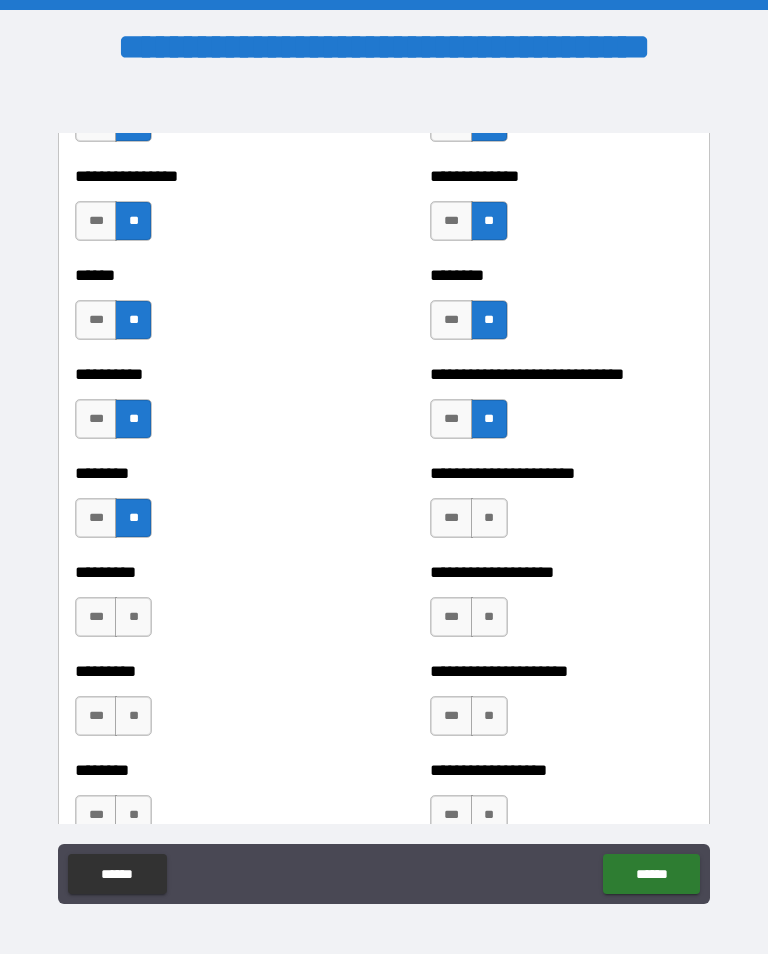 scroll, scrollTop: 6931, scrollLeft: 0, axis: vertical 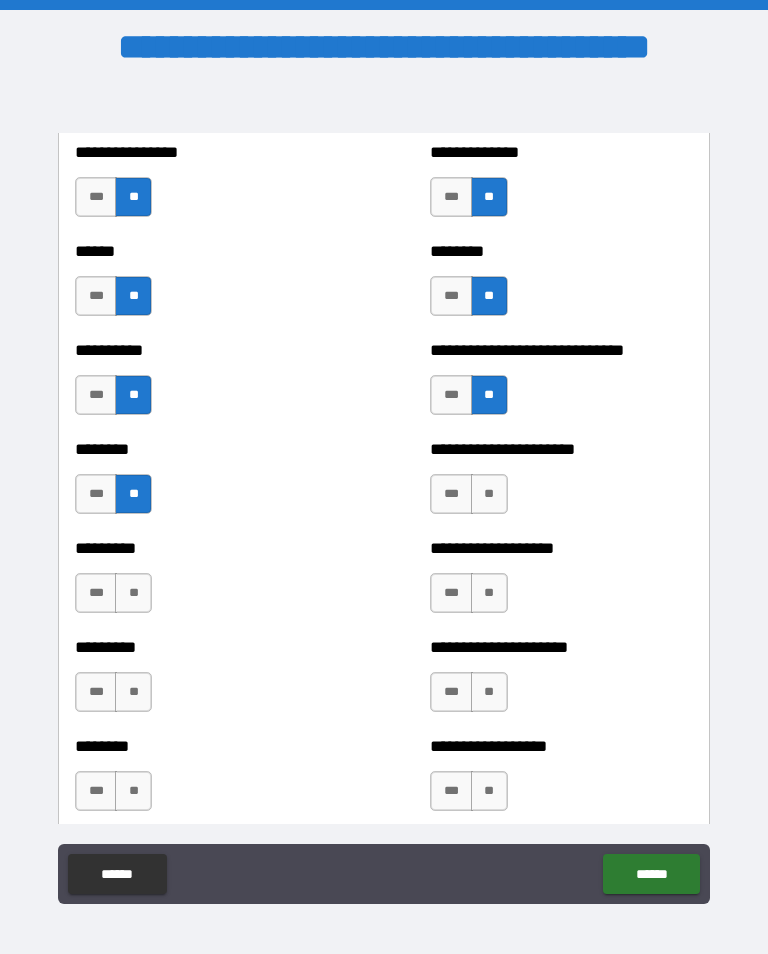 click on "**" at bounding box center (489, 494) 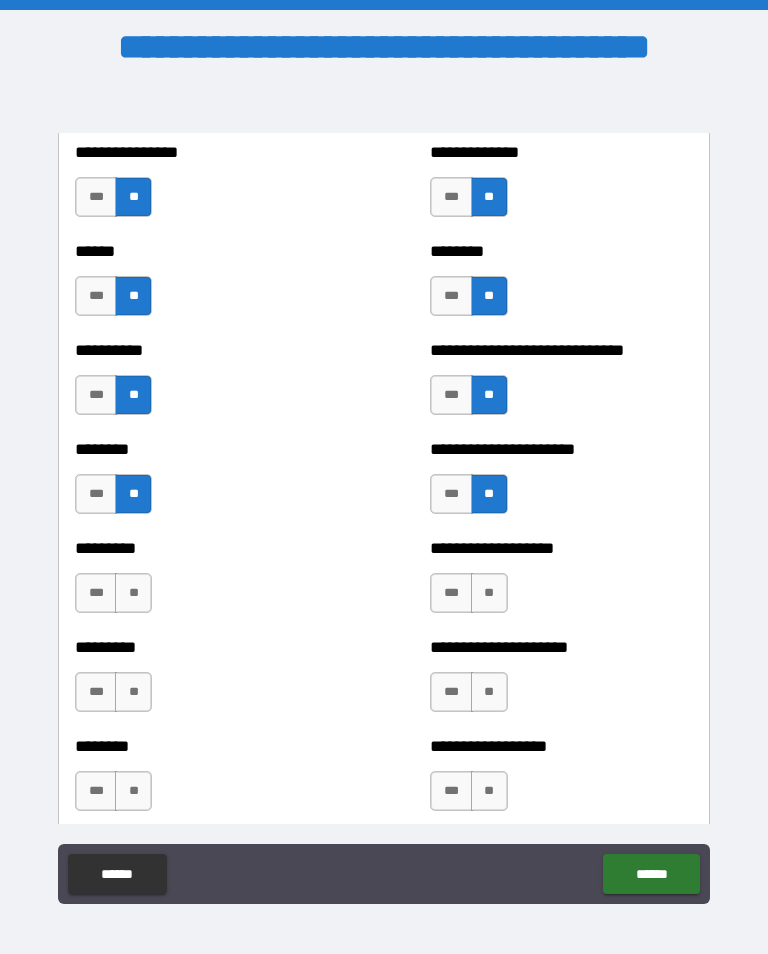 click on "**" at bounding box center [489, 593] 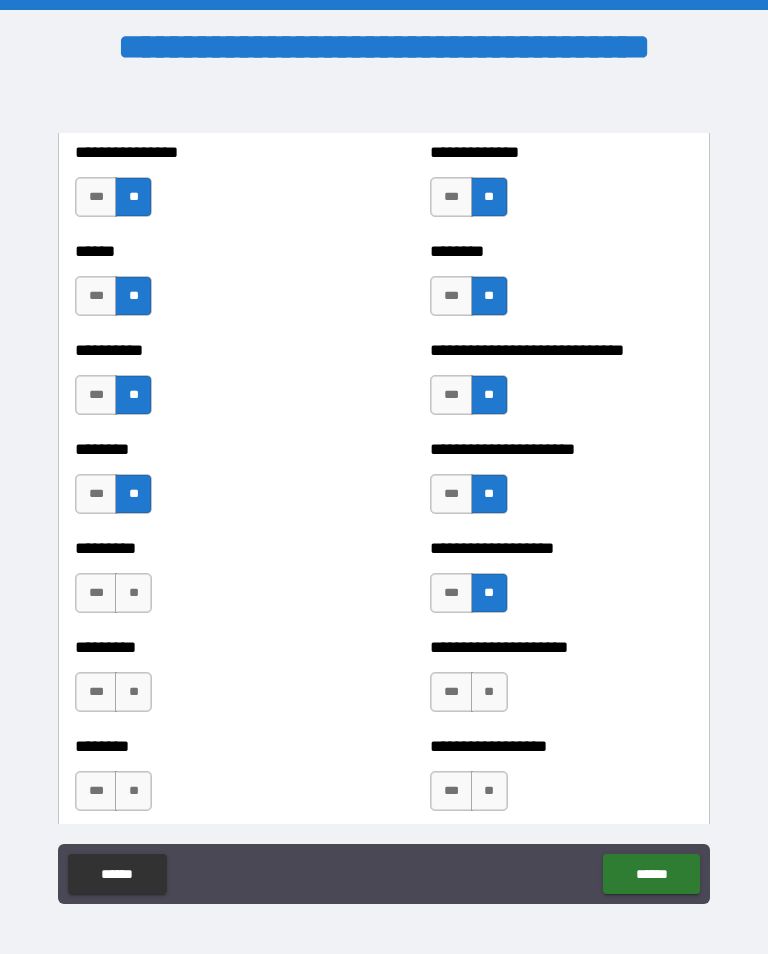 click on "**" at bounding box center [133, 692] 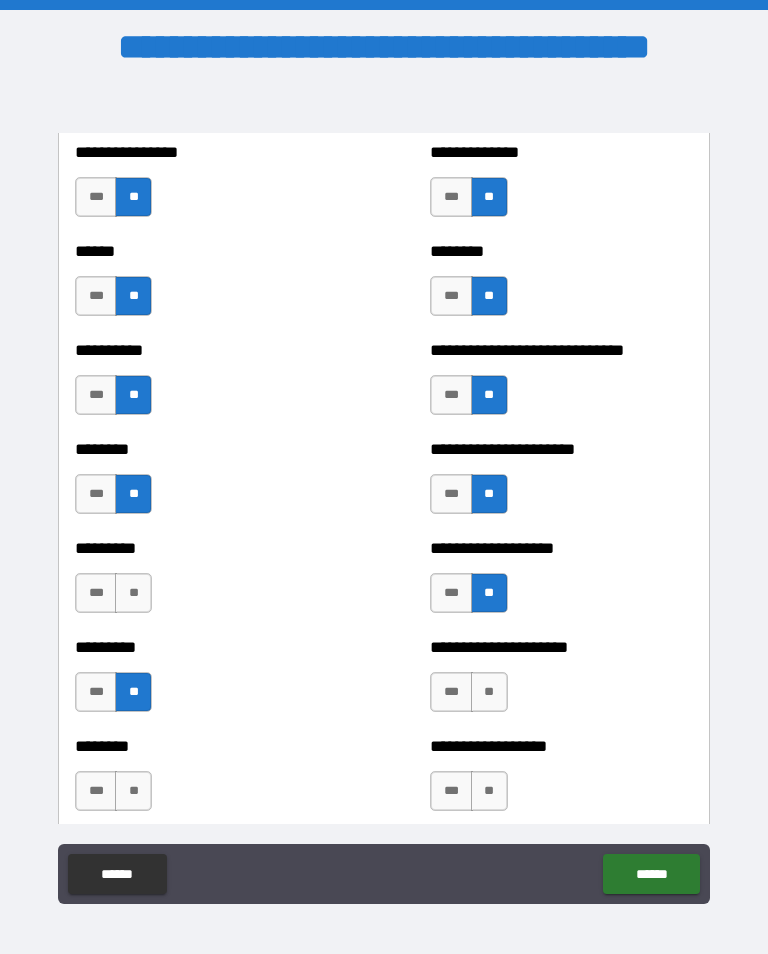 click on "********* *** **" at bounding box center [206, 583] 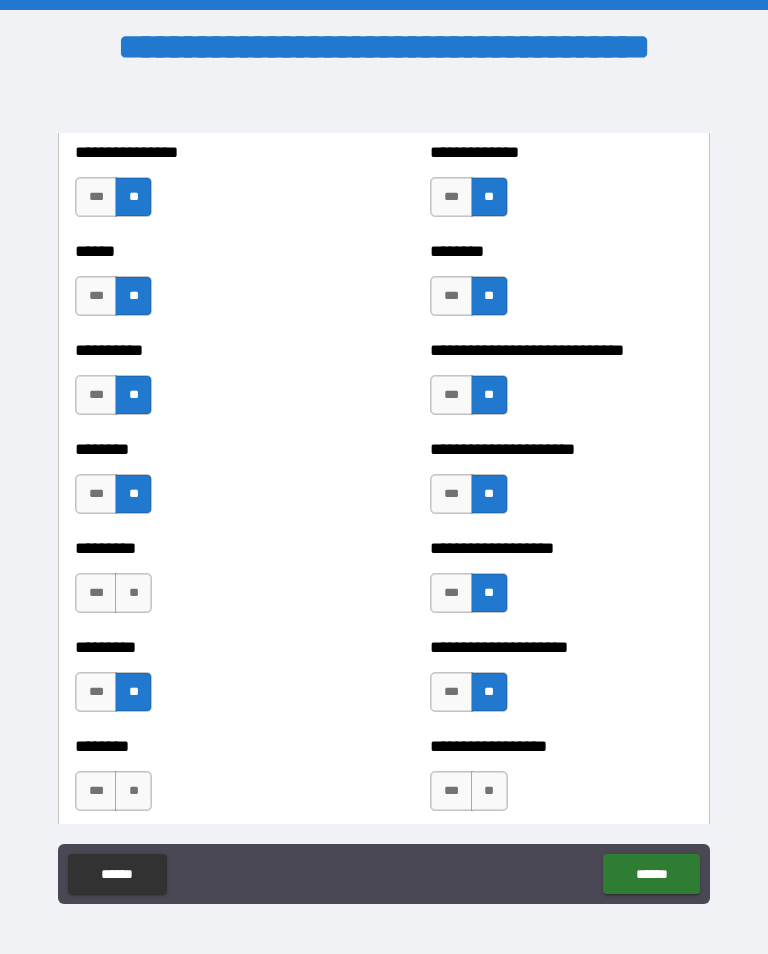 click on "**" at bounding box center [489, 791] 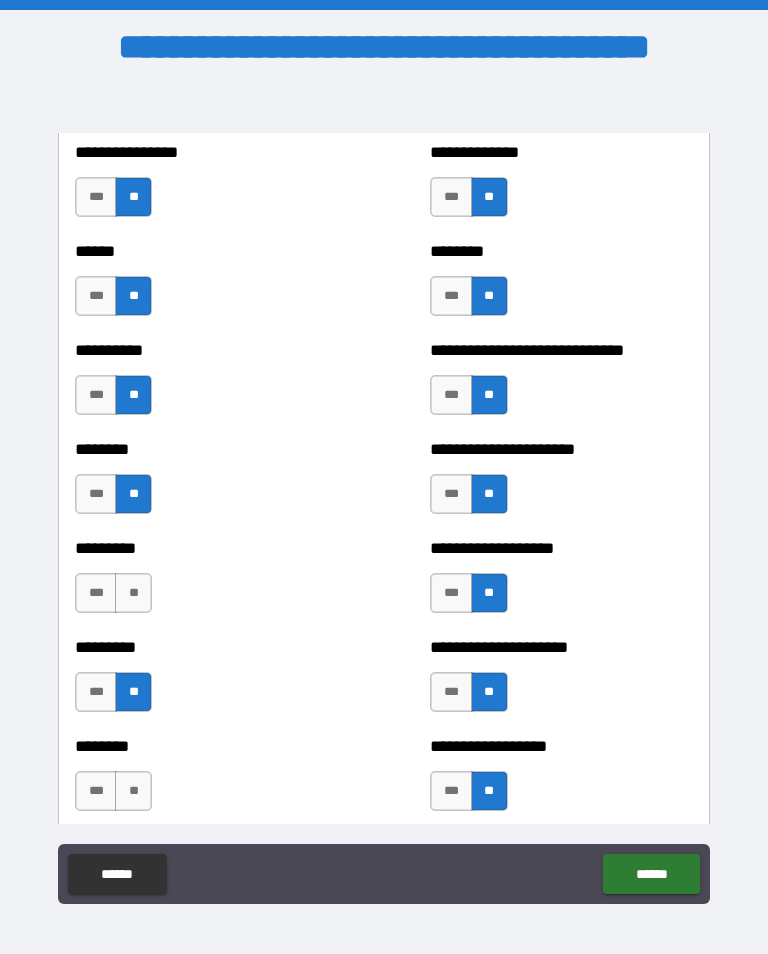 click on "**" at bounding box center [133, 791] 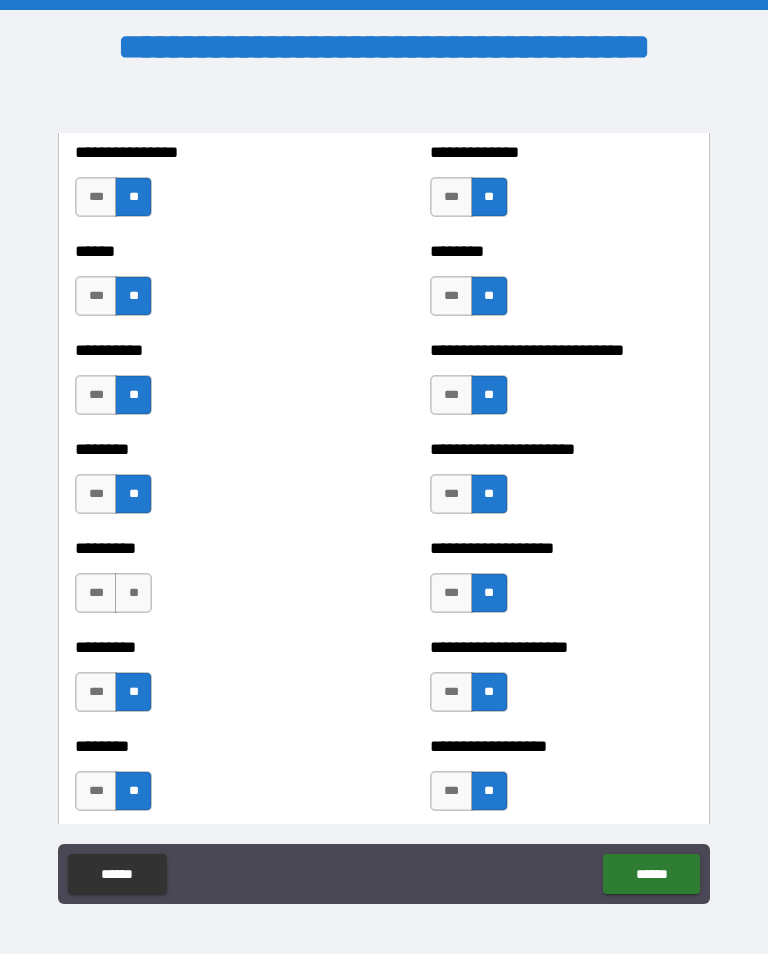 click on "**" at bounding box center [133, 593] 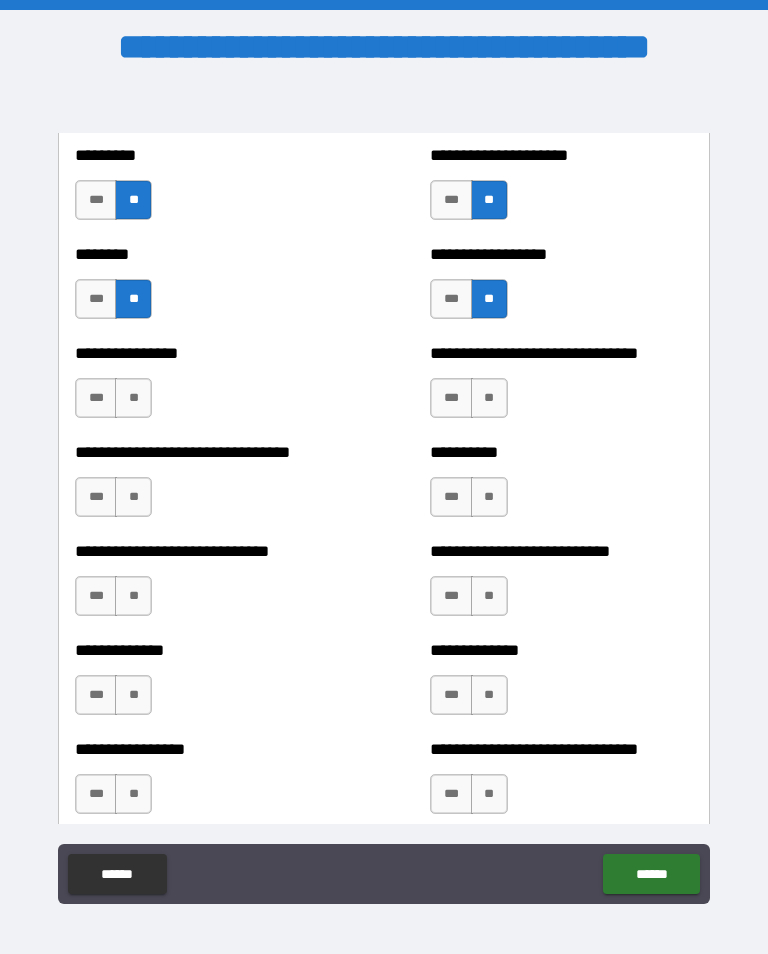 scroll, scrollTop: 7427, scrollLeft: 0, axis: vertical 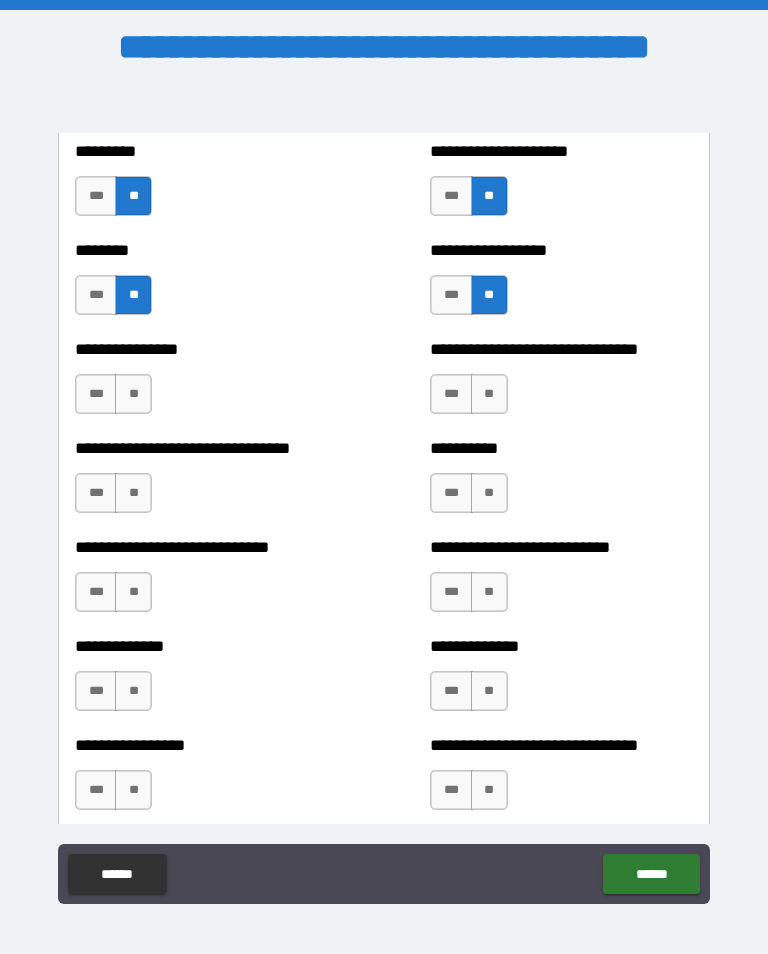 click on "**" at bounding box center [489, 394] 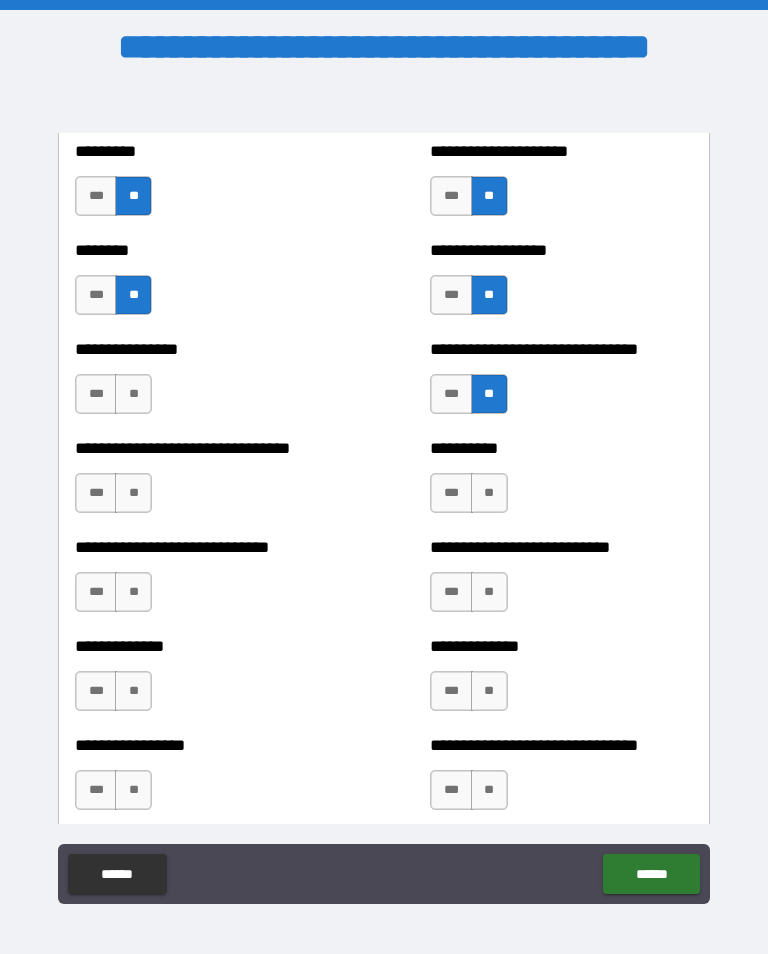 click on "**" at bounding box center [133, 394] 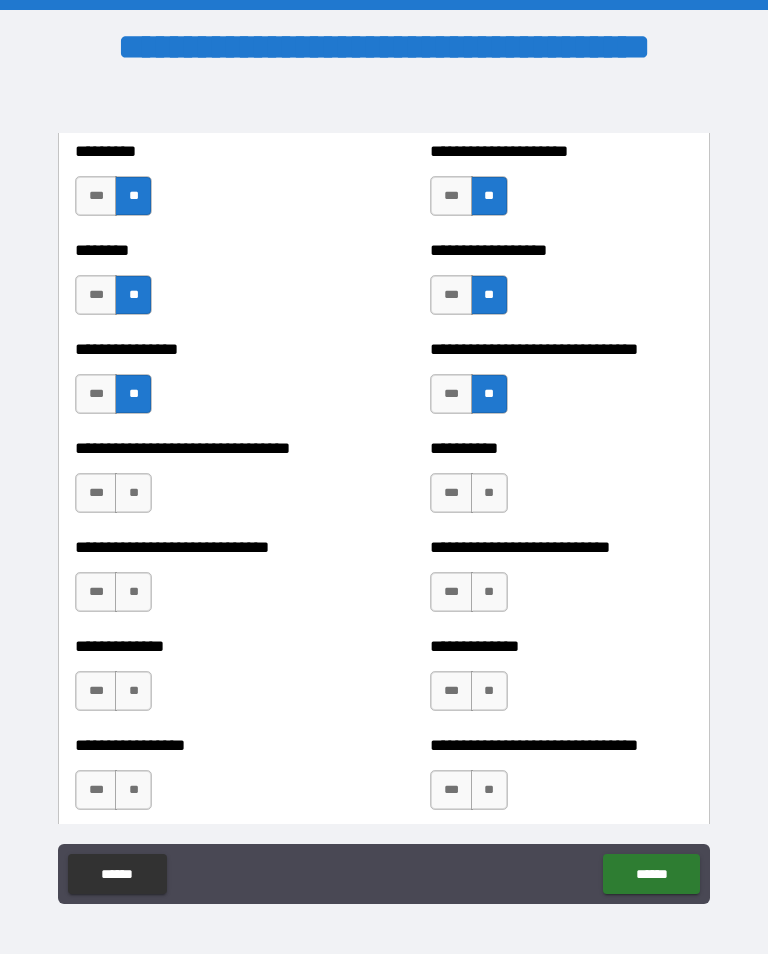 click on "**" at bounding box center [133, 493] 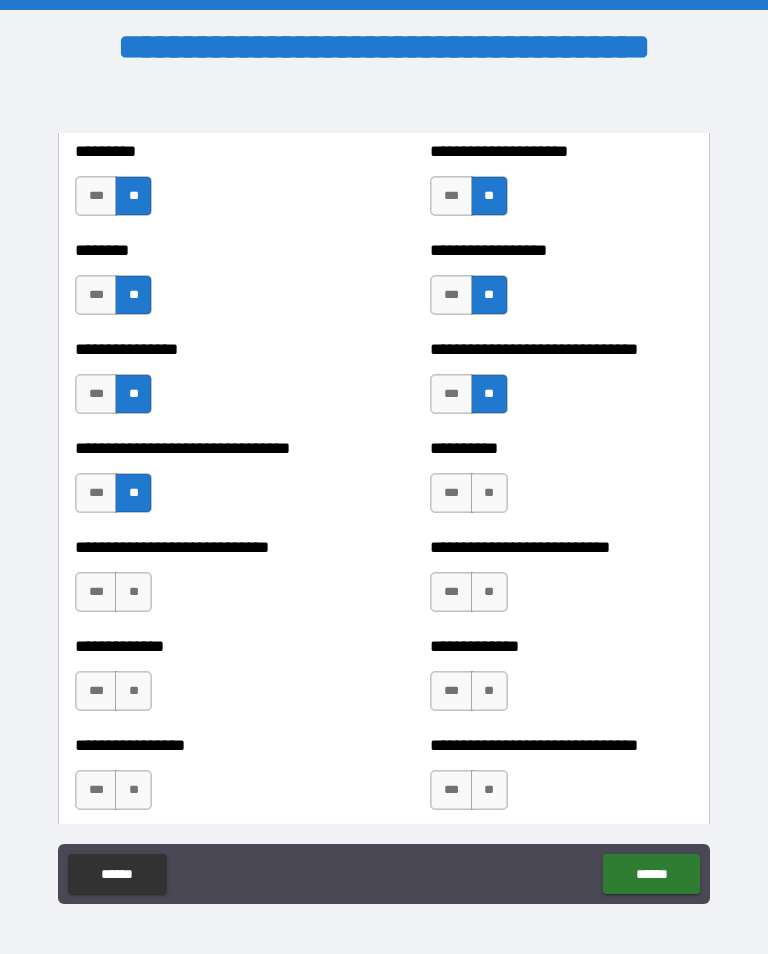 click on "**" at bounding box center (489, 493) 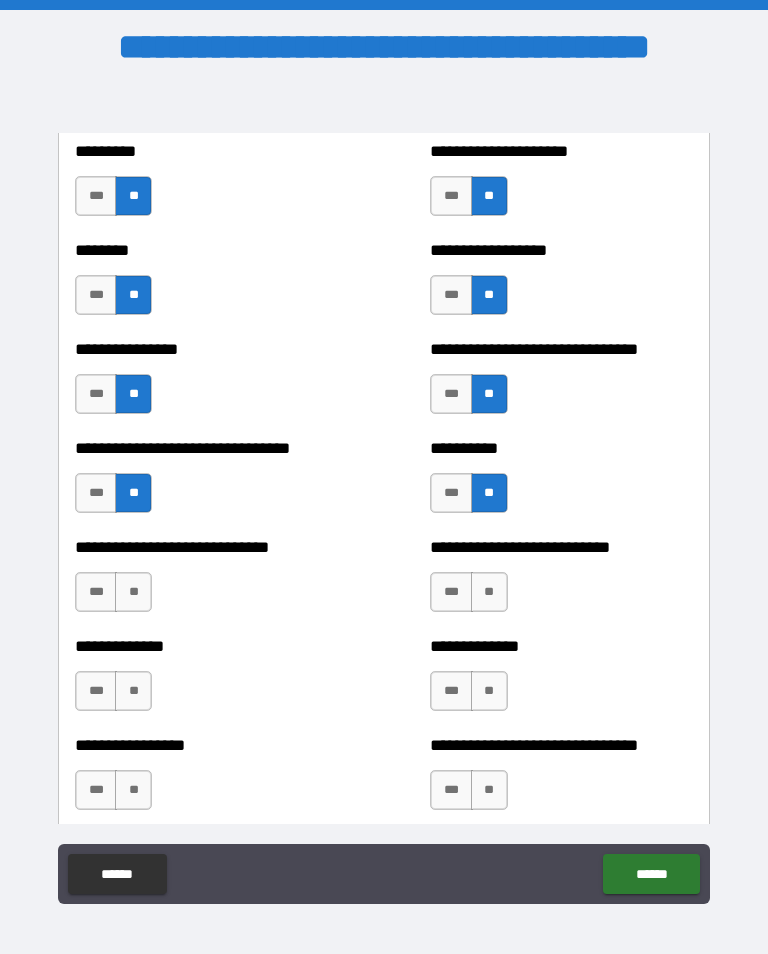 click on "**" at bounding box center [489, 592] 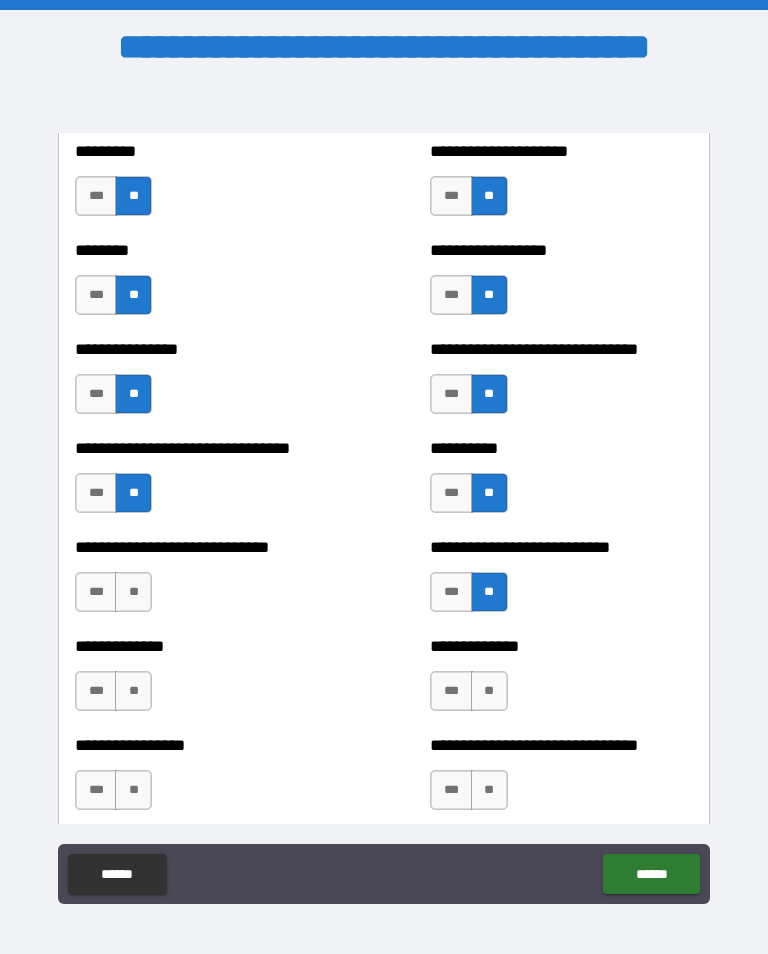 click on "**" at bounding box center (133, 592) 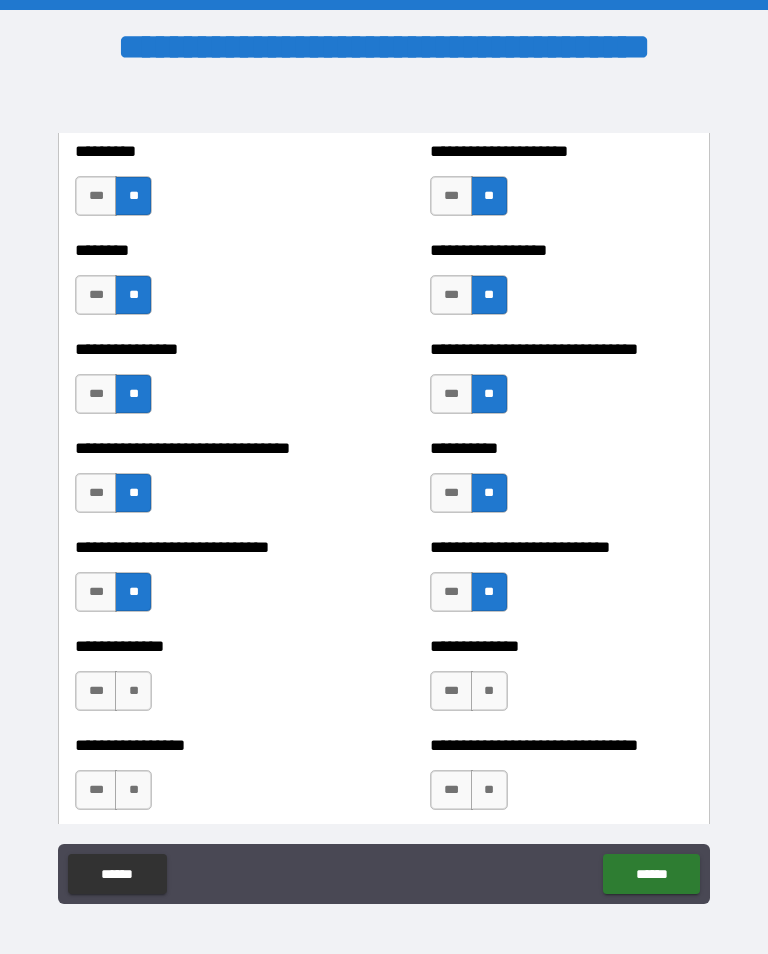 click on "**" at bounding box center (133, 691) 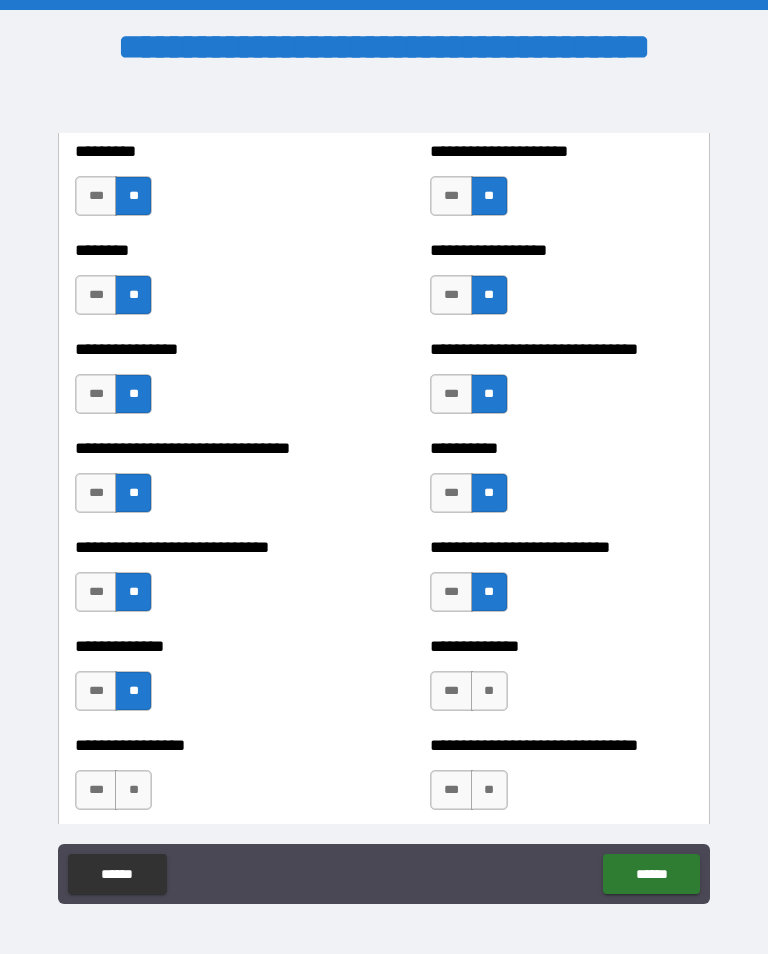 click on "**" at bounding box center (489, 691) 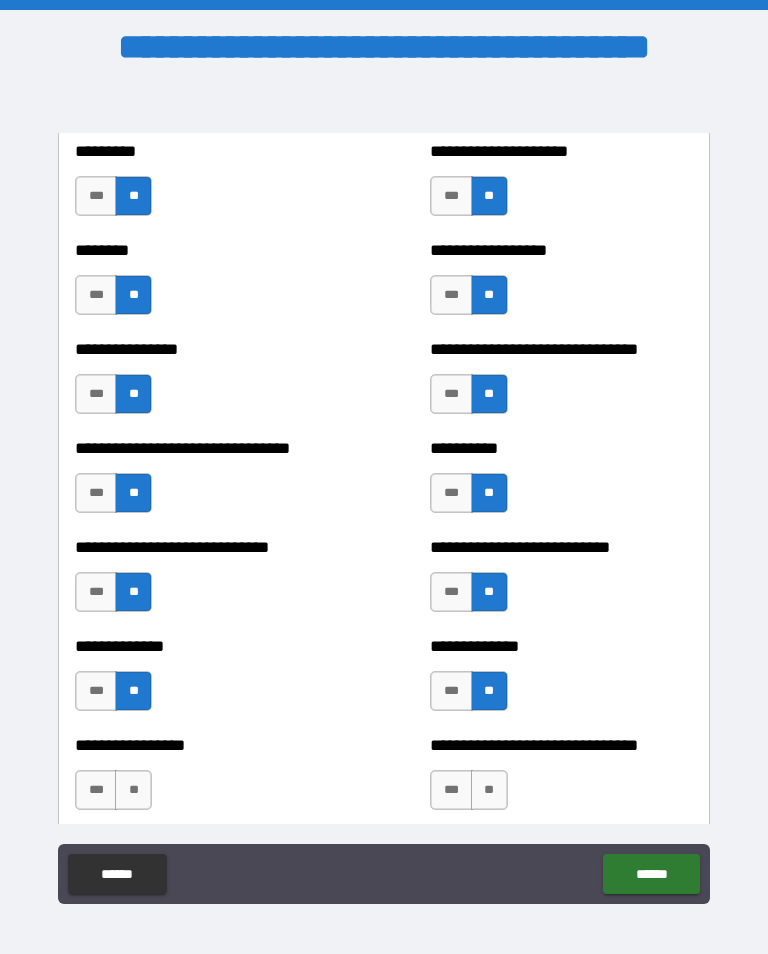 click on "**" at bounding box center (489, 790) 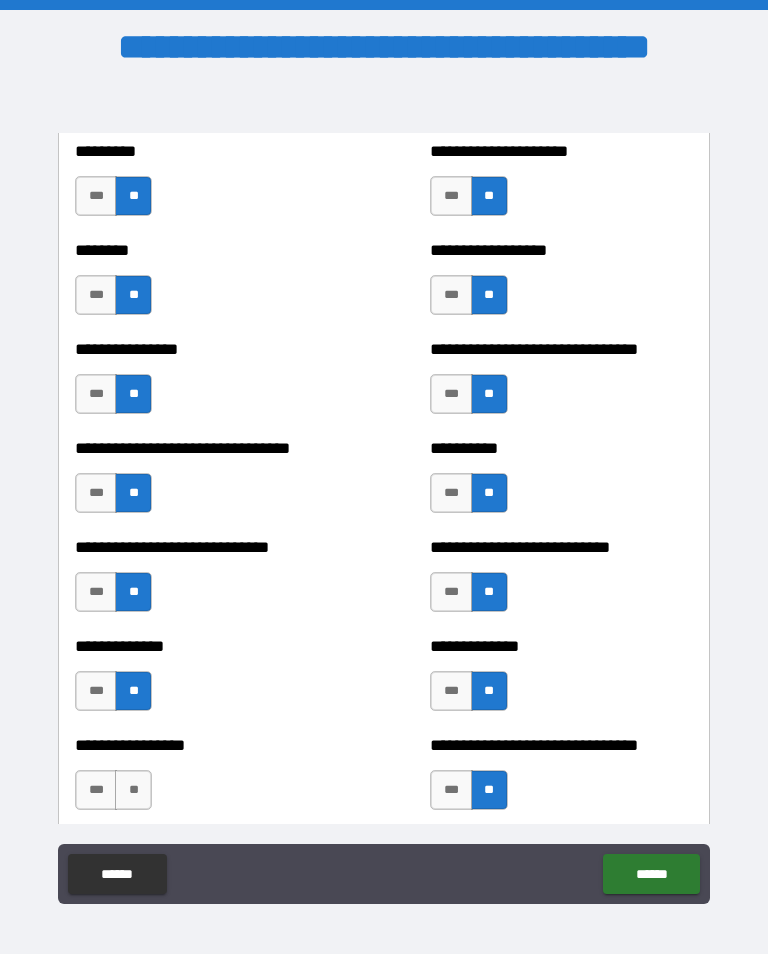 click on "**" at bounding box center (133, 790) 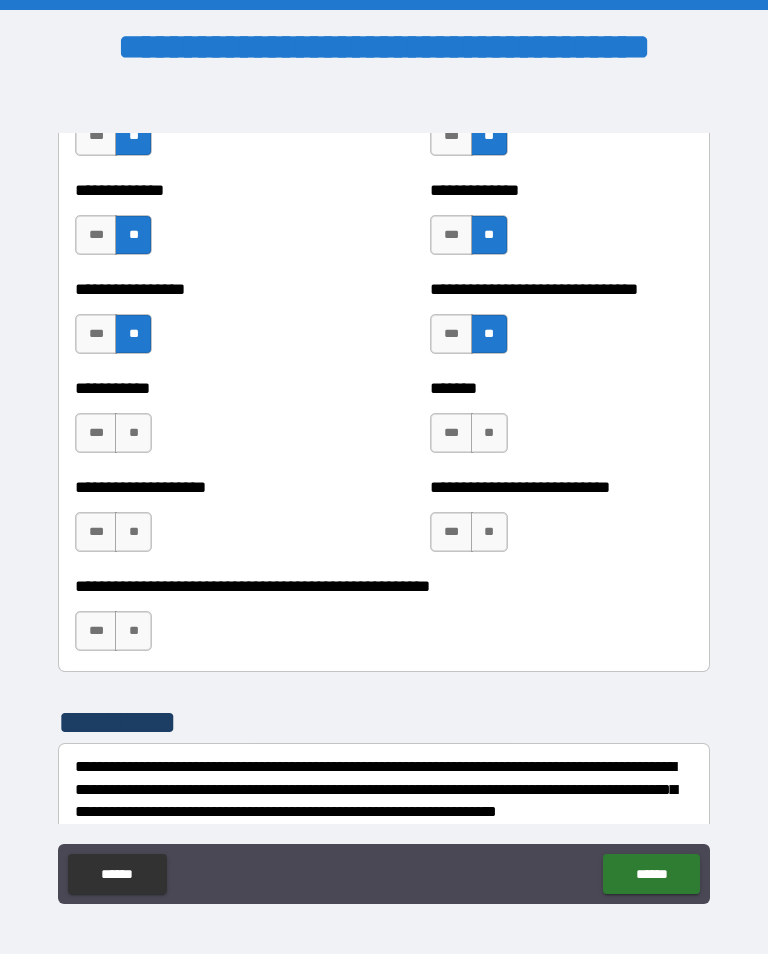 scroll, scrollTop: 7939, scrollLeft: 0, axis: vertical 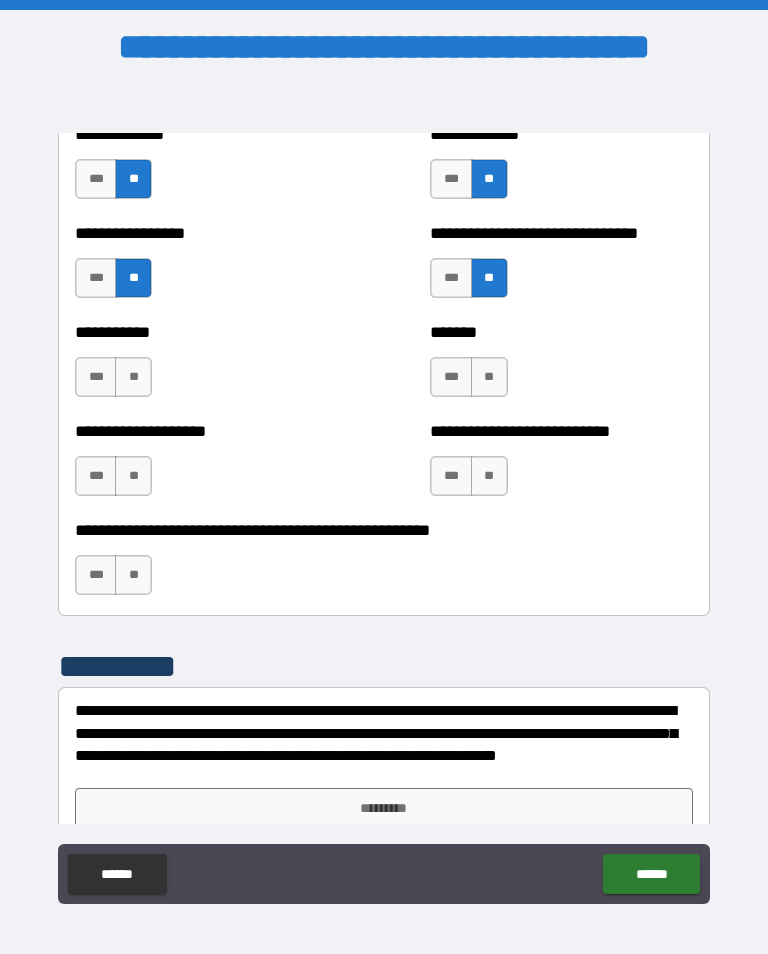 click on "**" at bounding box center [489, 377] 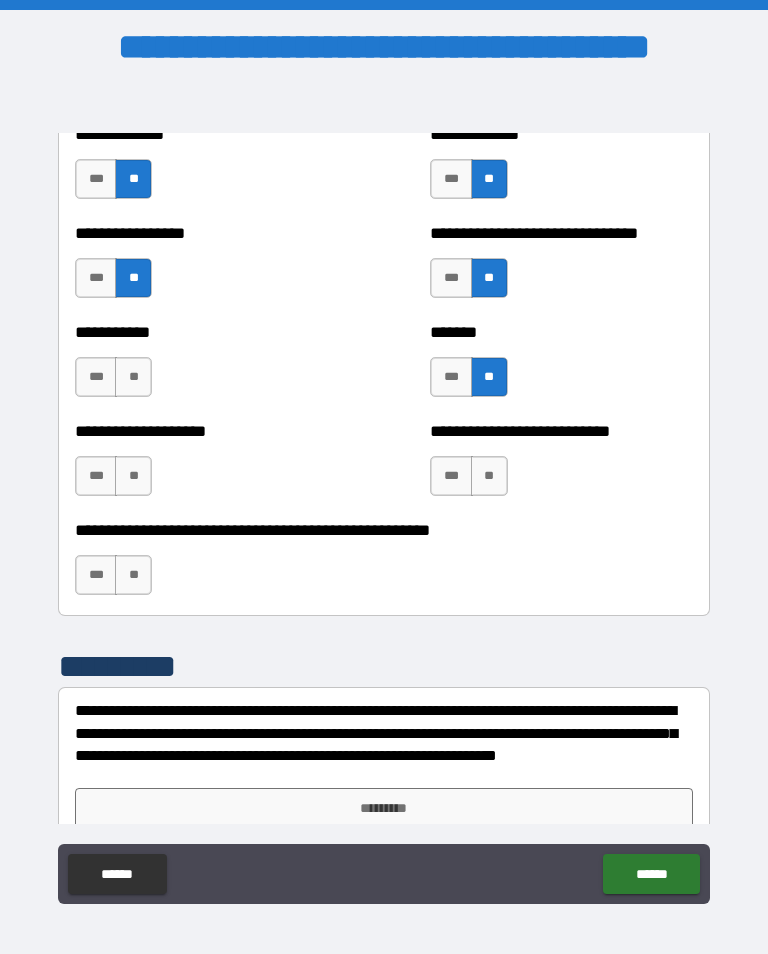click on "**" at bounding box center [489, 476] 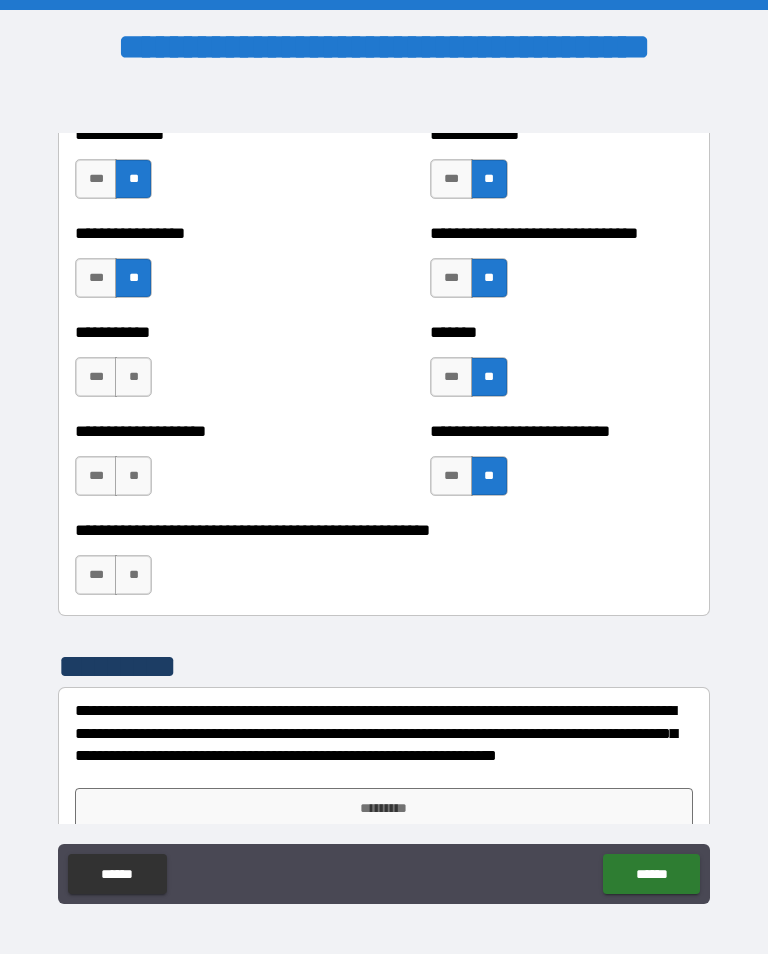 click on "**" at bounding box center [133, 575] 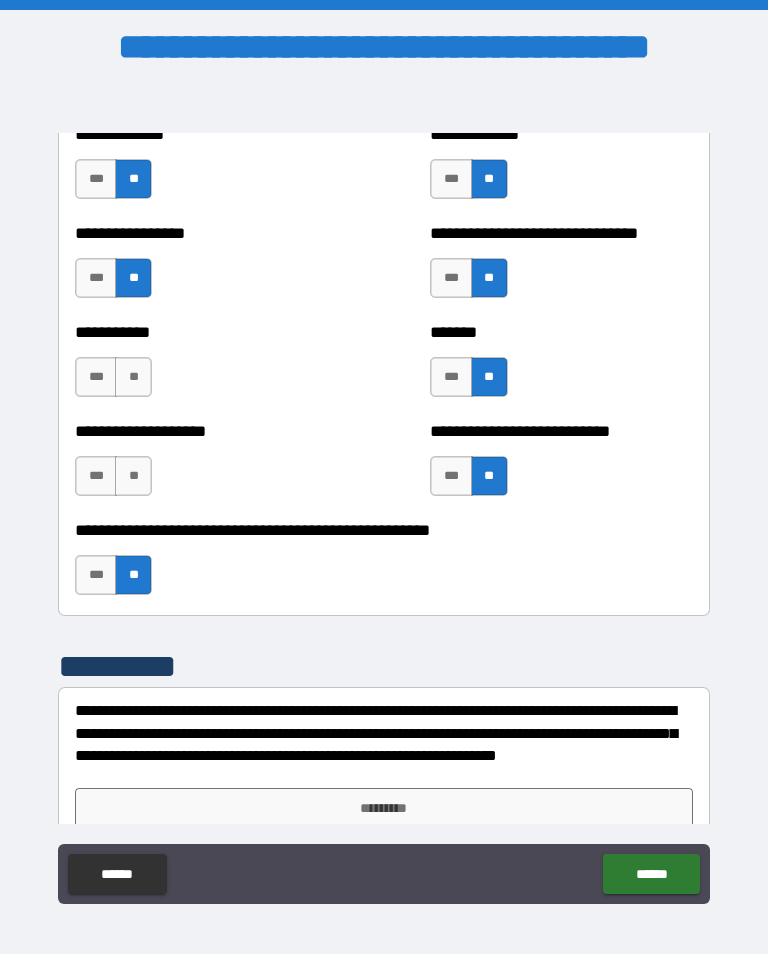 click on "**********" at bounding box center [206, 466] 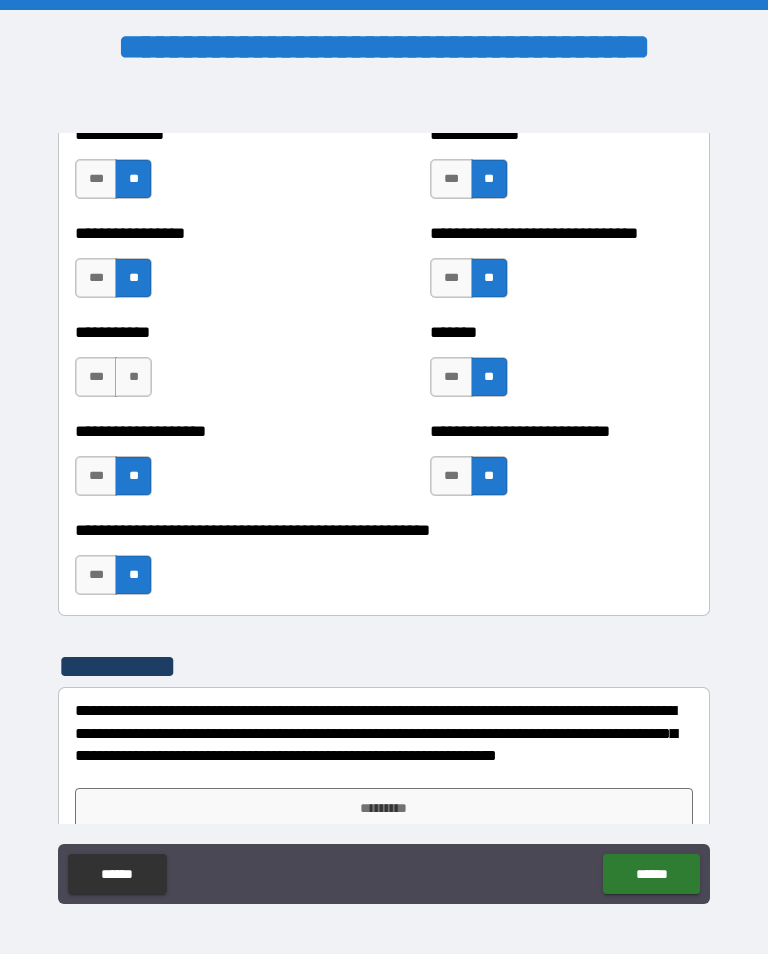 click on "**********" at bounding box center (206, 367) 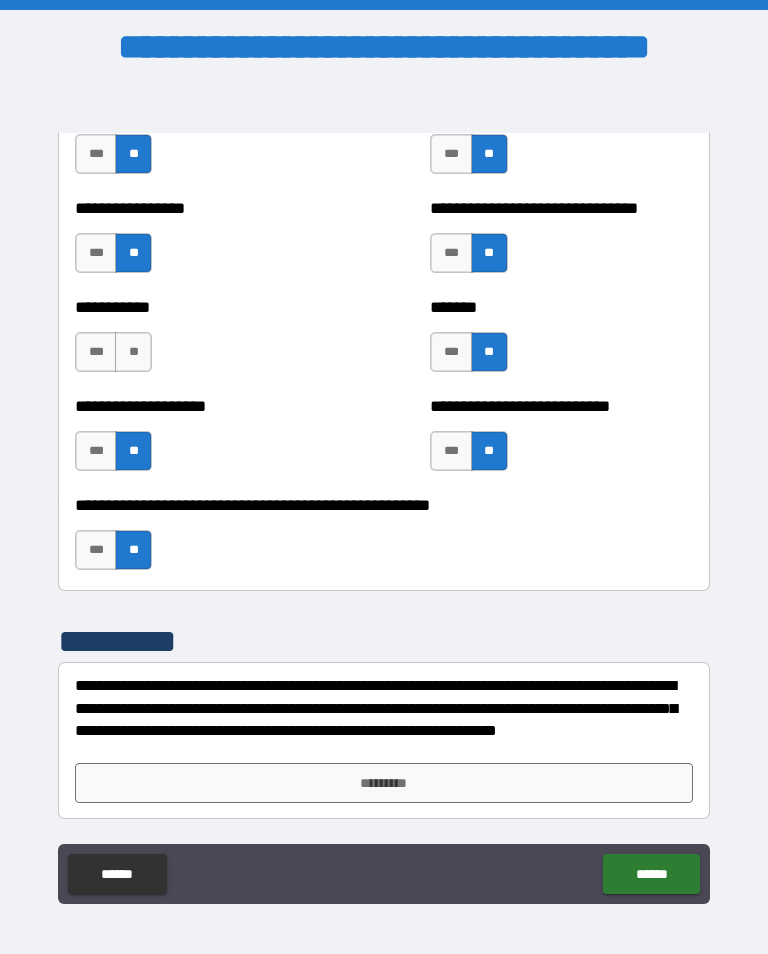 click on "**" at bounding box center (133, 352) 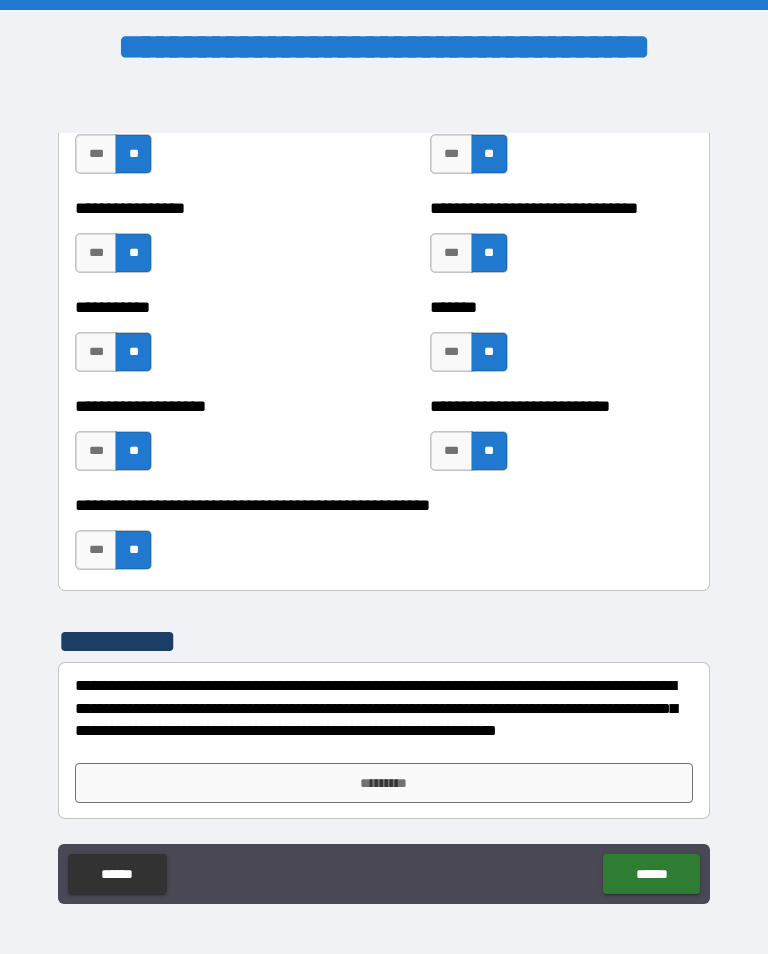 scroll, scrollTop: 7964, scrollLeft: 0, axis: vertical 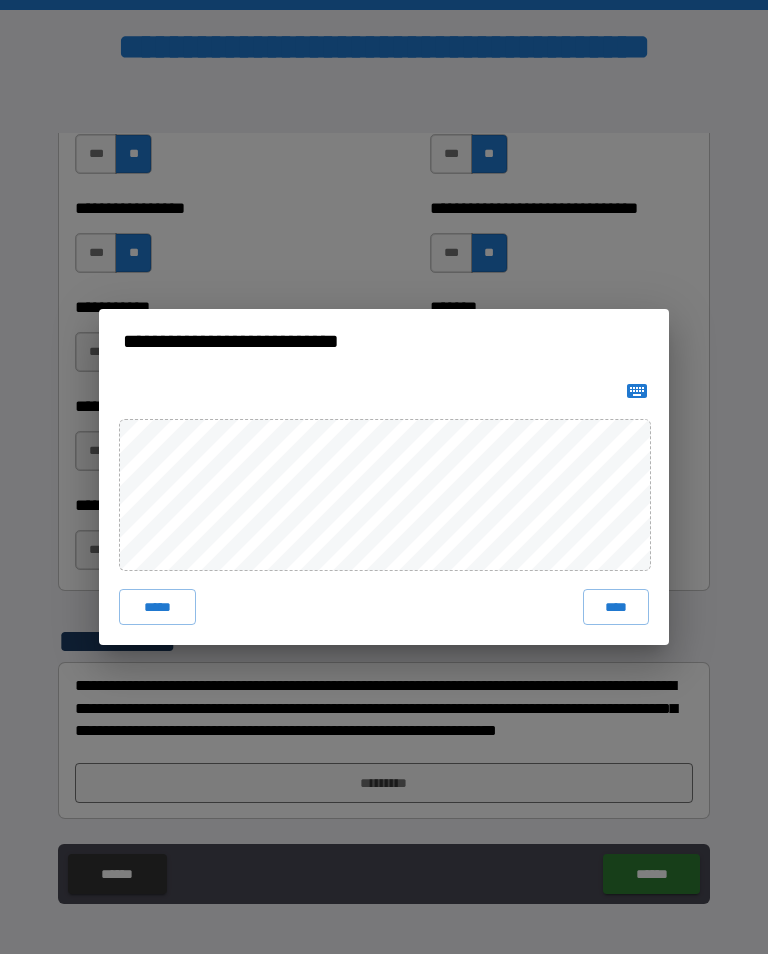 click on "****" at bounding box center (616, 607) 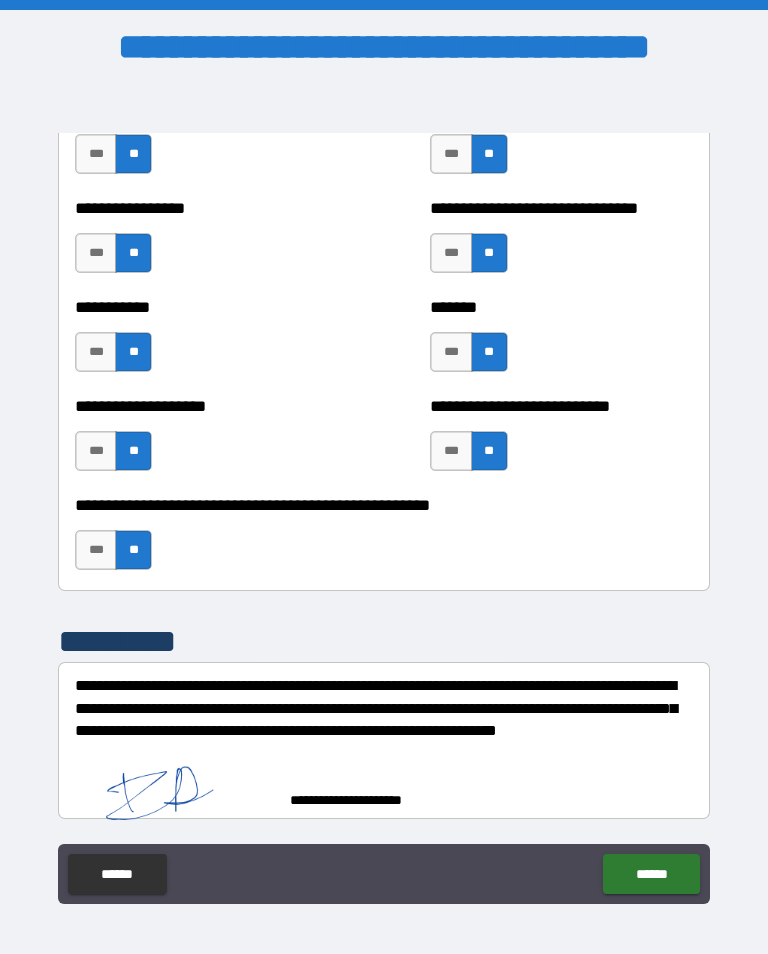 scroll, scrollTop: 7954, scrollLeft: 0, axis: vertical 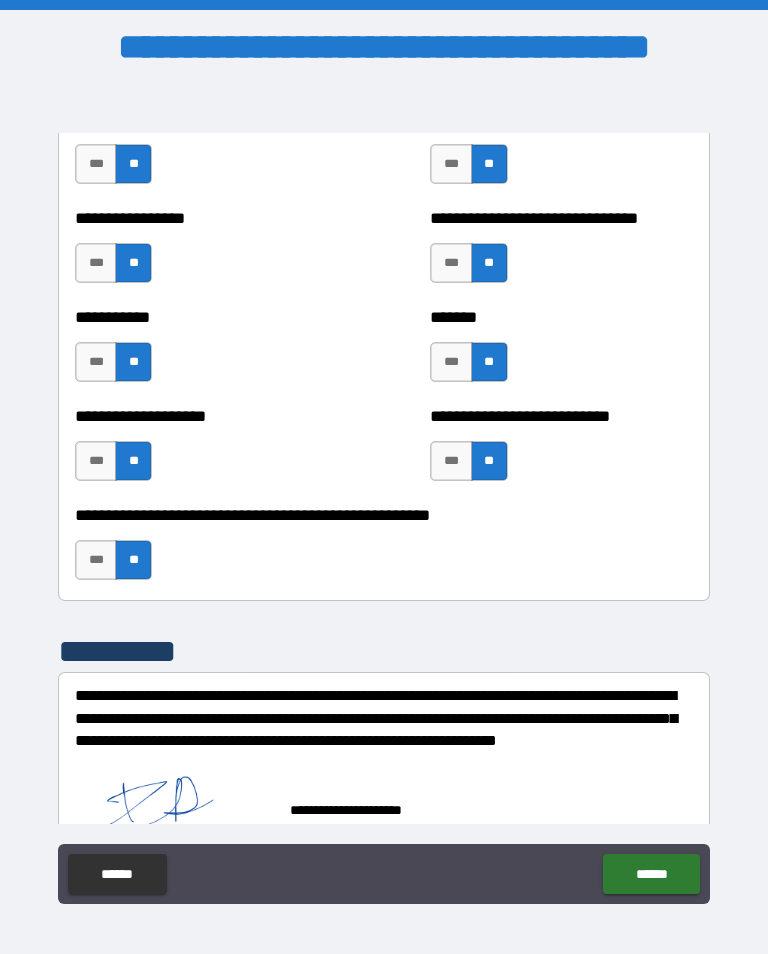 click on "******" at bounding box center [651, 874] 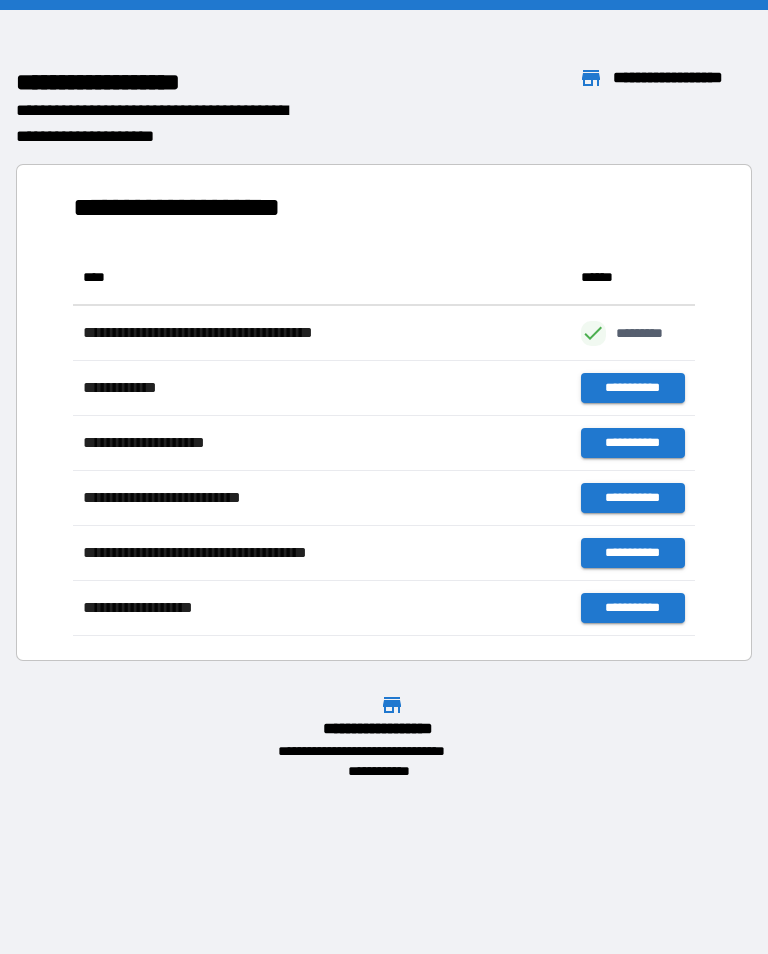 scroll, scrollTop: 386, scrollLeft: 622, axis: both 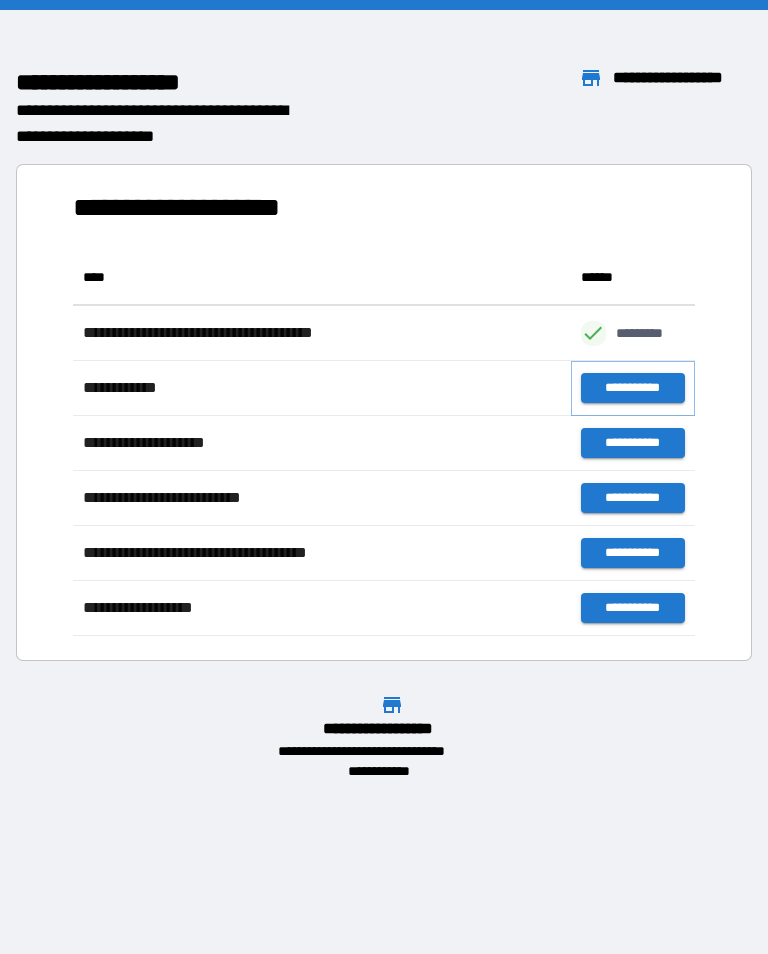 click on "**********" at bounding box center [633, 388] 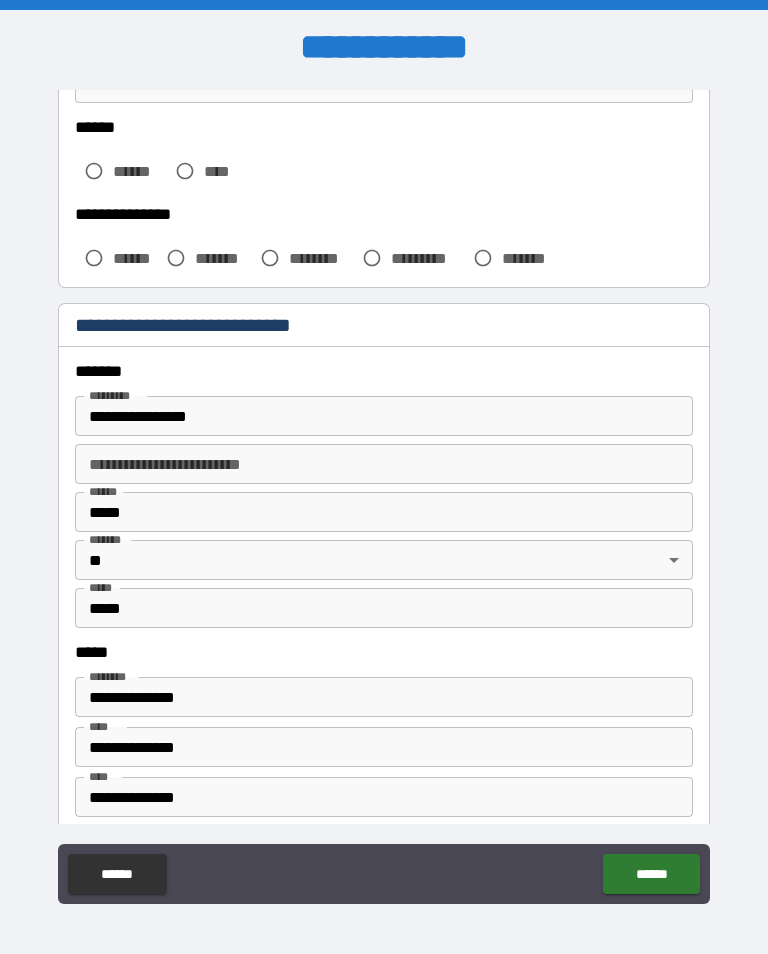 scroll, scrollTop: 503, scrollLeft: 0, axis: vertical 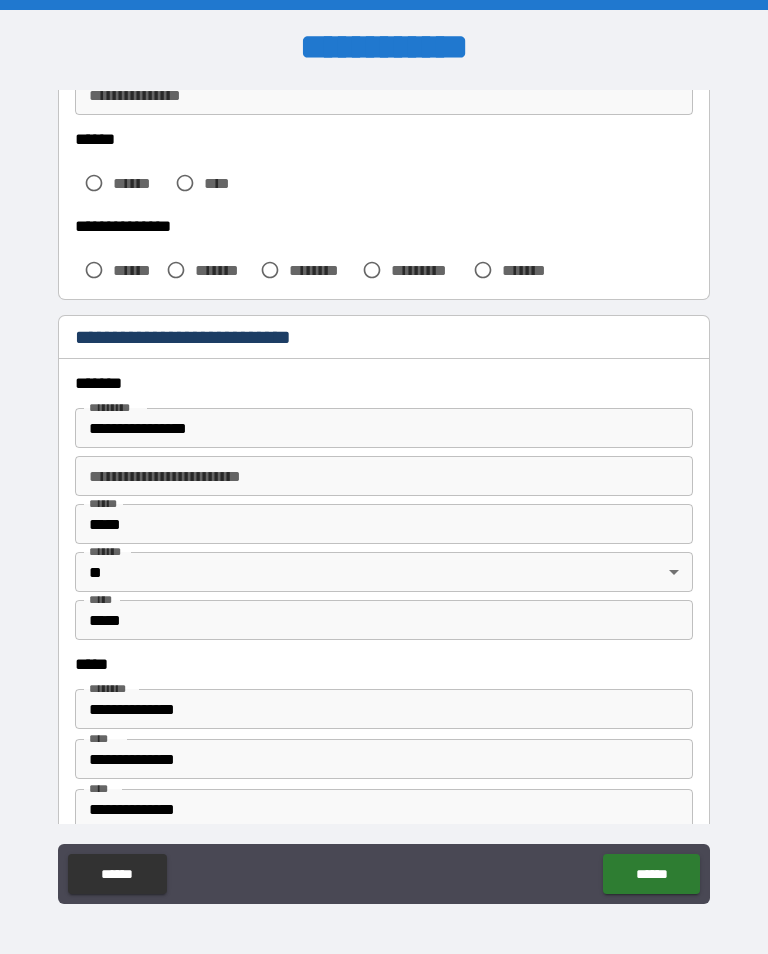 click on "**********" at bounding box center (384, 428) 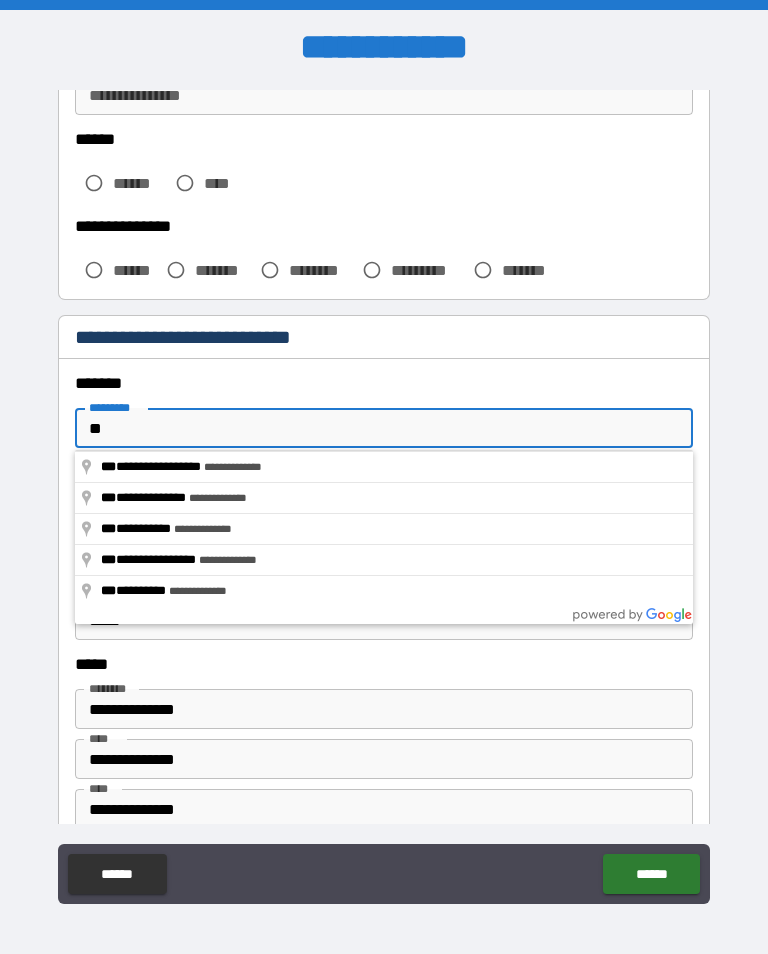 type on "*" 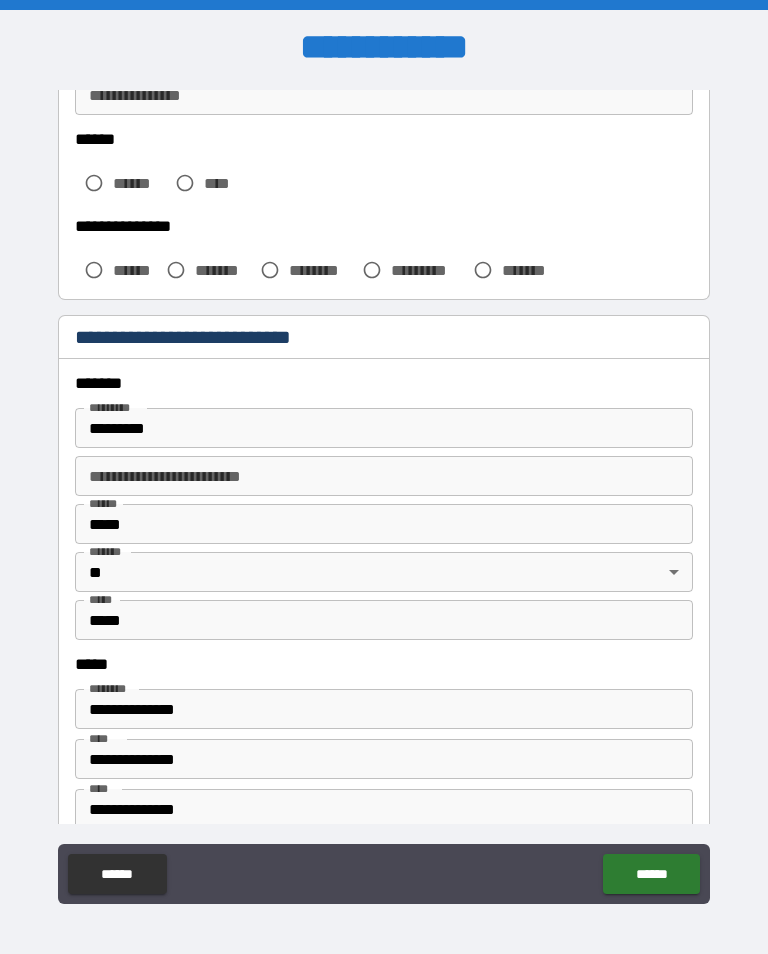 type on "**********" 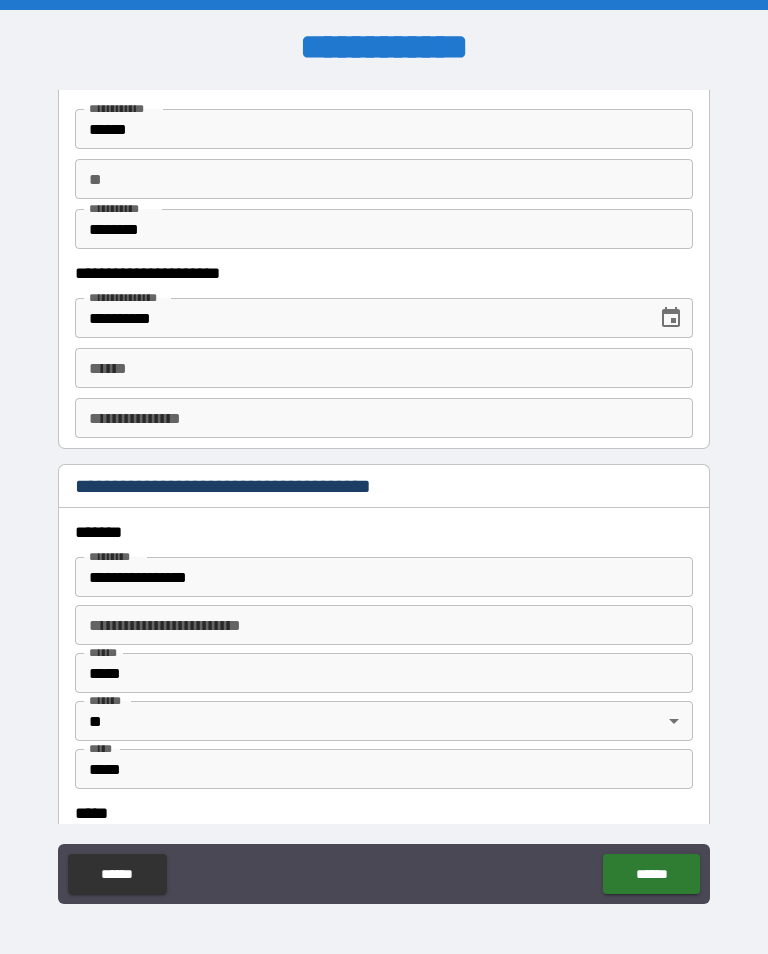scroll, scrollTop: 1988, scrollLeft: 0, axis: vertical 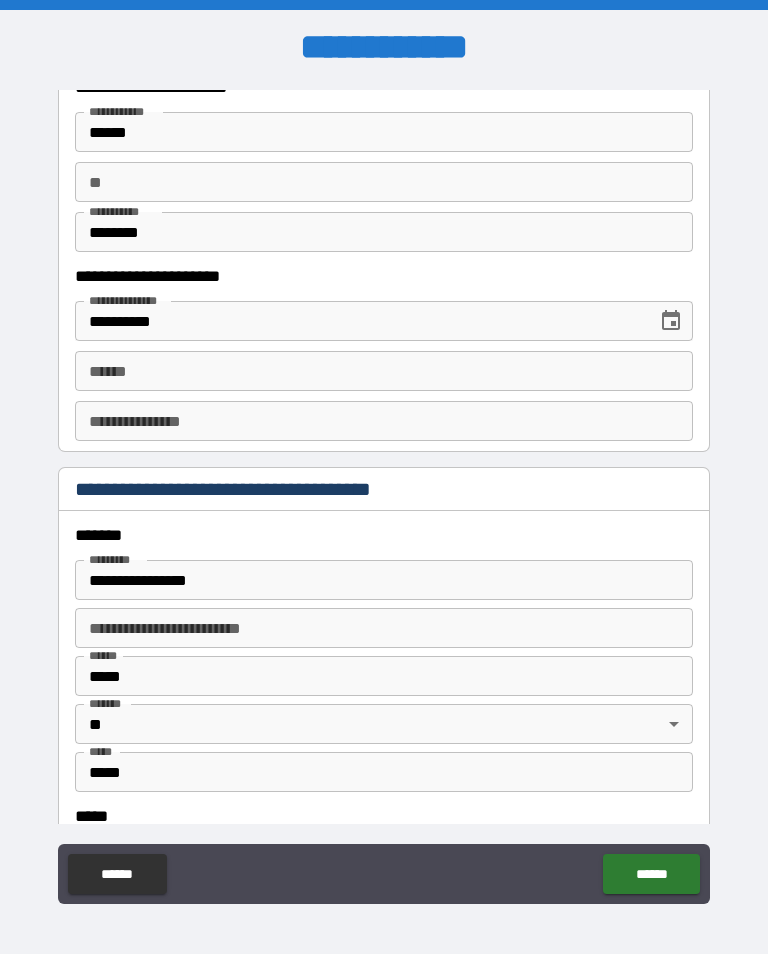 click on "****   *" at bounding box center (384, 371) 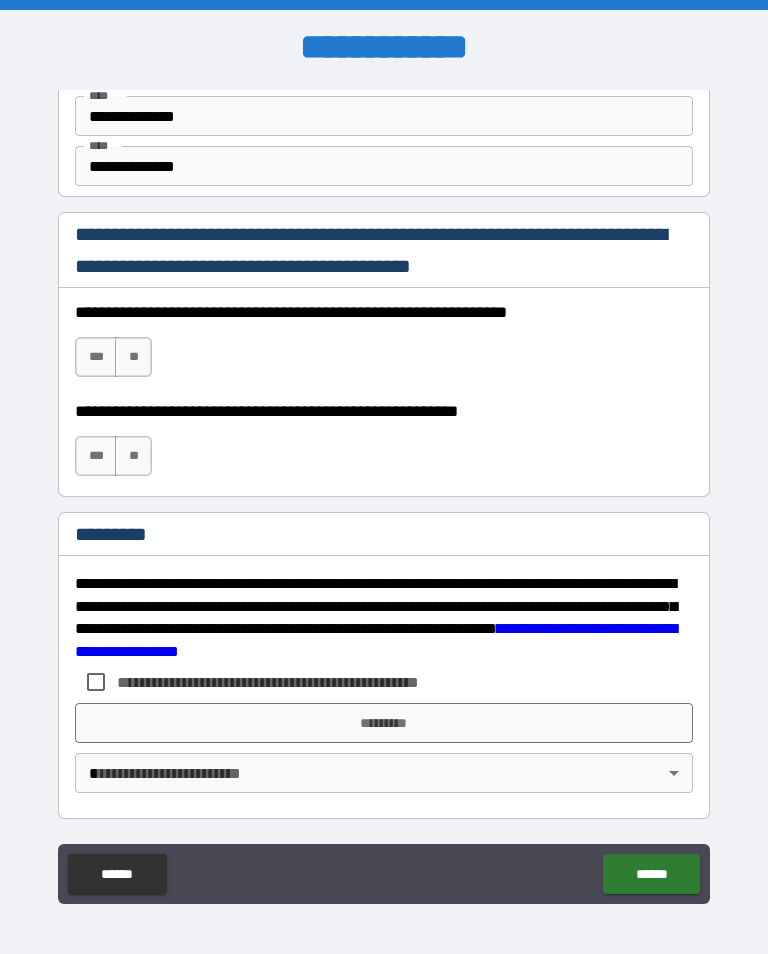 scroll, scrollTop: 2872, scrollLeft: 0, axis: vertical 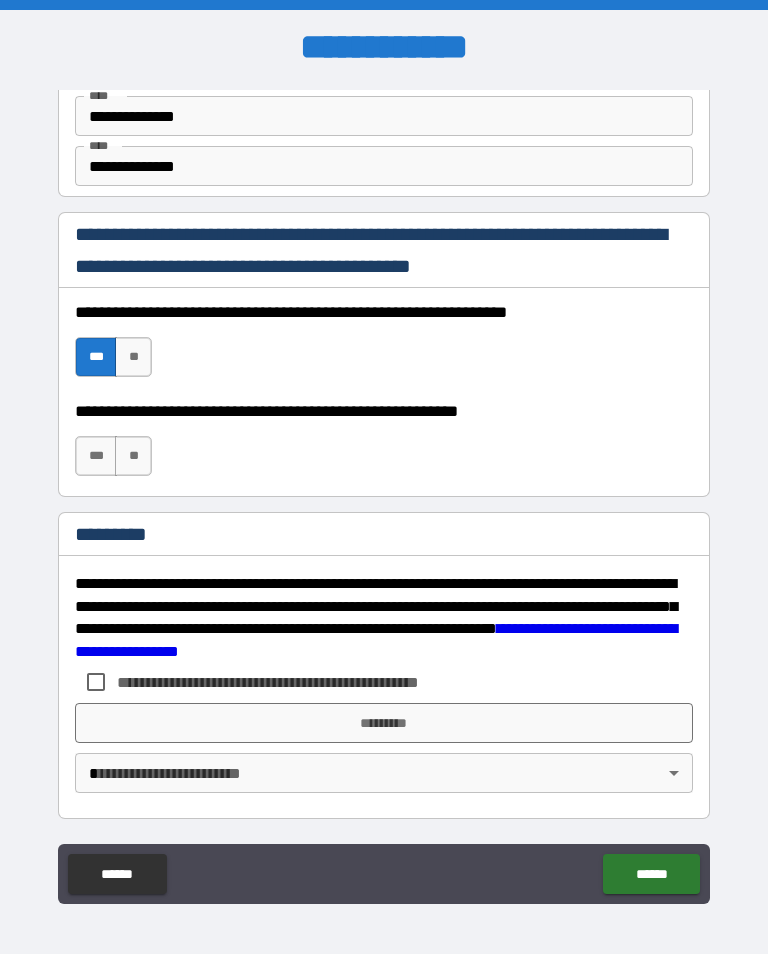 click on "***" at bounding box center (96, 456) 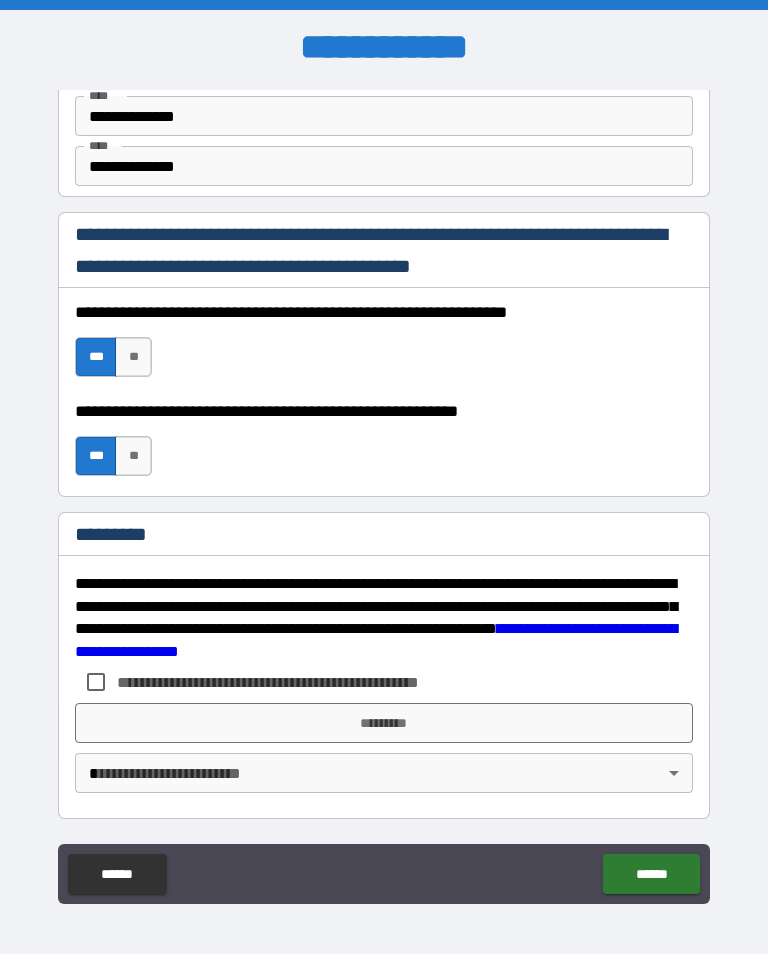 click on "*********" at bounding box center (384, 723) 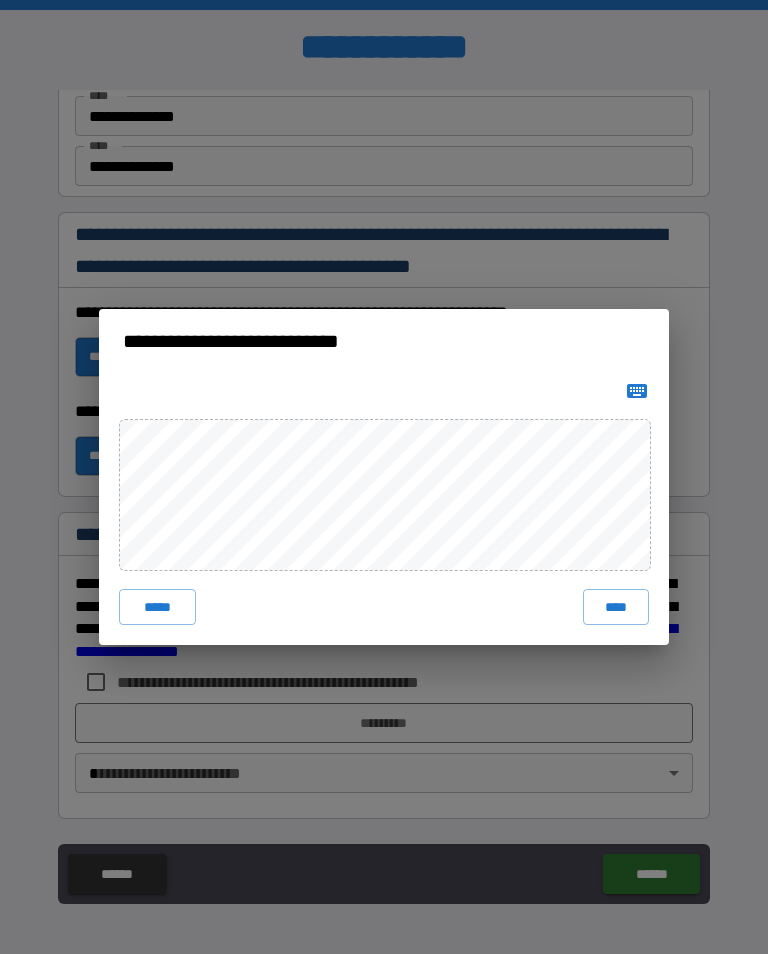 click on "****" at bounding box center [616, 607] 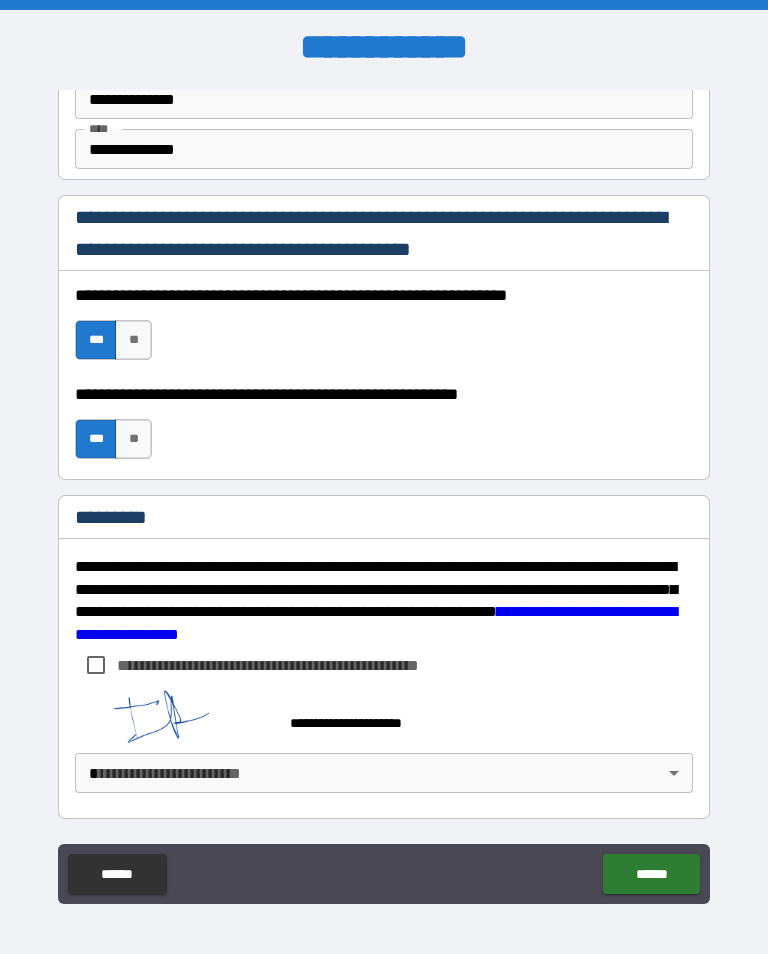 click on "******" at bounding box center (651, 874) 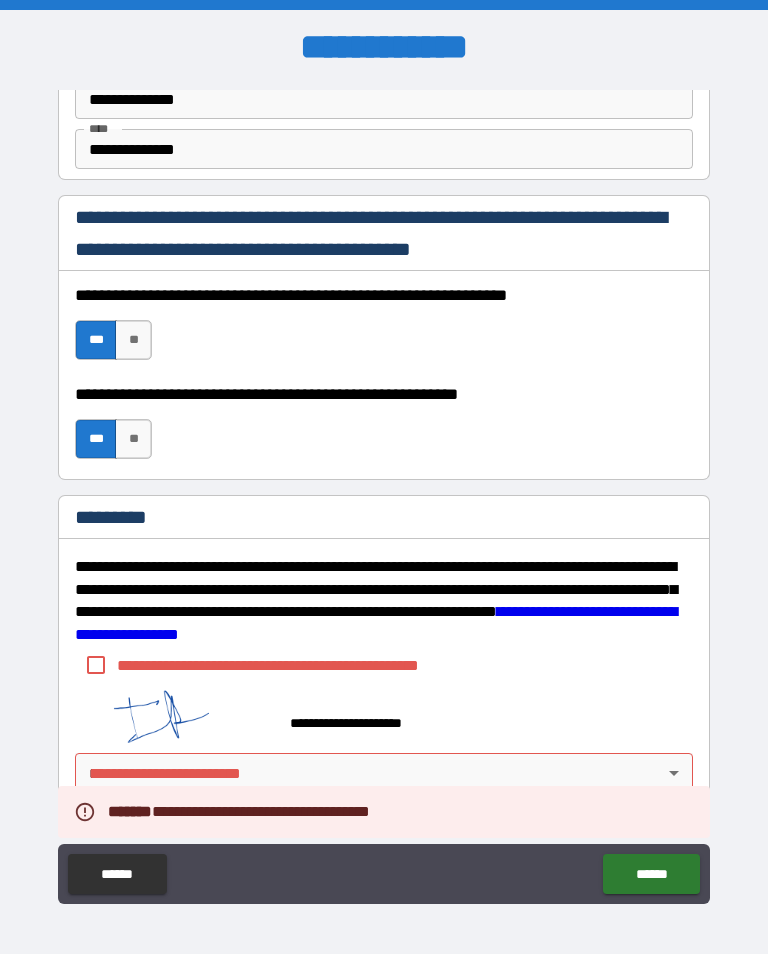scroll, scrollTop: 2889, scrollLeft: 0, axis: vertical 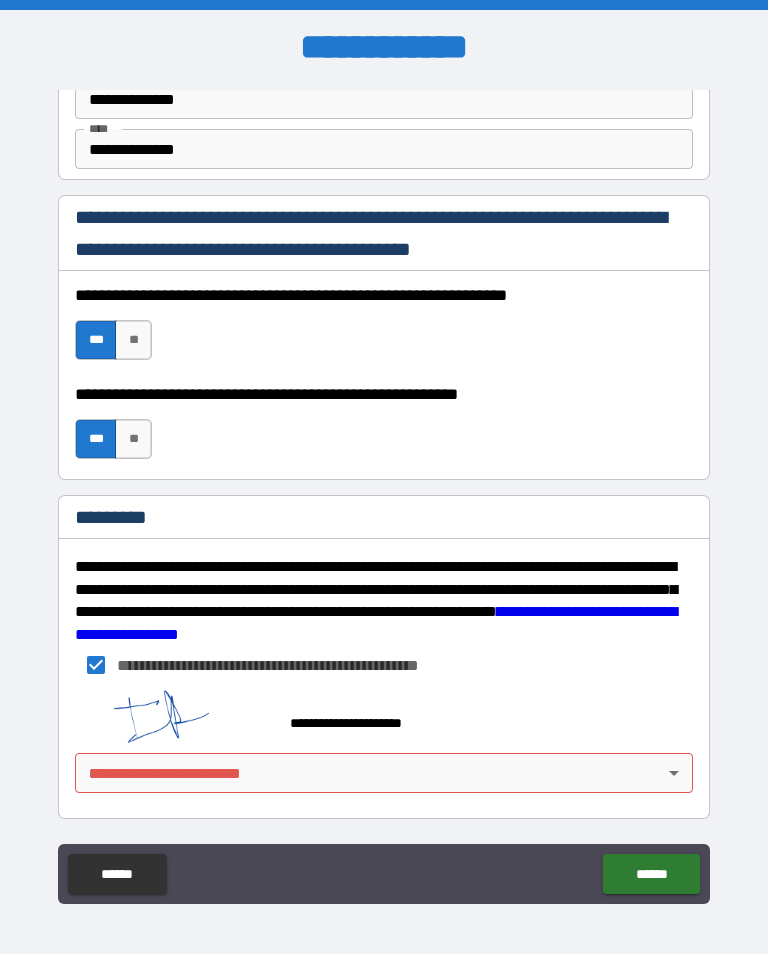 click on "******" at bounding box center (651, 874) 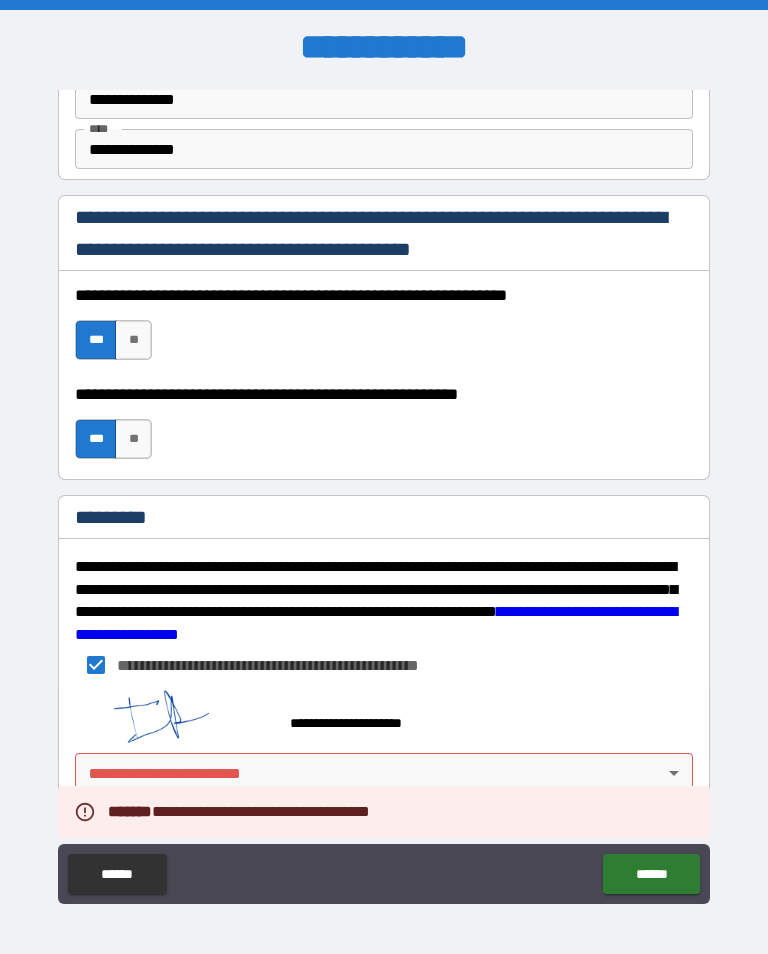 click on "**********" at bounding box center (384, 492) 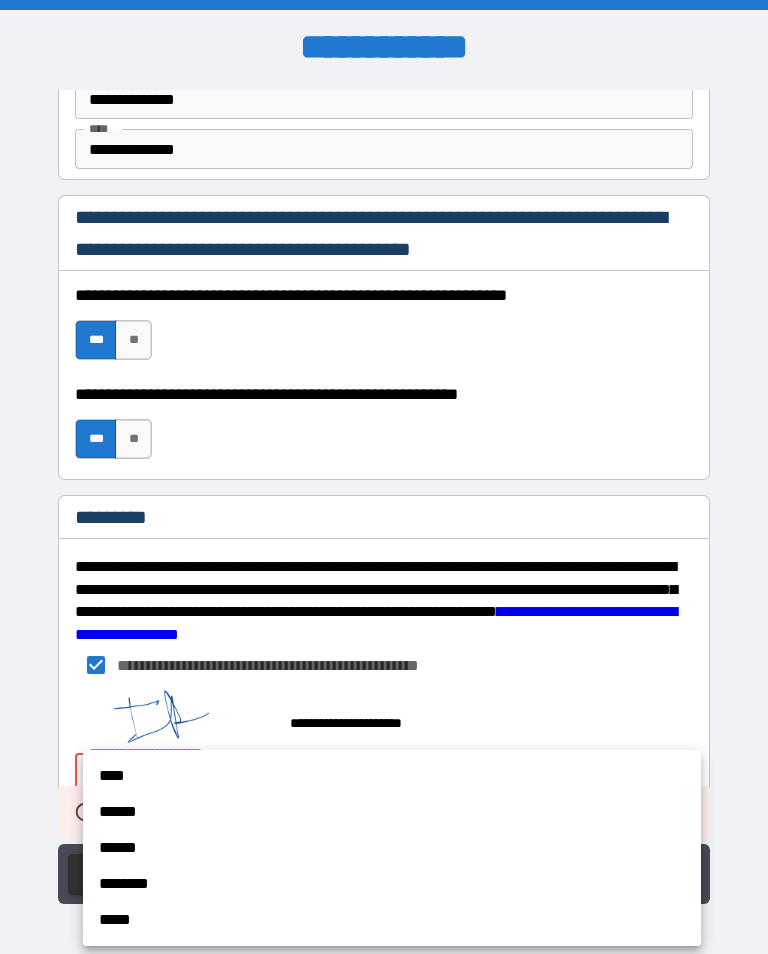 click on "******" at bounding box center (392, 812) 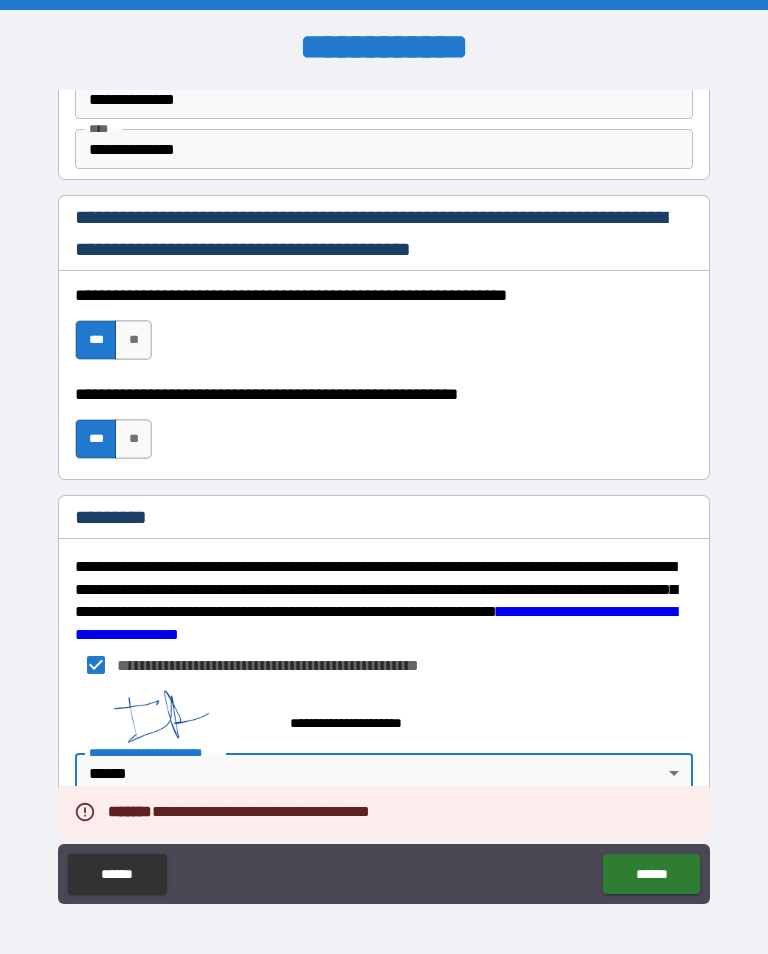 click on "**********" at bounding box center [384, 492] 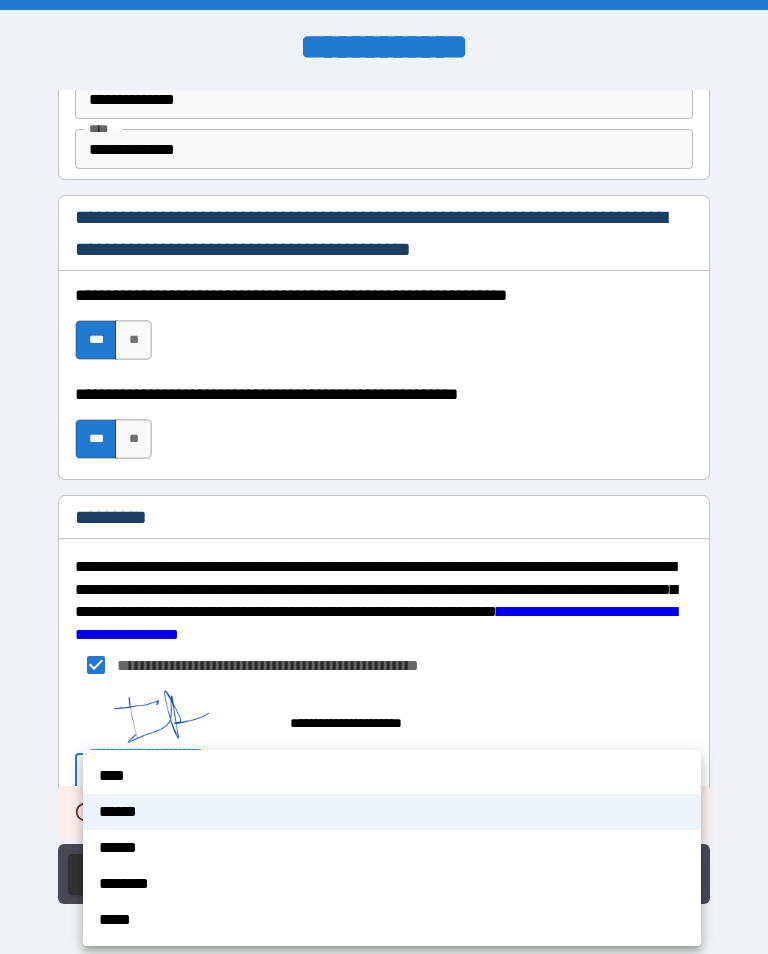 click on "****" at bounding box center [392, 776] 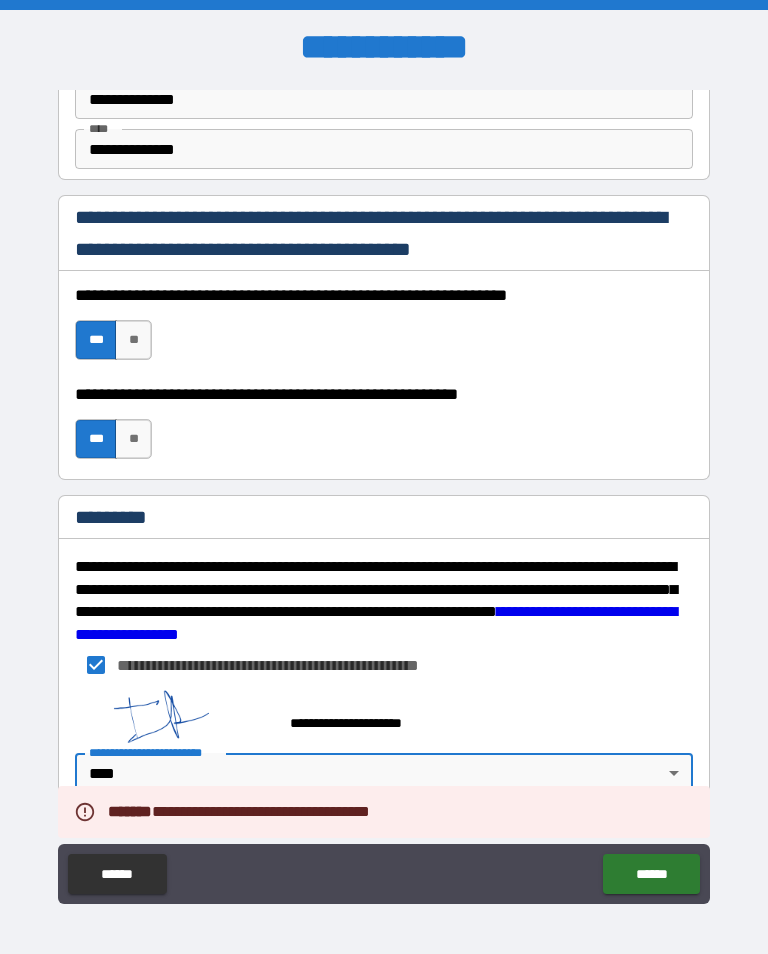 click on "******" at bounding box center (651, 874) 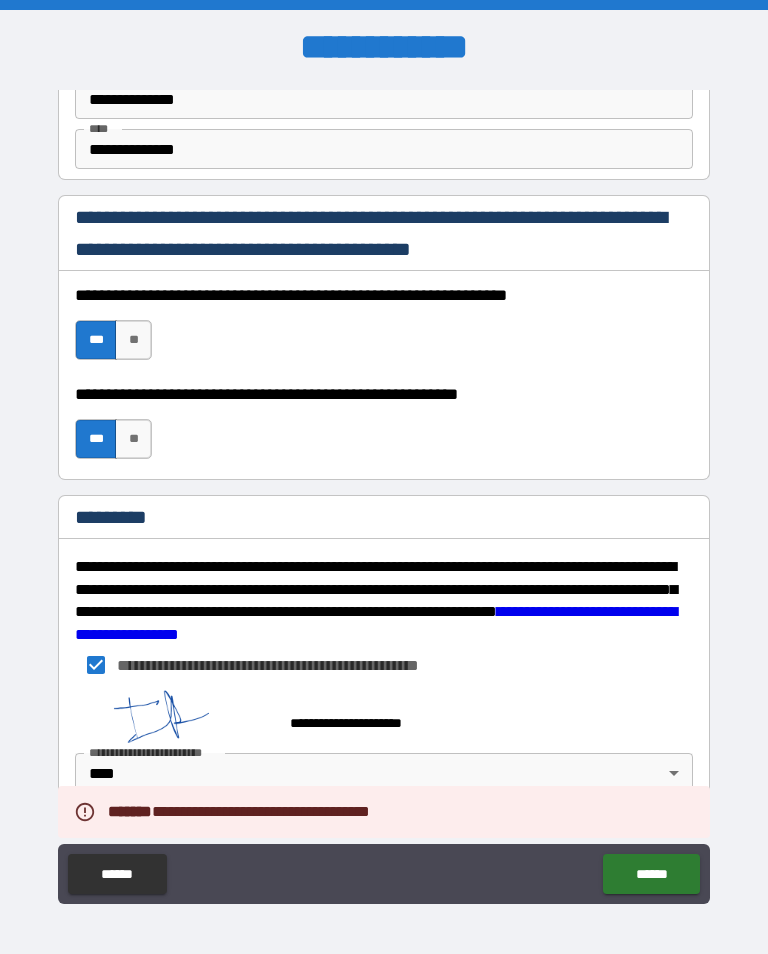 scroll, scrollTop: 2889, scrollLeft: 0, axis: vertical 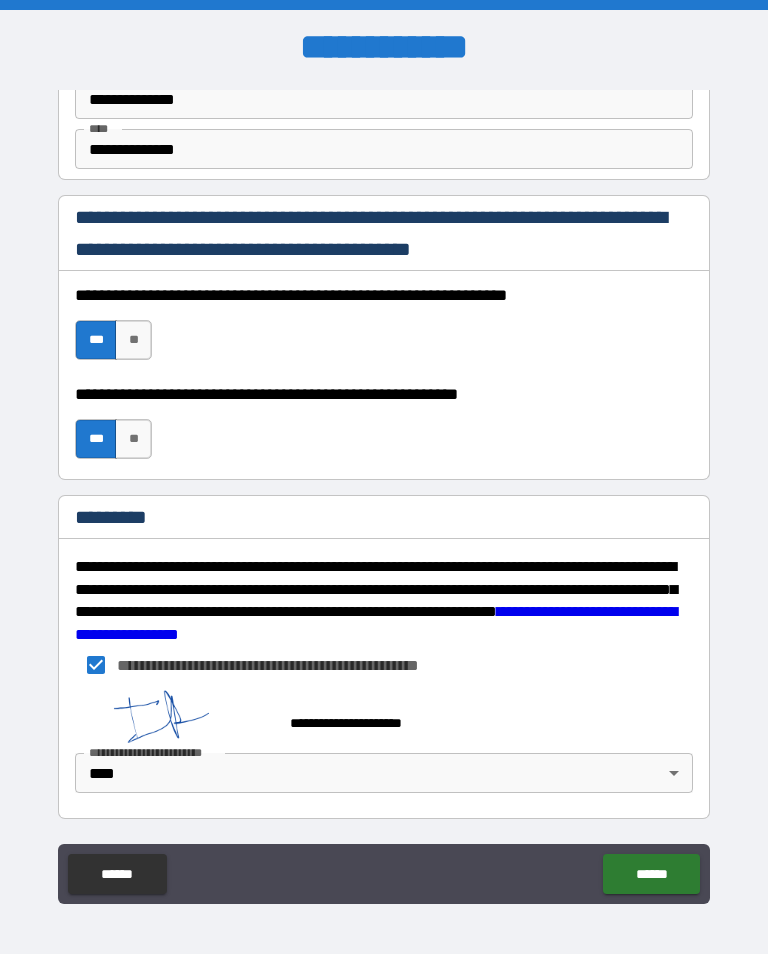 click on "******" at bounding box center (651, 874) 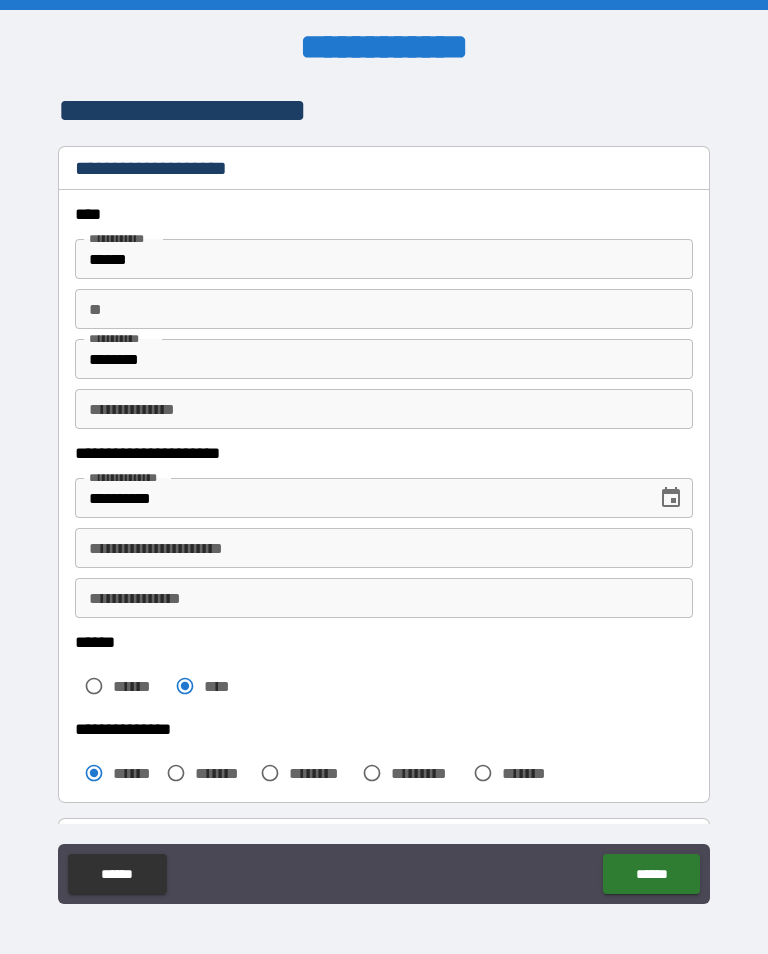 scroll, scrollTop: 0, scrollLeft: 0, axis: both 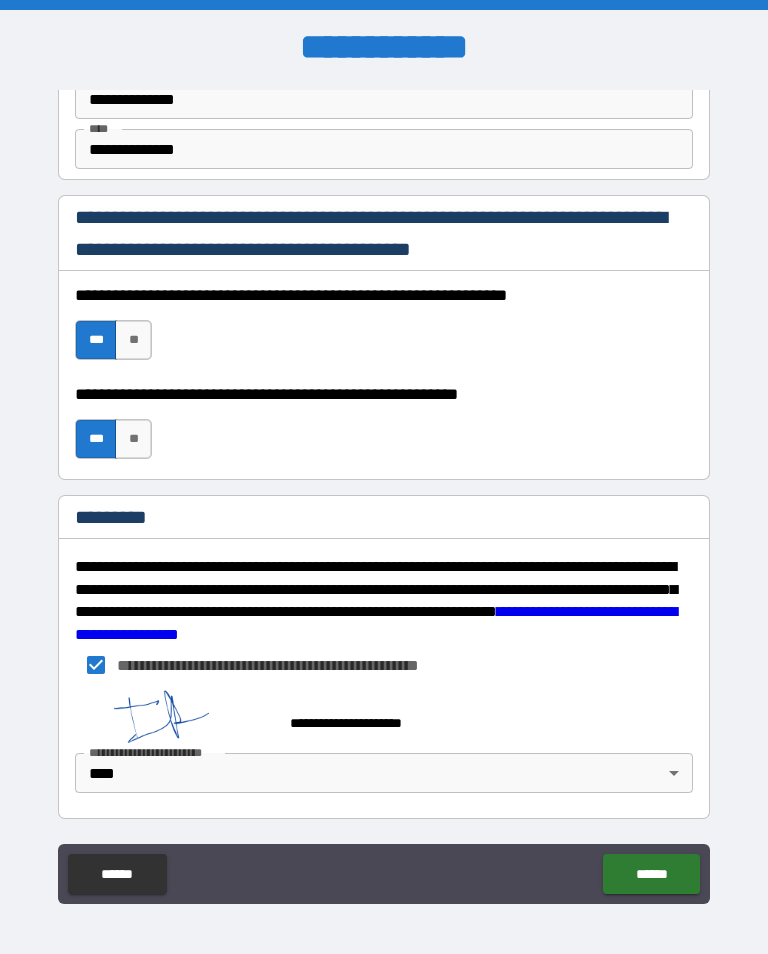 type on "**********" 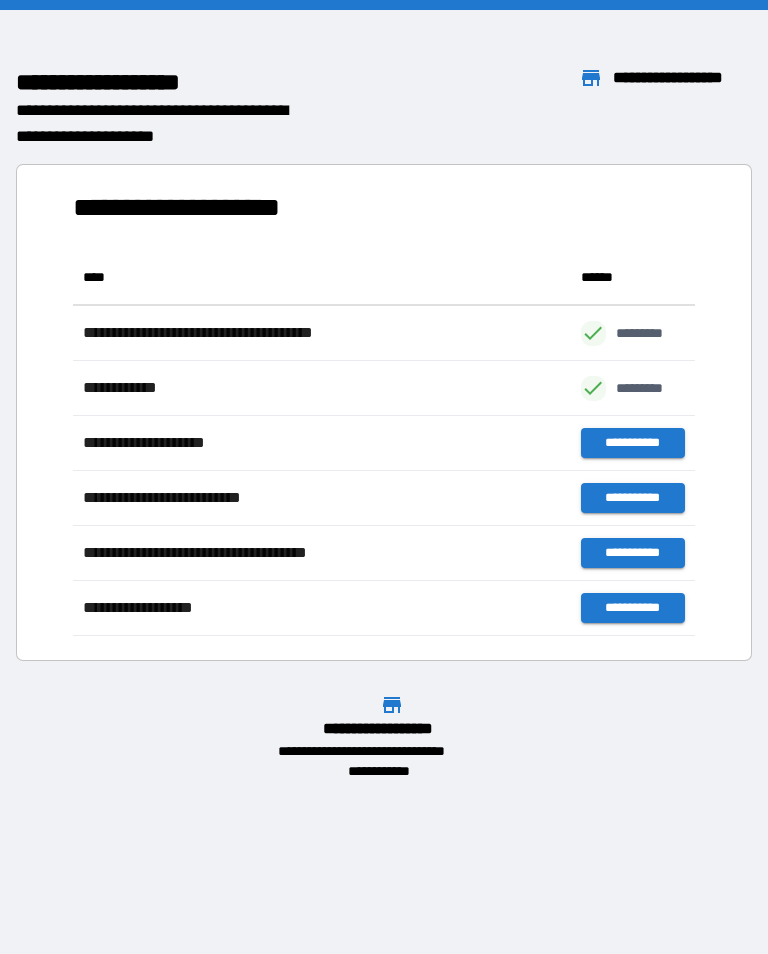 scroll, scrollTop: 386, scrollLeft: 622, axis: both 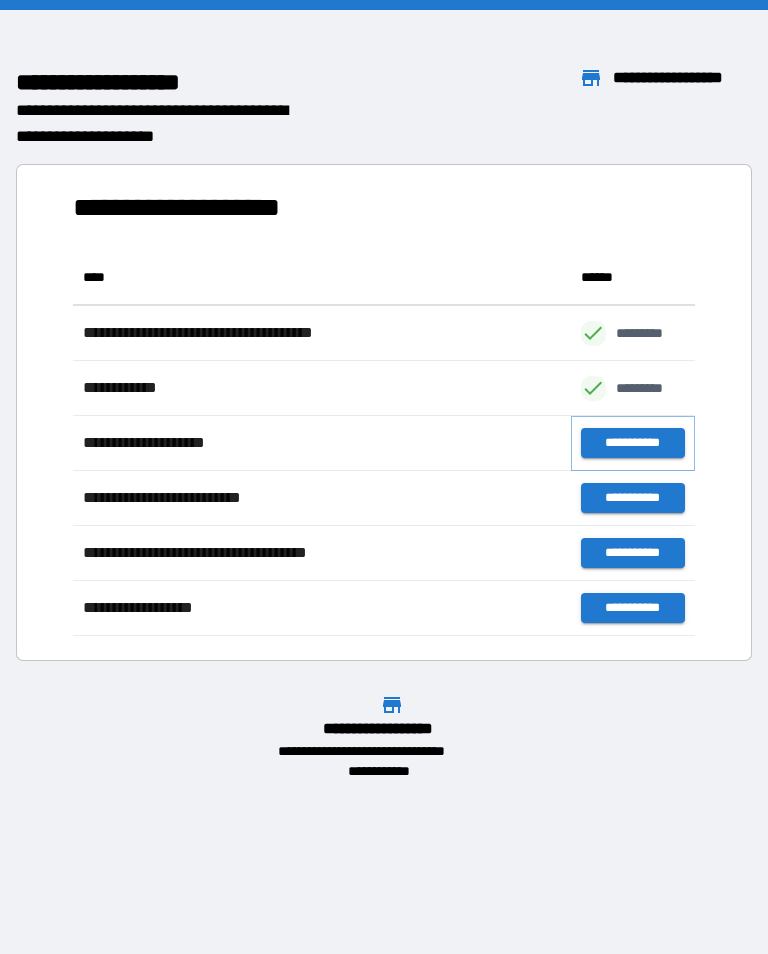 click on "**********" at bounding box center [633, 443] 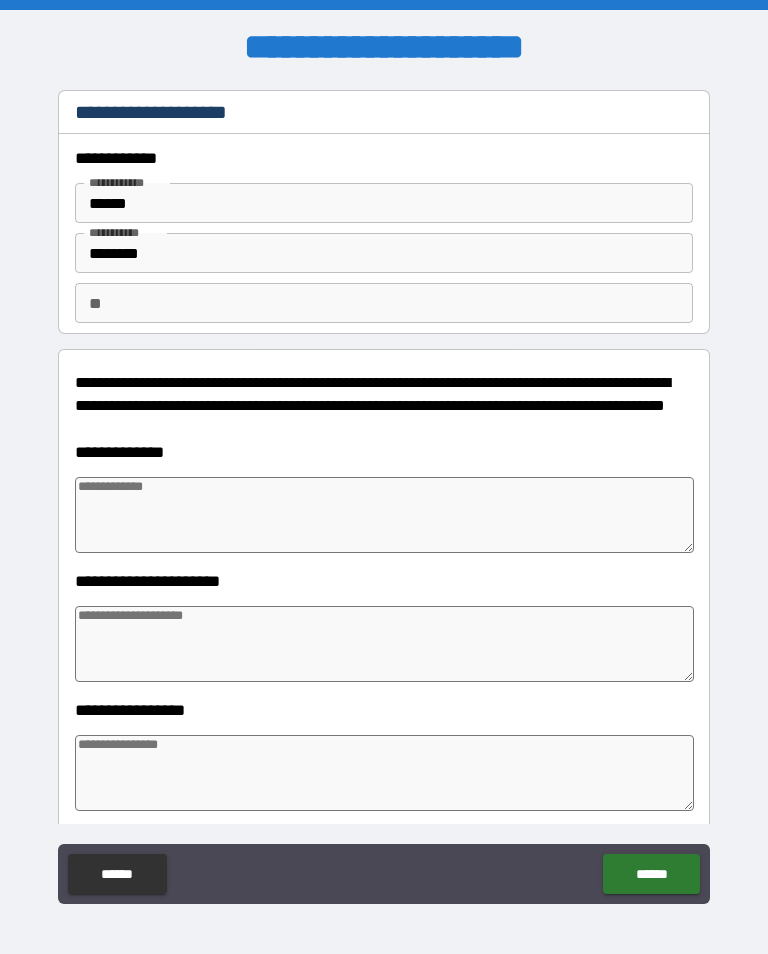 type on "*" 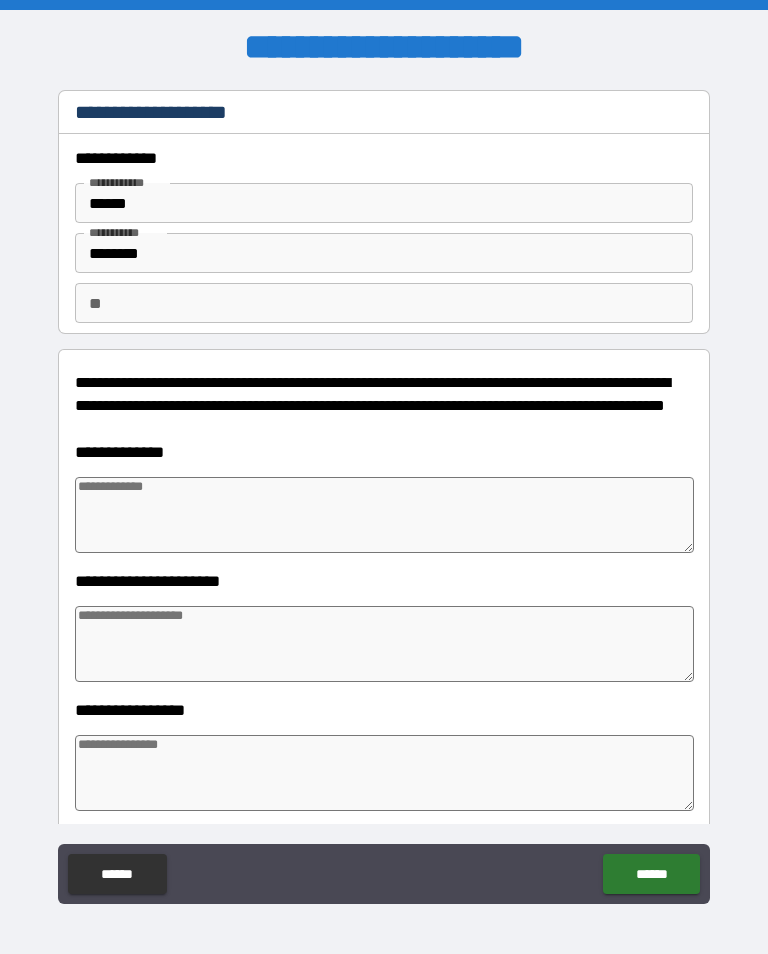 type on "*" 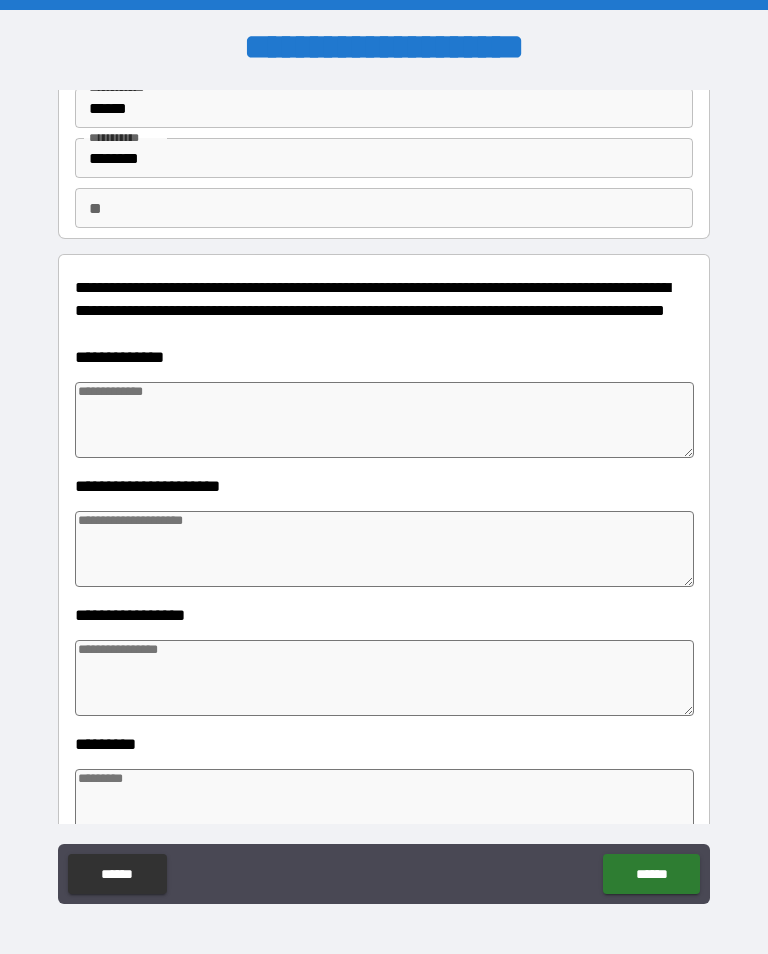 scroll, scrollTop: 97, scrollLeft: 0, axis: vertical 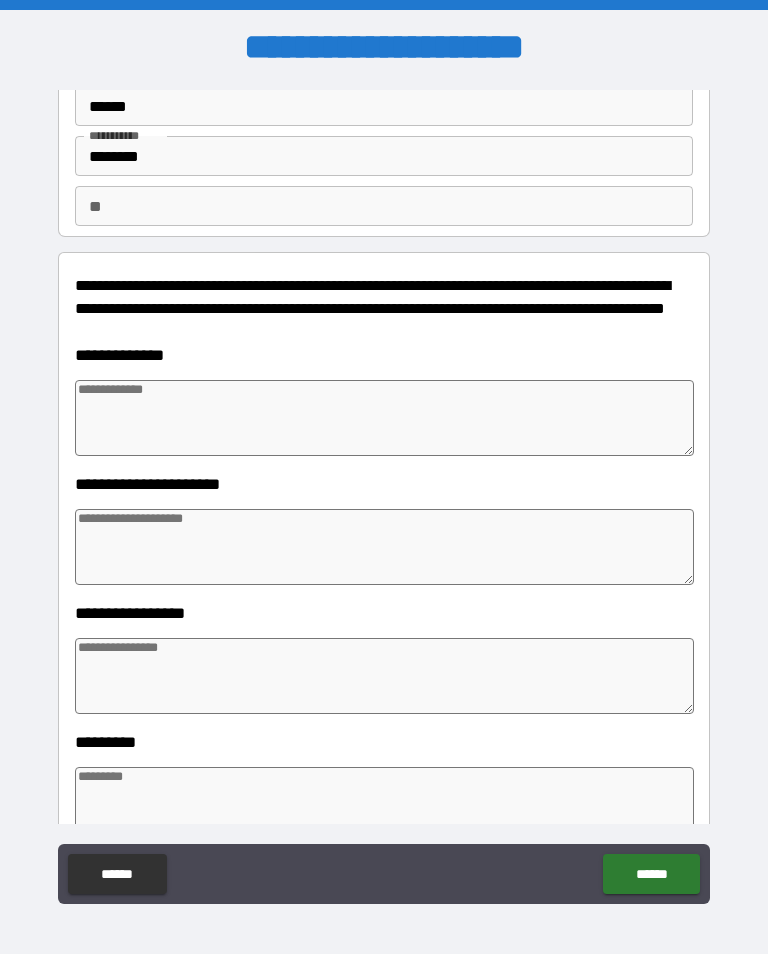 click at bounding box center (384, 418) 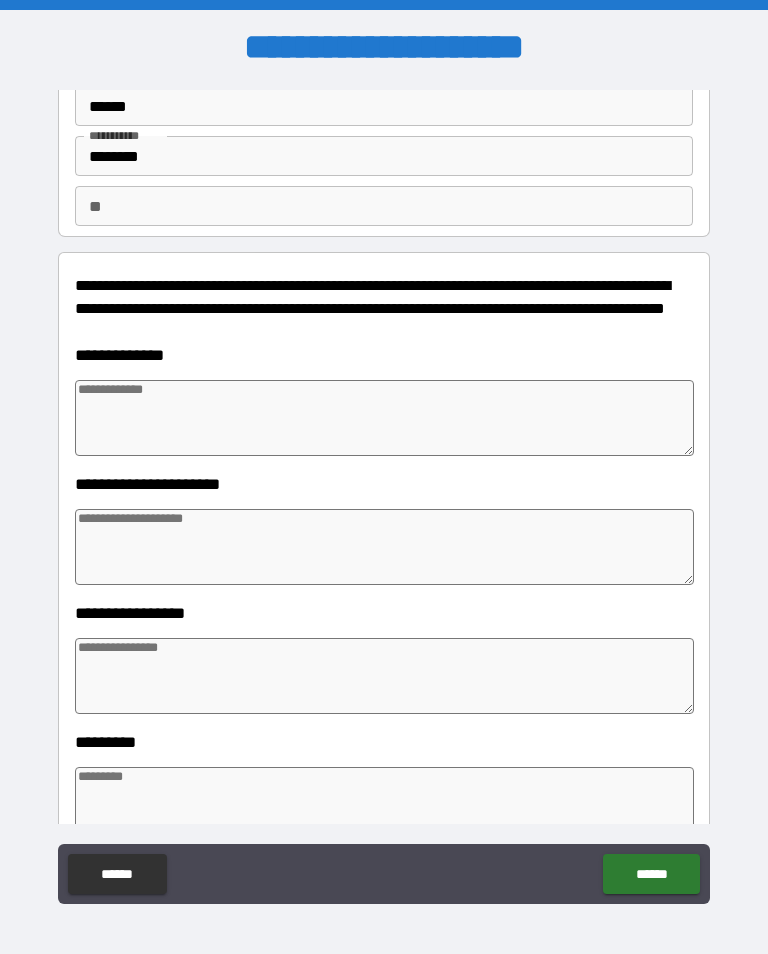 type on "*" 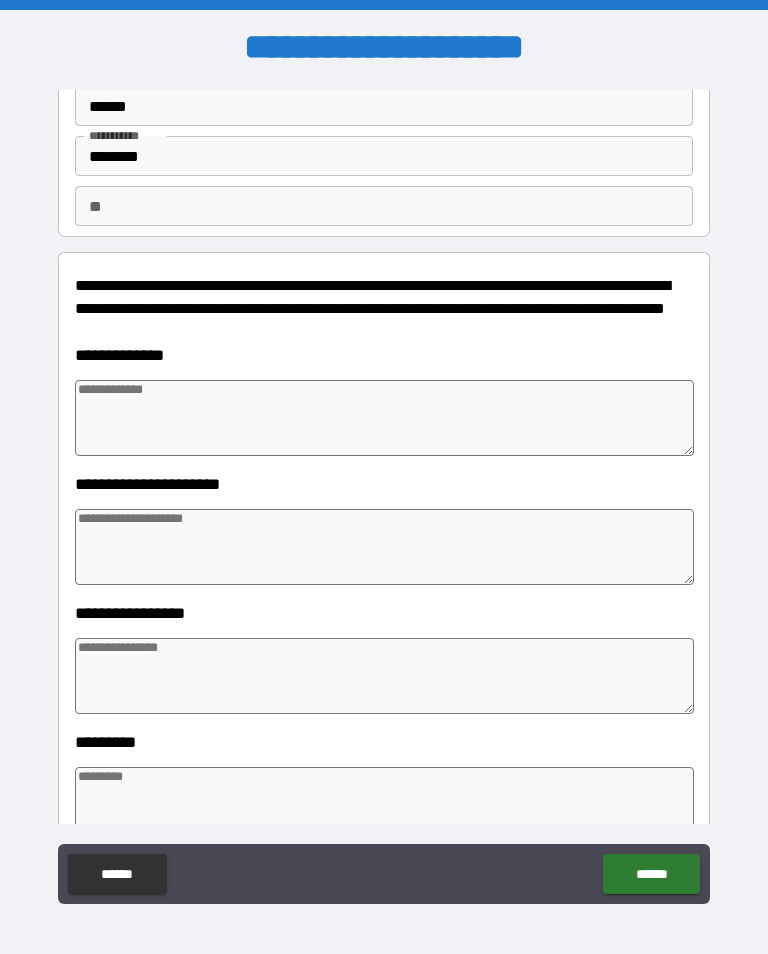 type on "*" 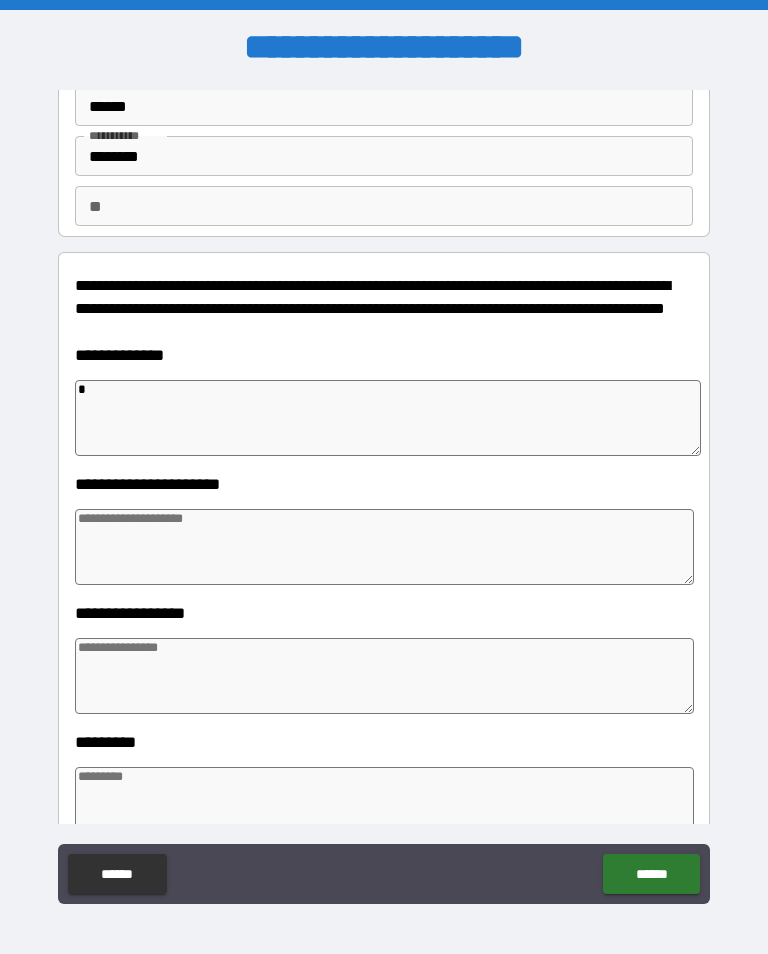 type on "**" 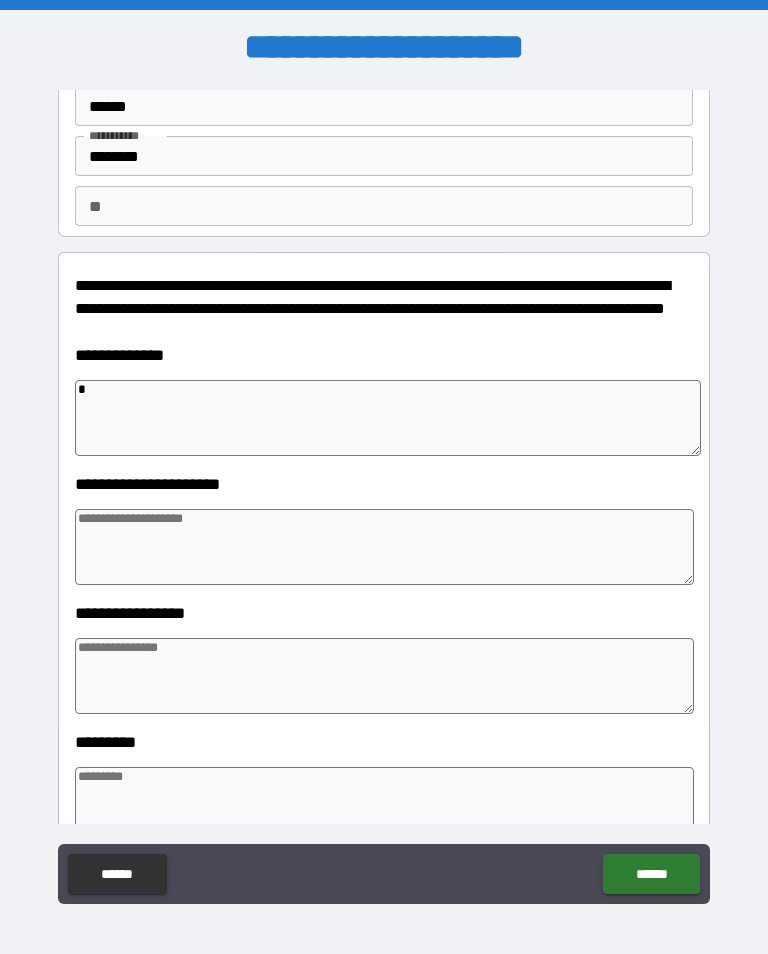 type on "*" 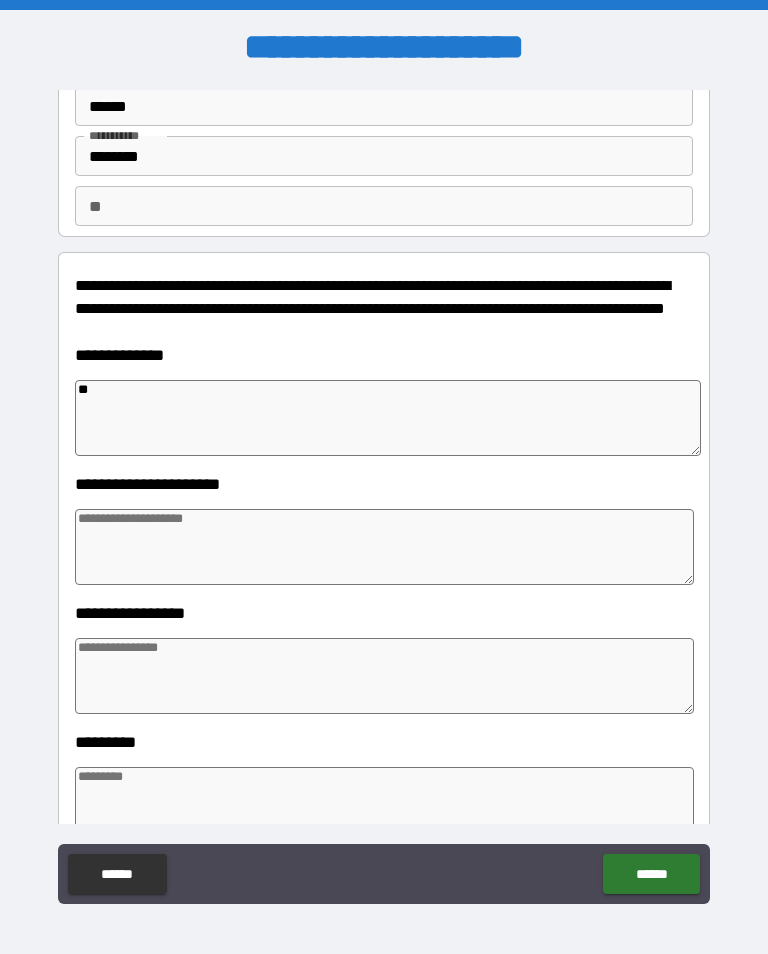 type on "*" 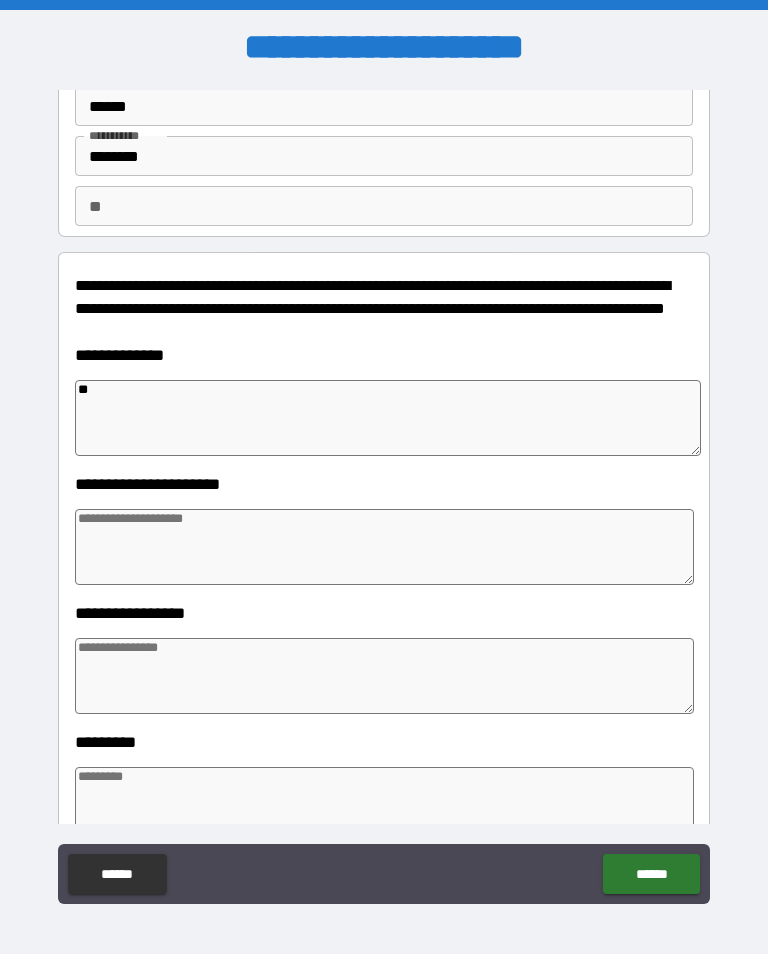 type on "***" 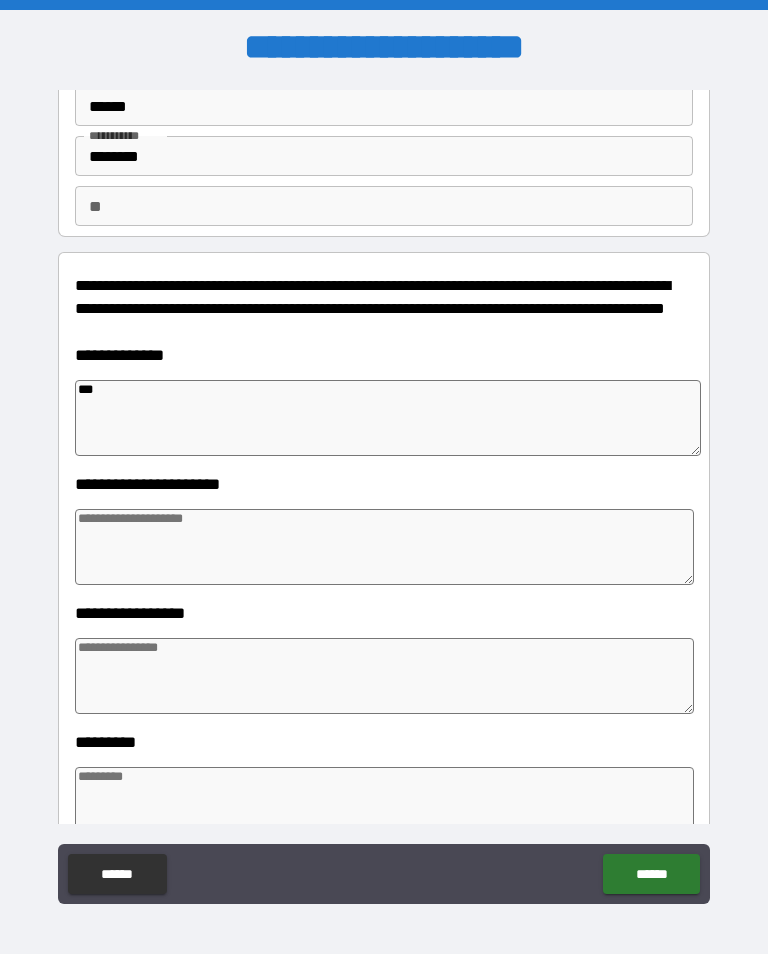 type on "*" 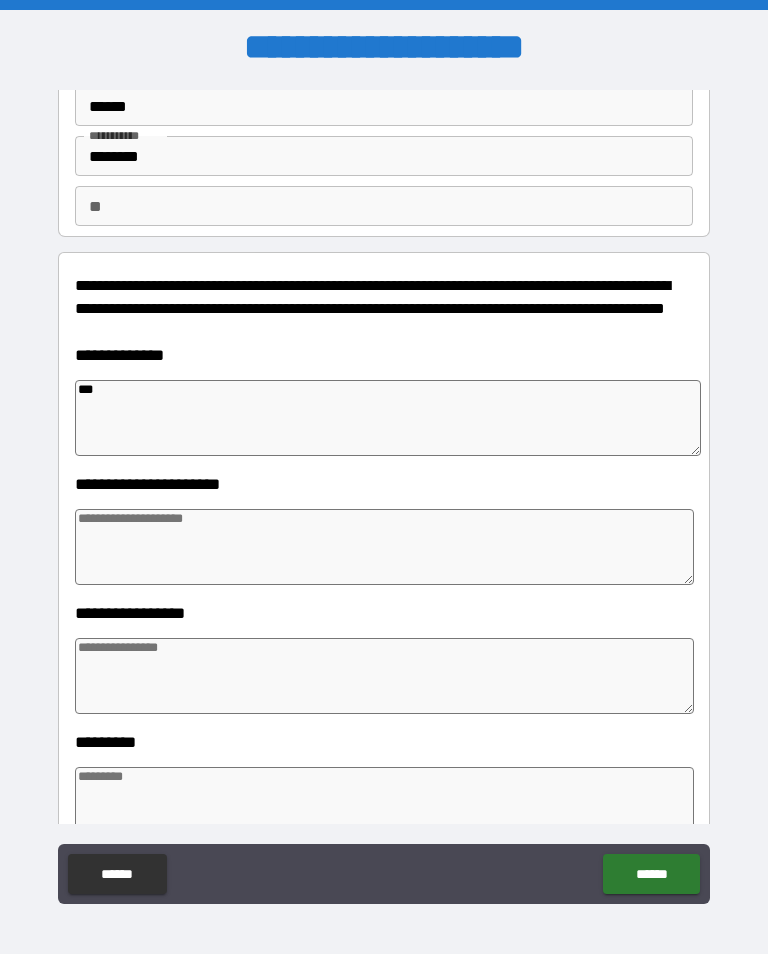 type on "*" 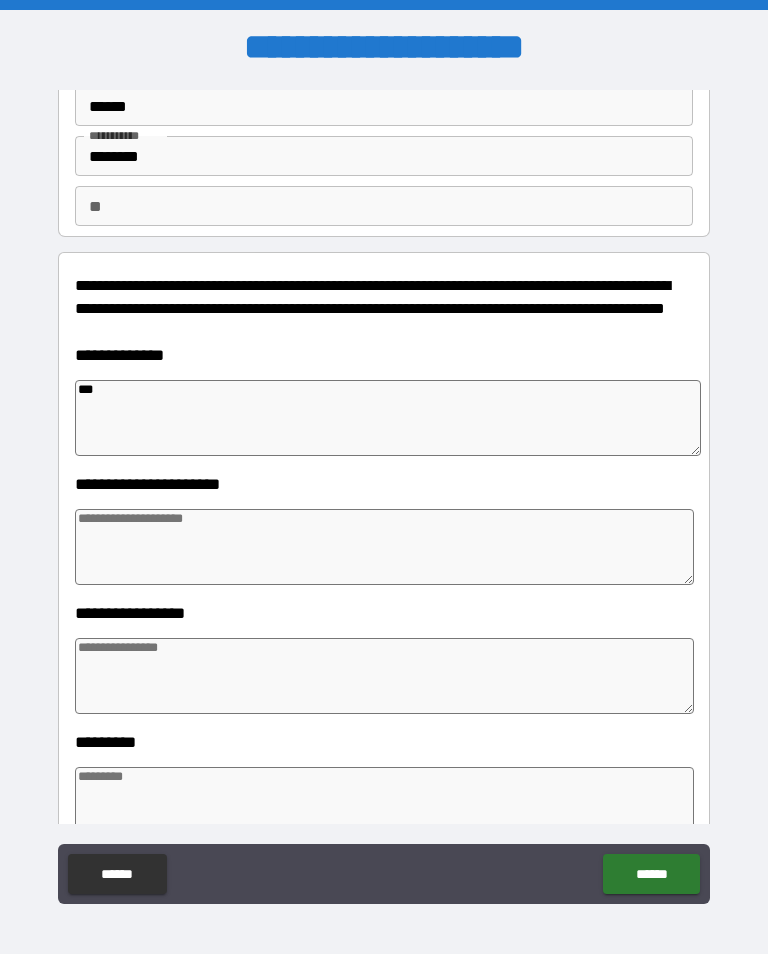 type on "*" 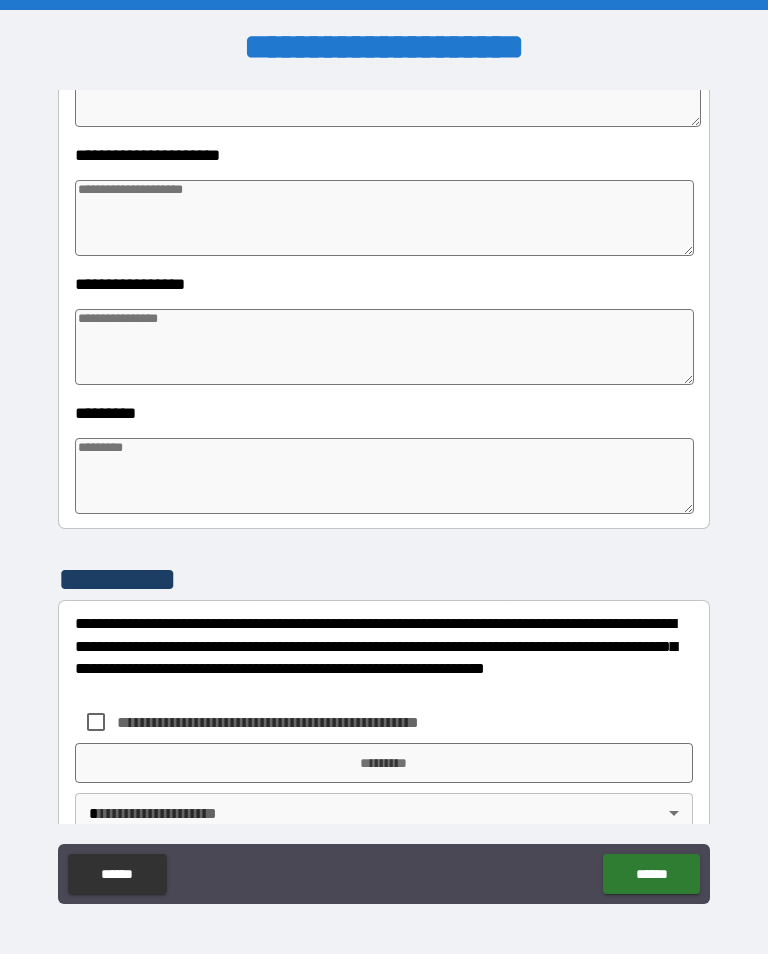 scroll, scrollTop: 428, scrollLeft: 0, axis: vertical 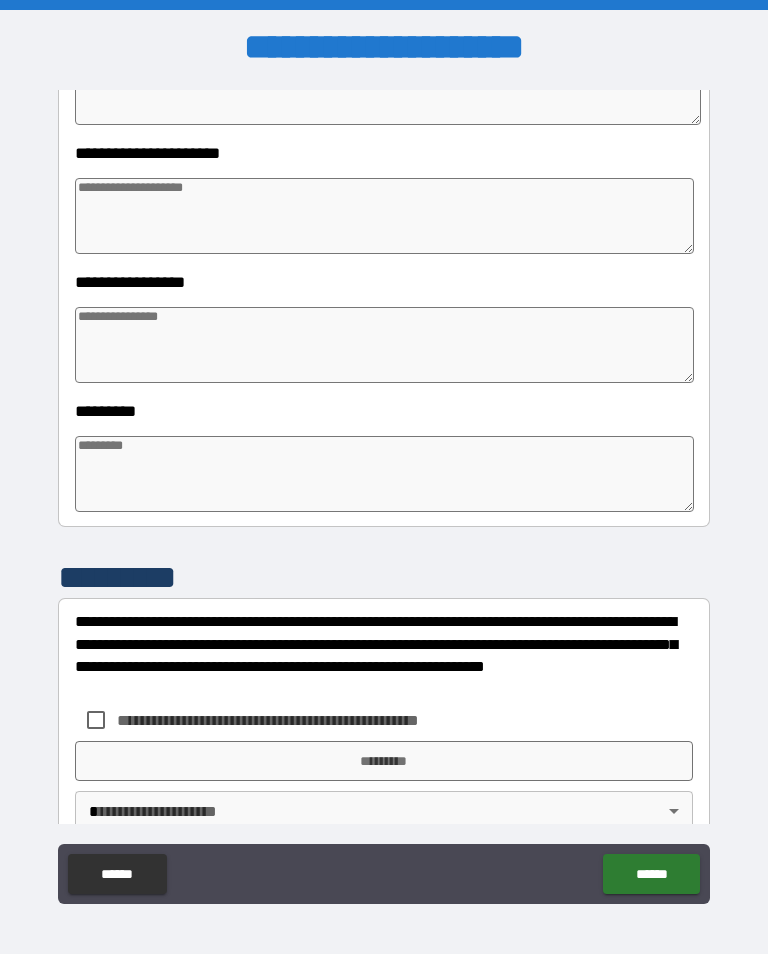 type on "*" 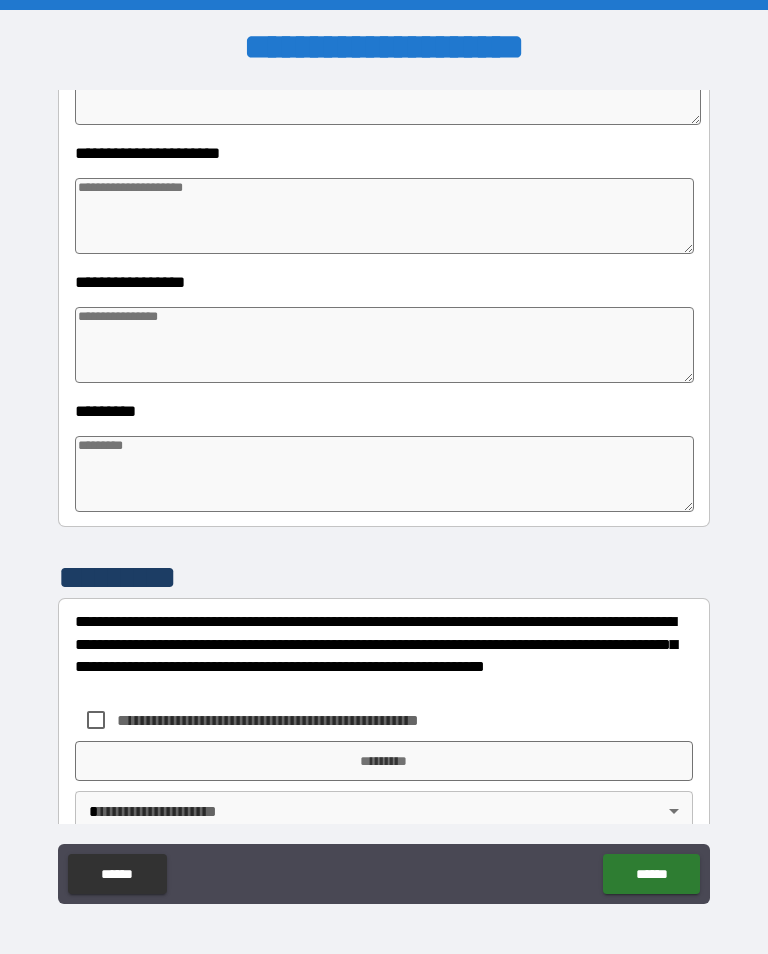 type on "*" 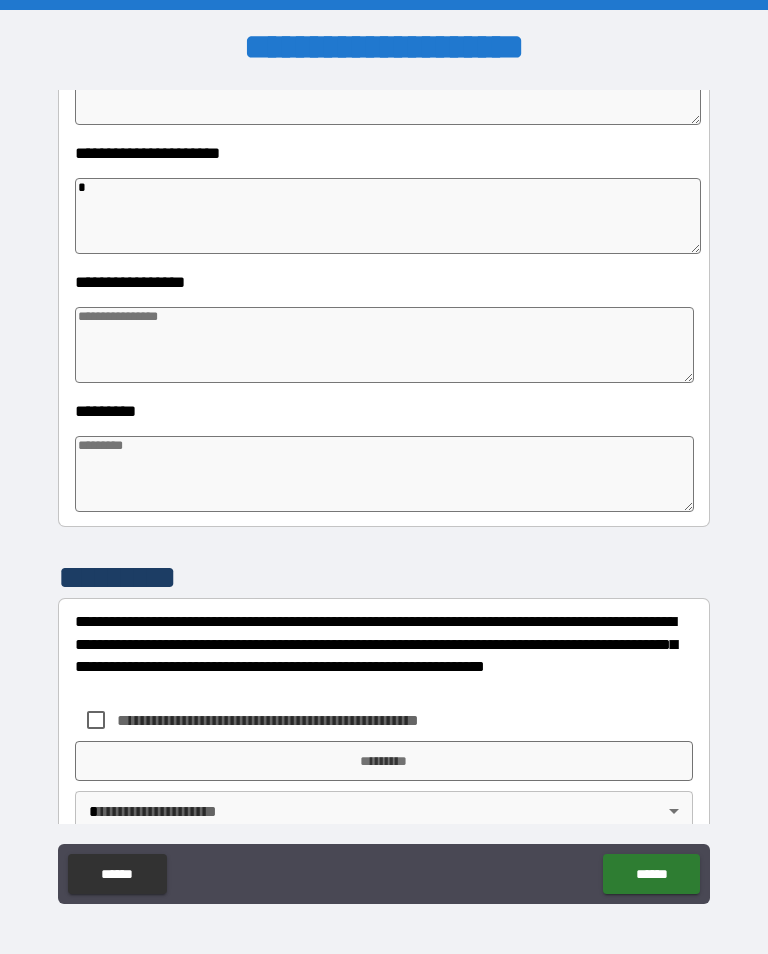 type on "*" 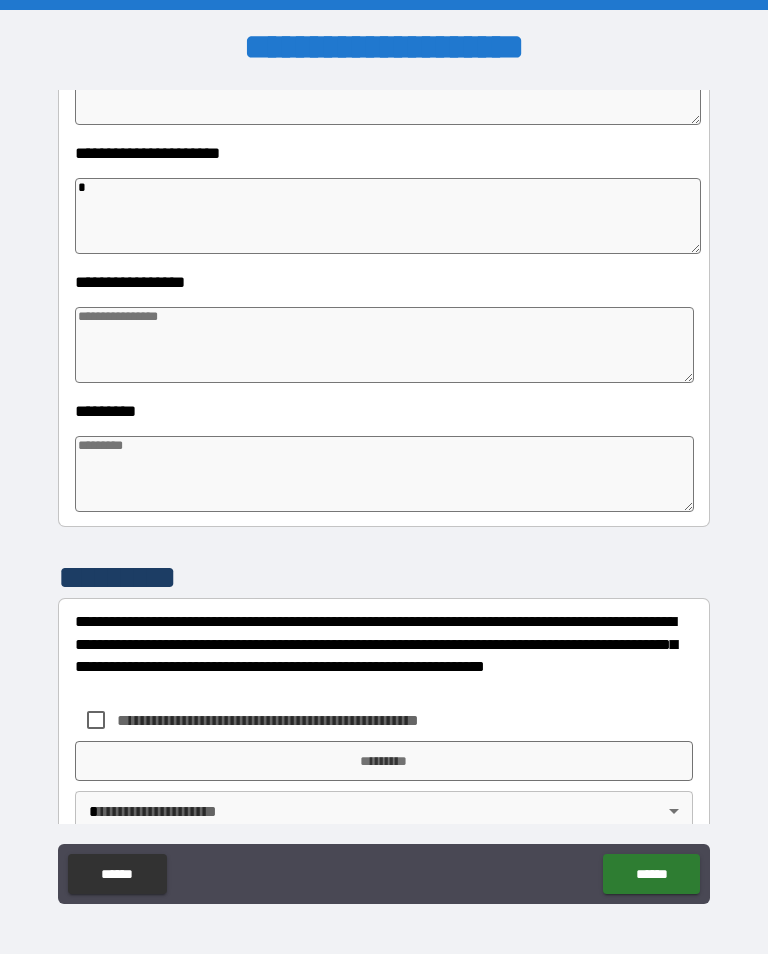 type on "*" 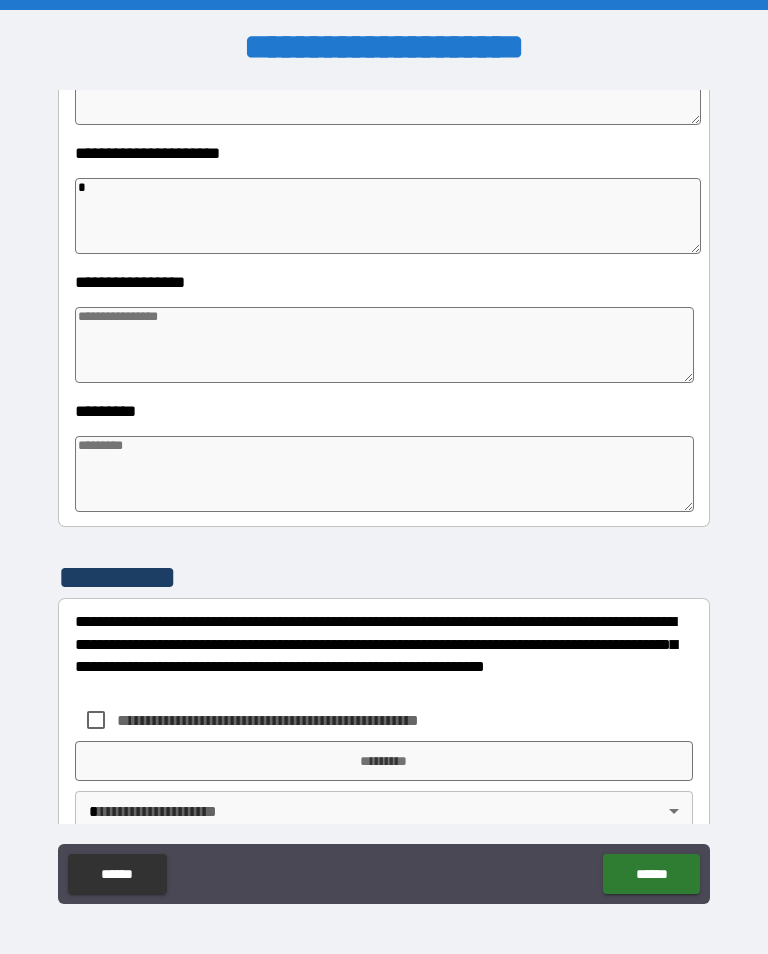 type on "**" 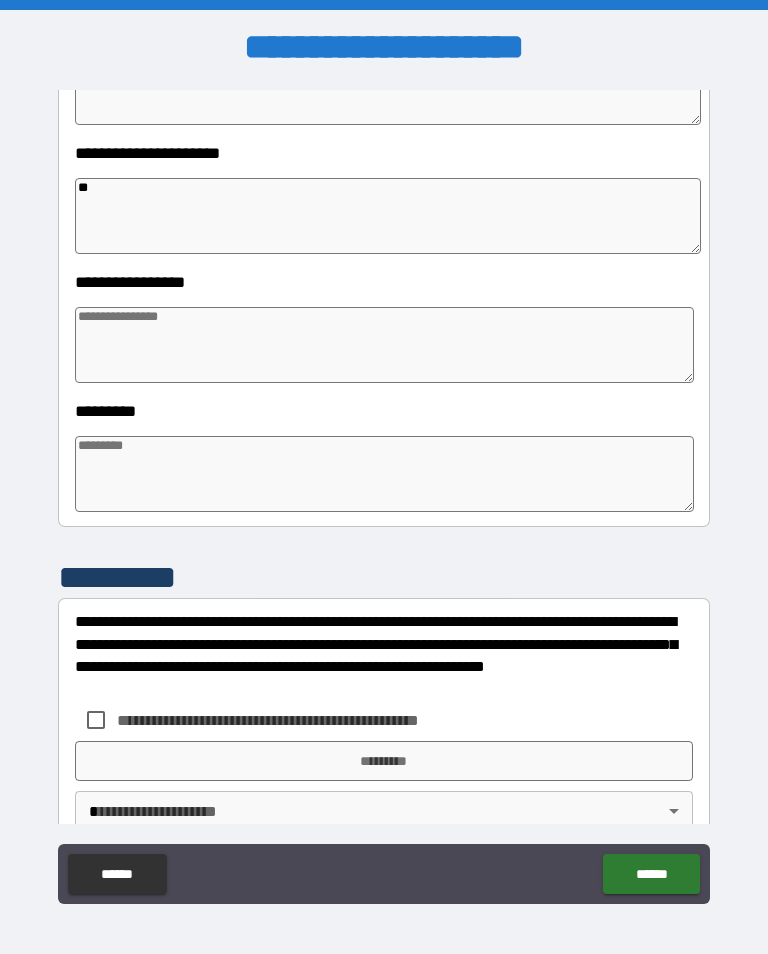 type on "*" 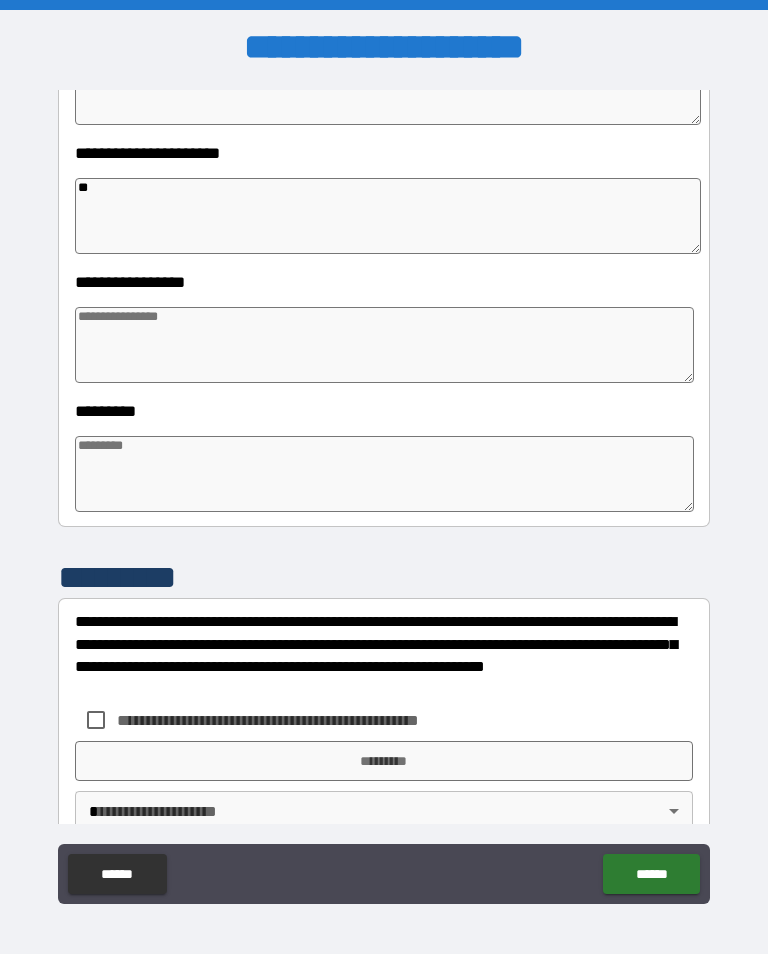 type on "*" 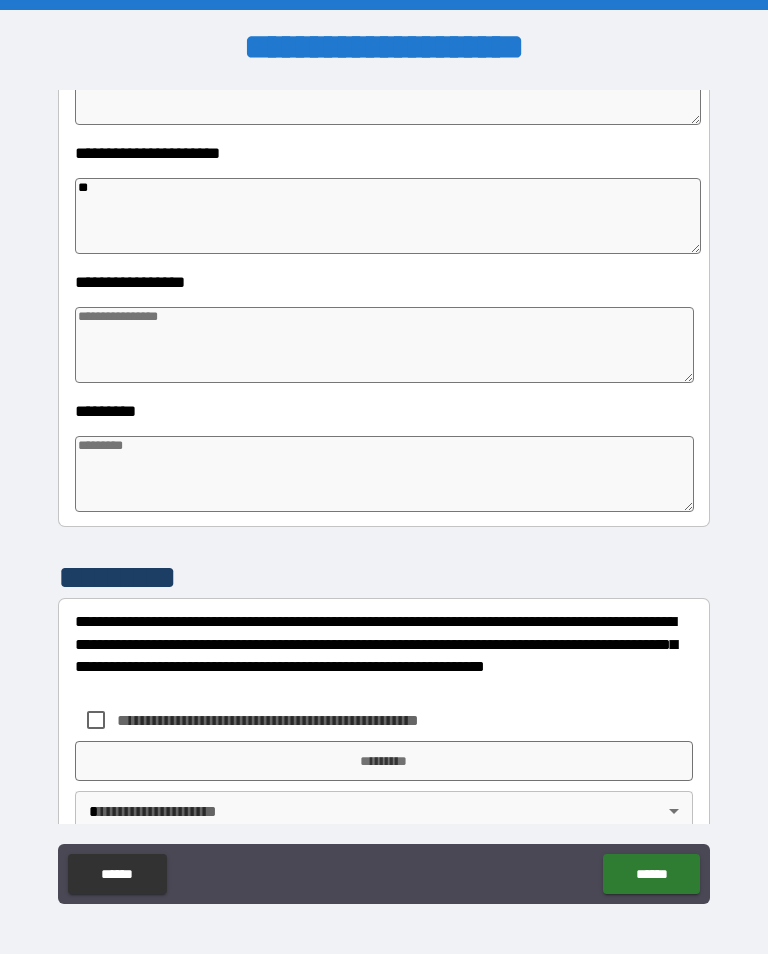 type on "*" 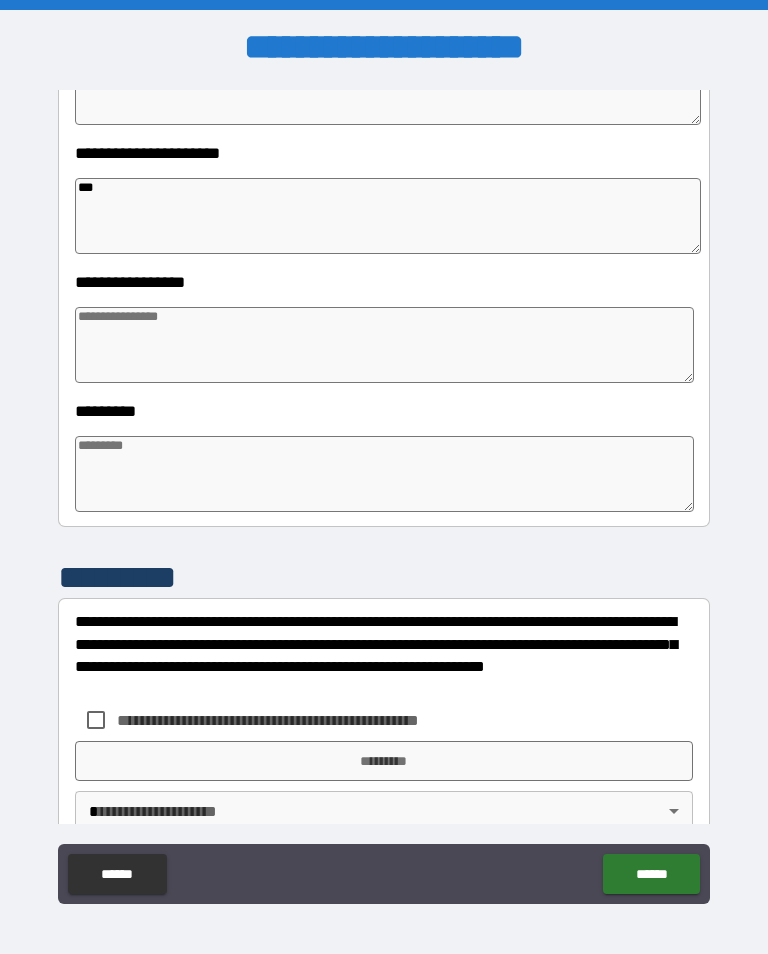 type on "*" 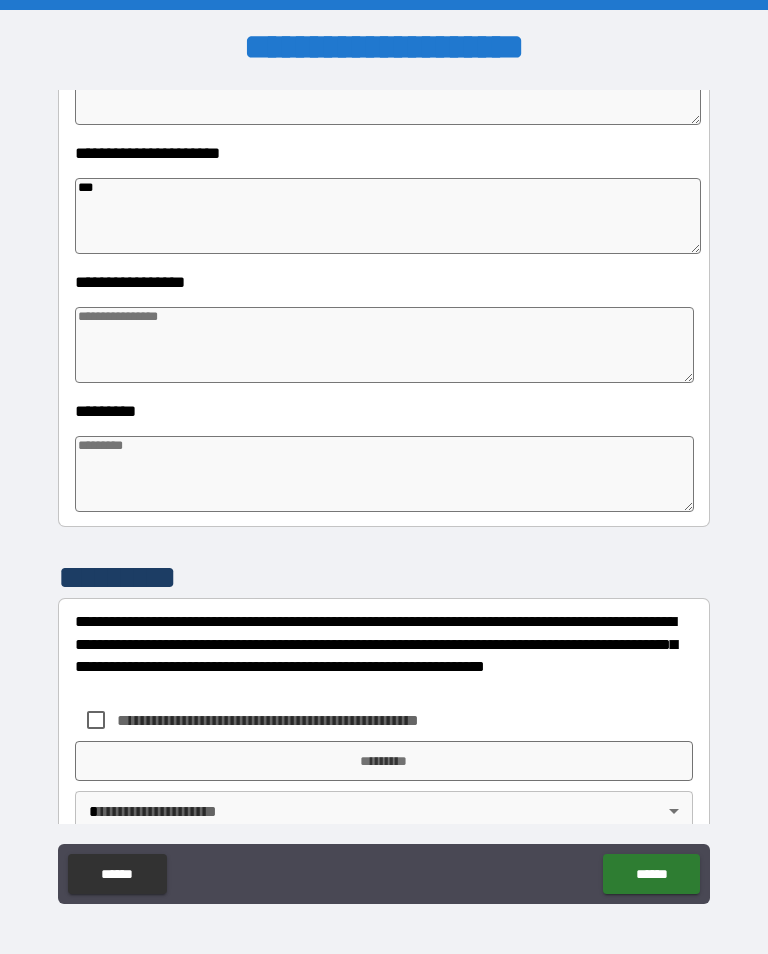 type on "*" 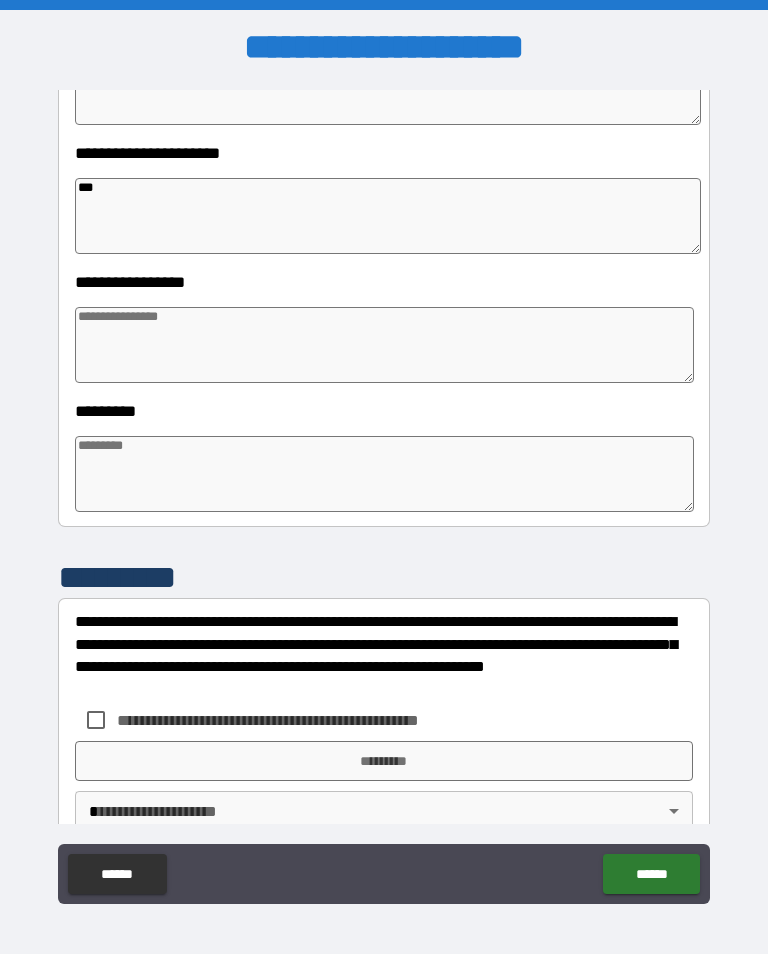 type on "*" 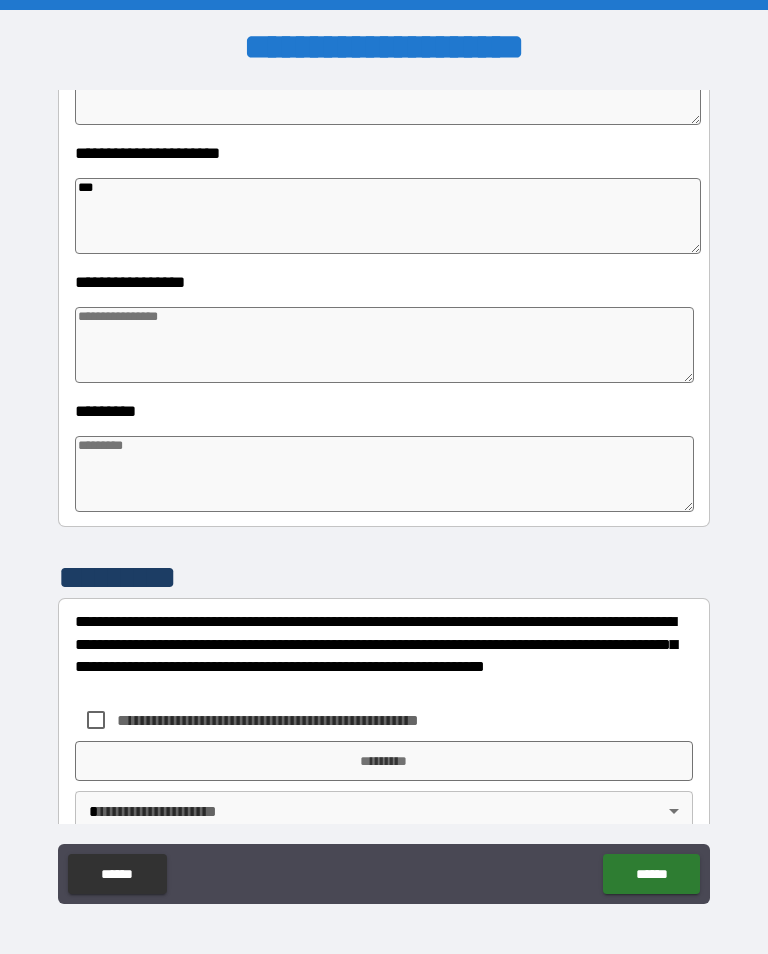 type on "*" 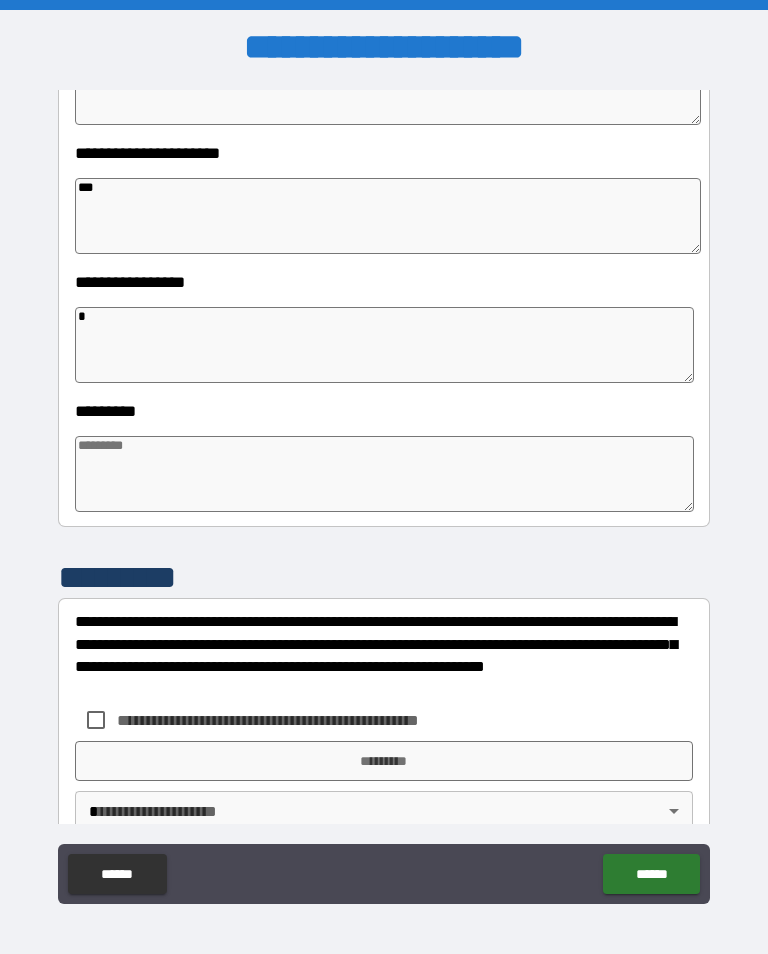 type on "*" 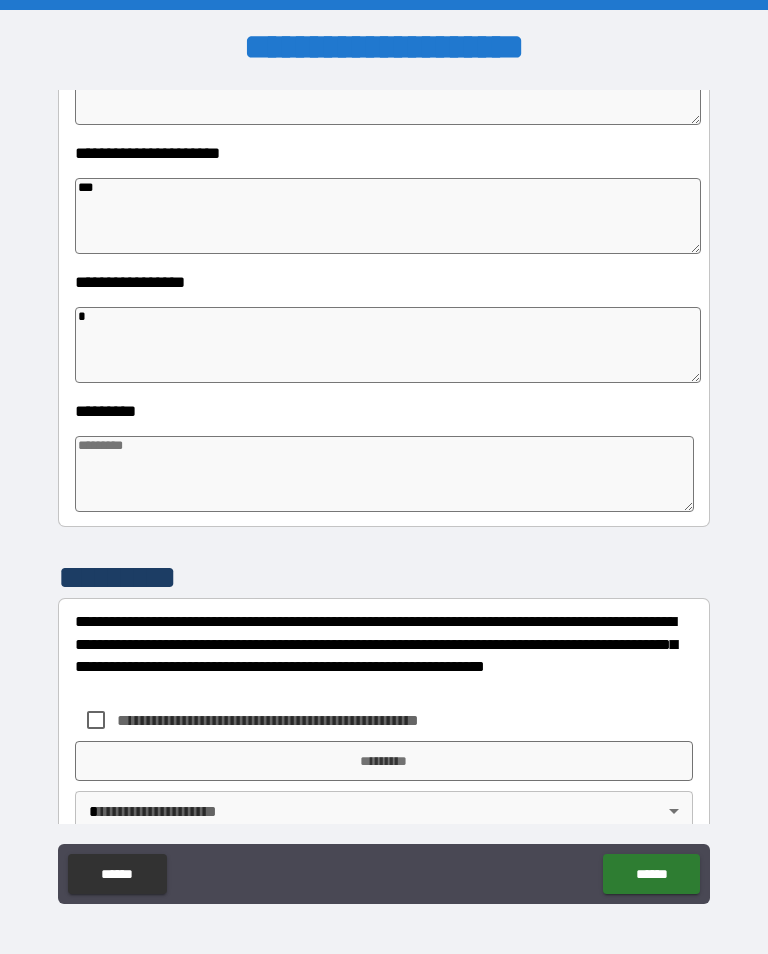 type on "*" 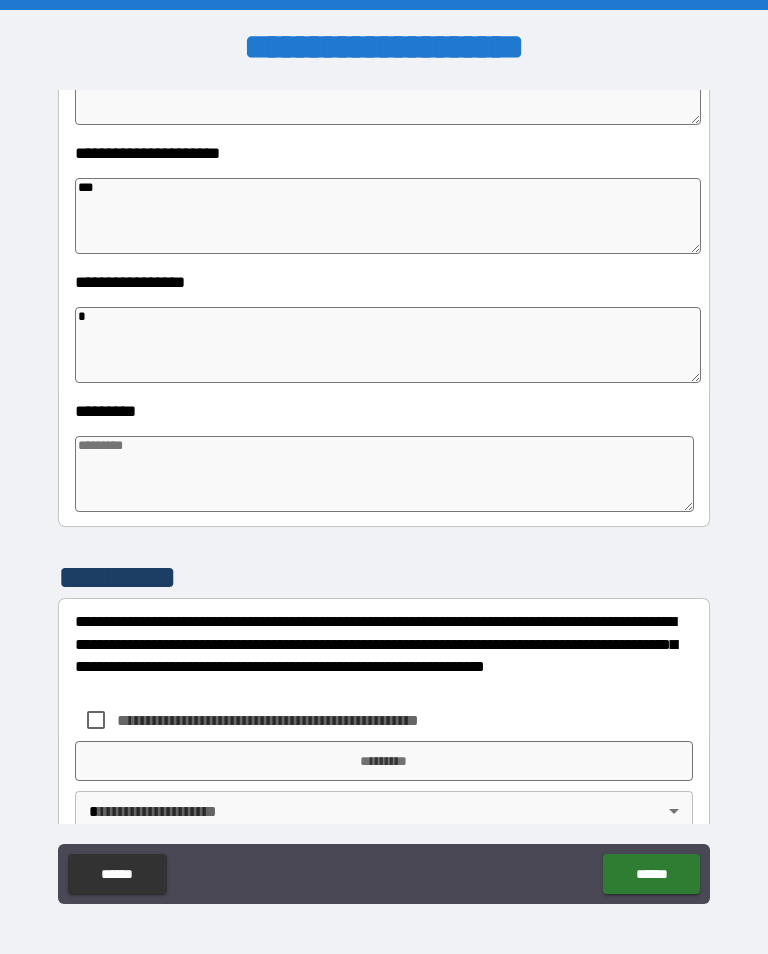 type on "*" 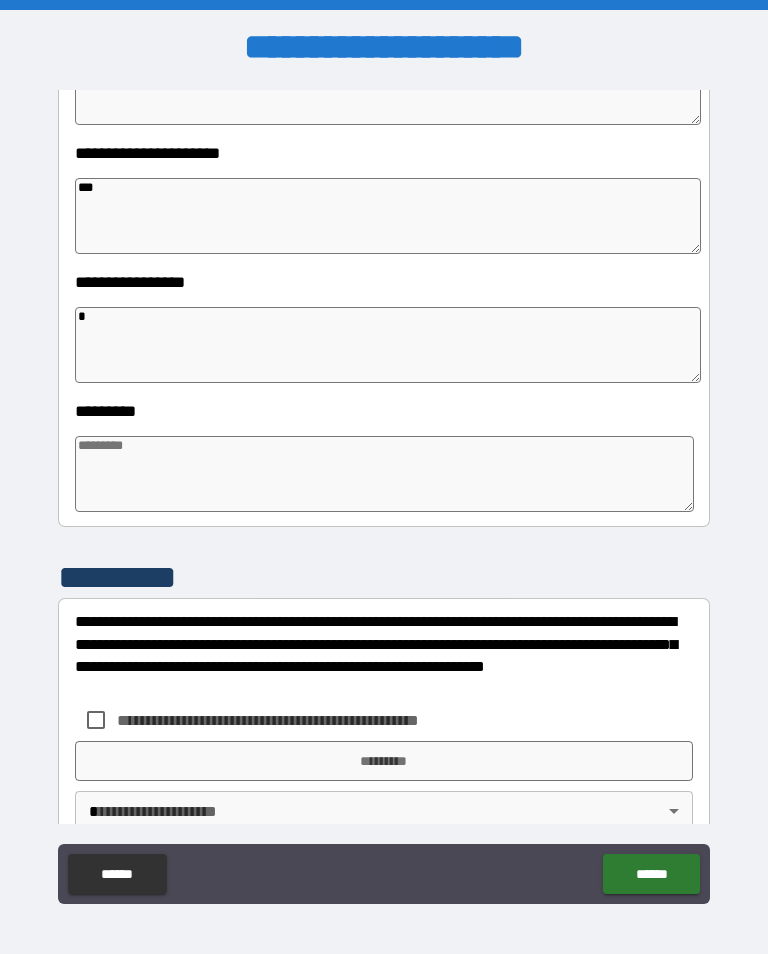 type on "**" 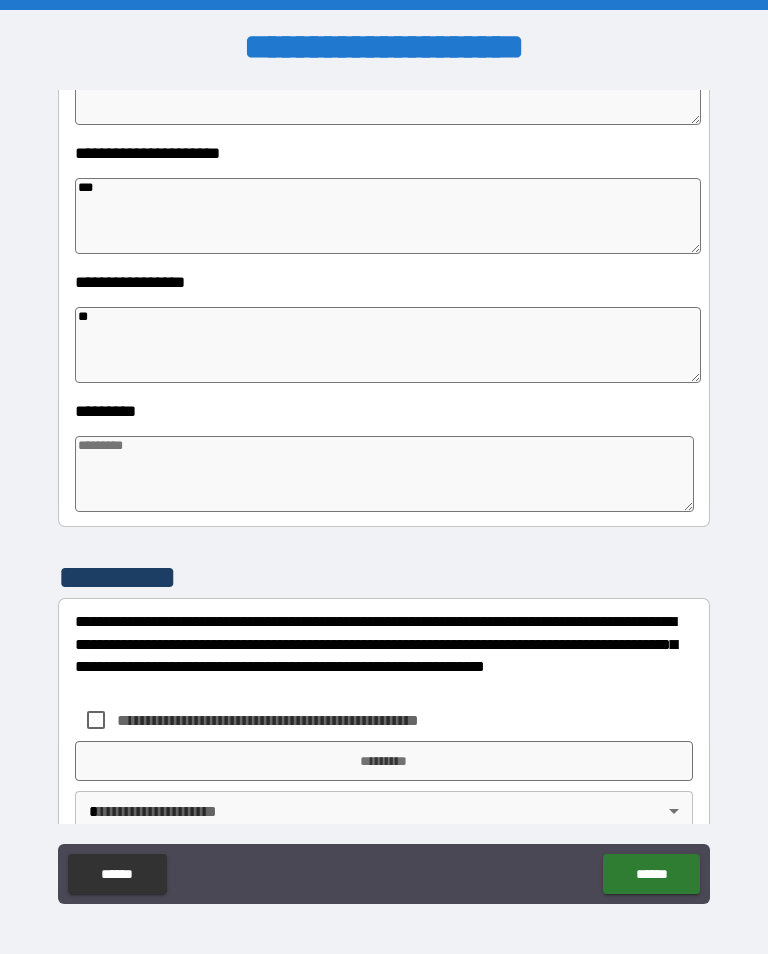 type on "*" 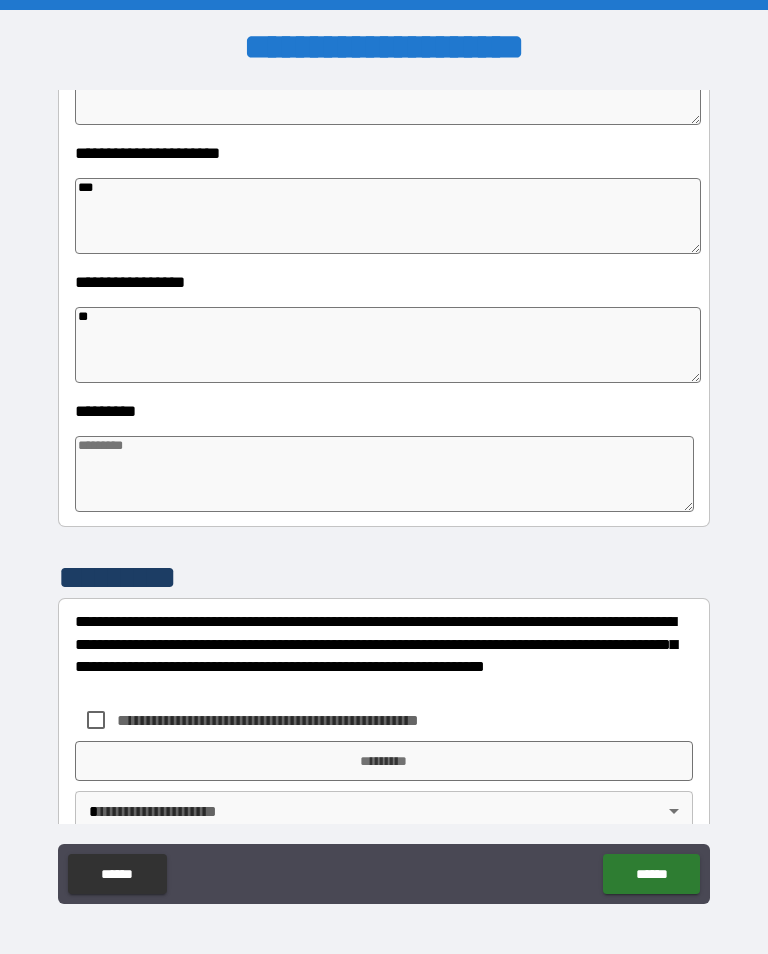 type on "*" 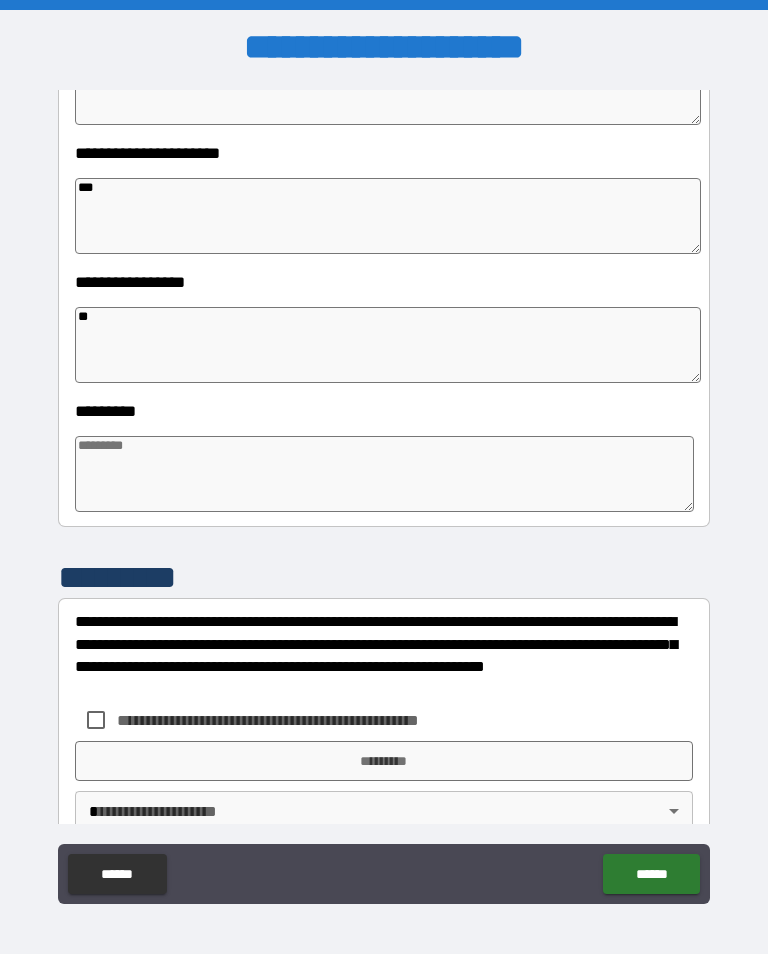 type on "*" 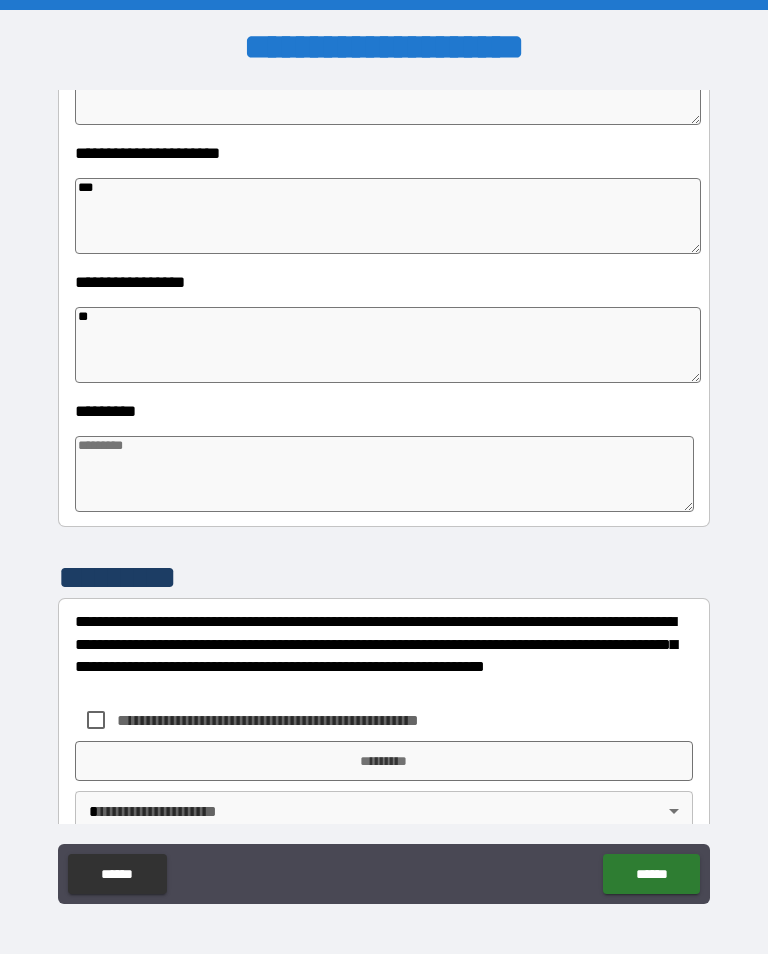 type on "***" 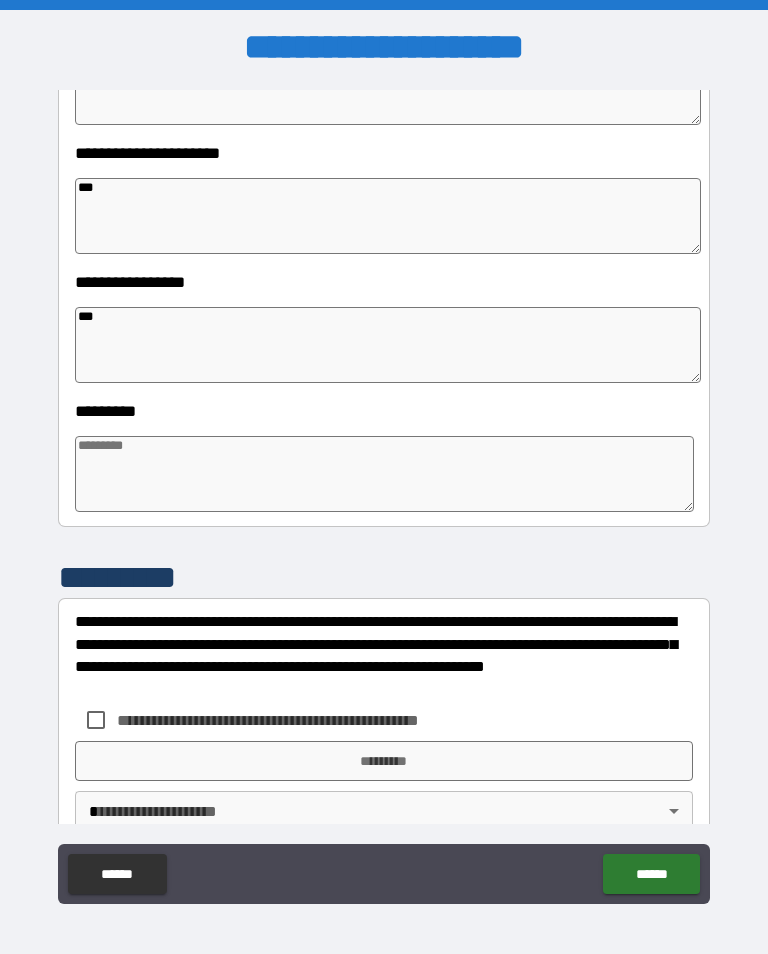 type on "*" 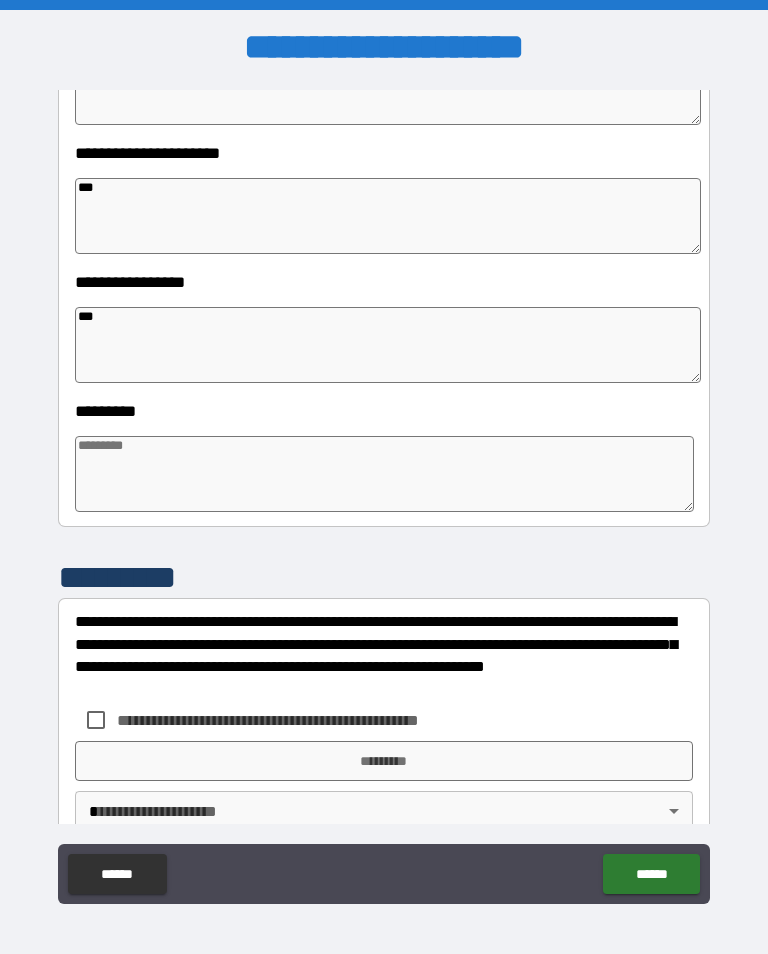 type on "****" 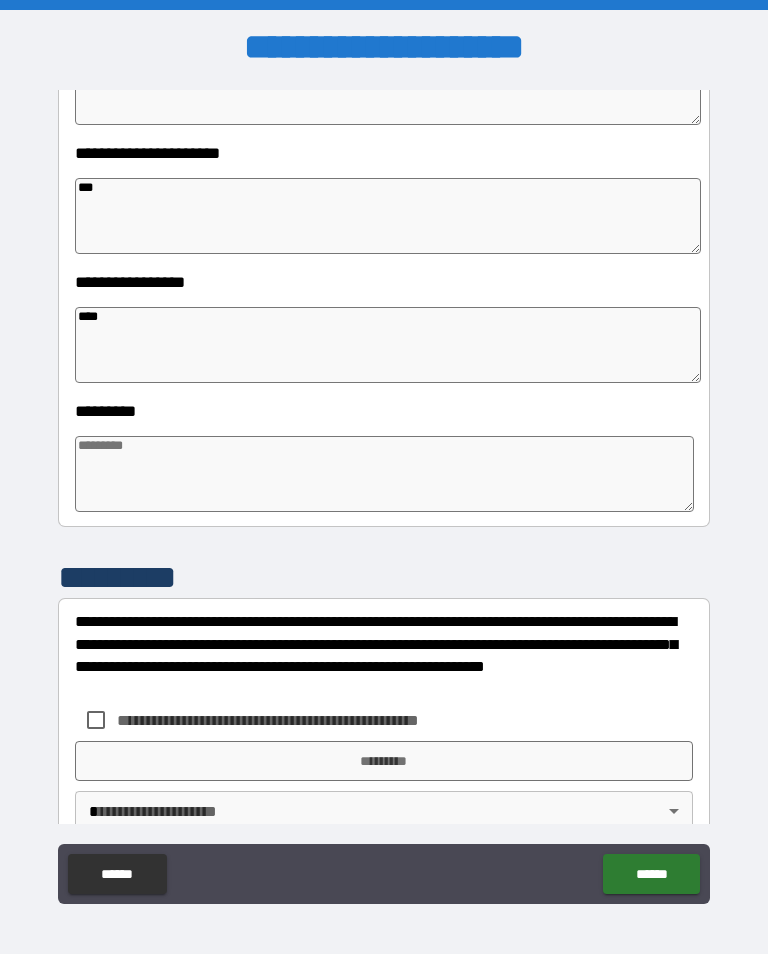 type on "*" 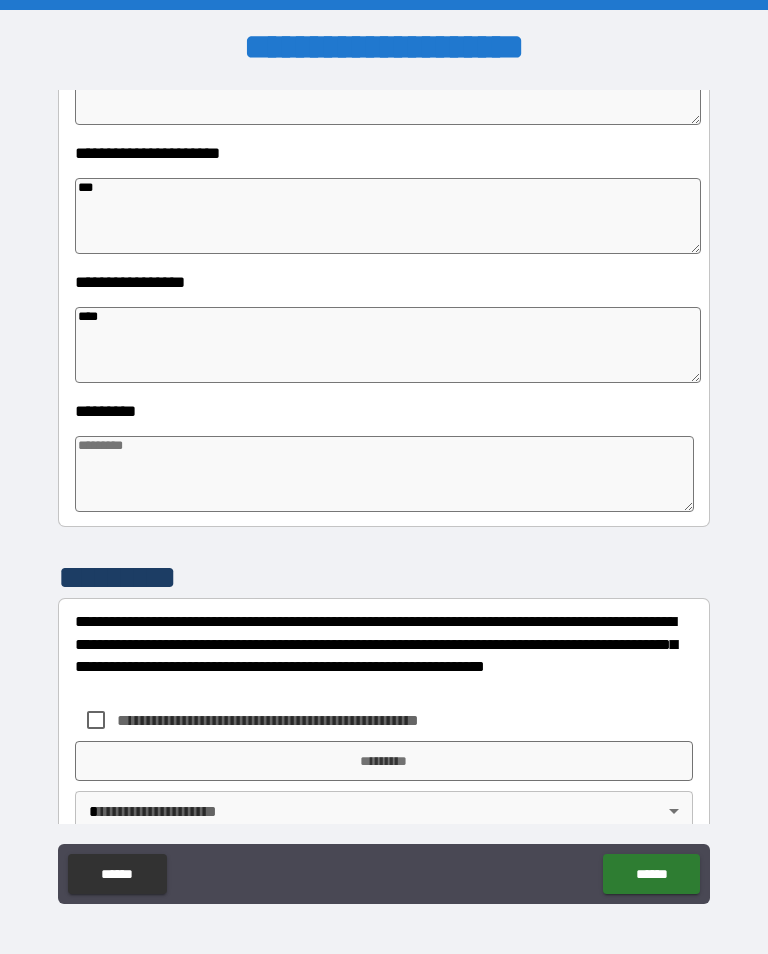 type on "*" 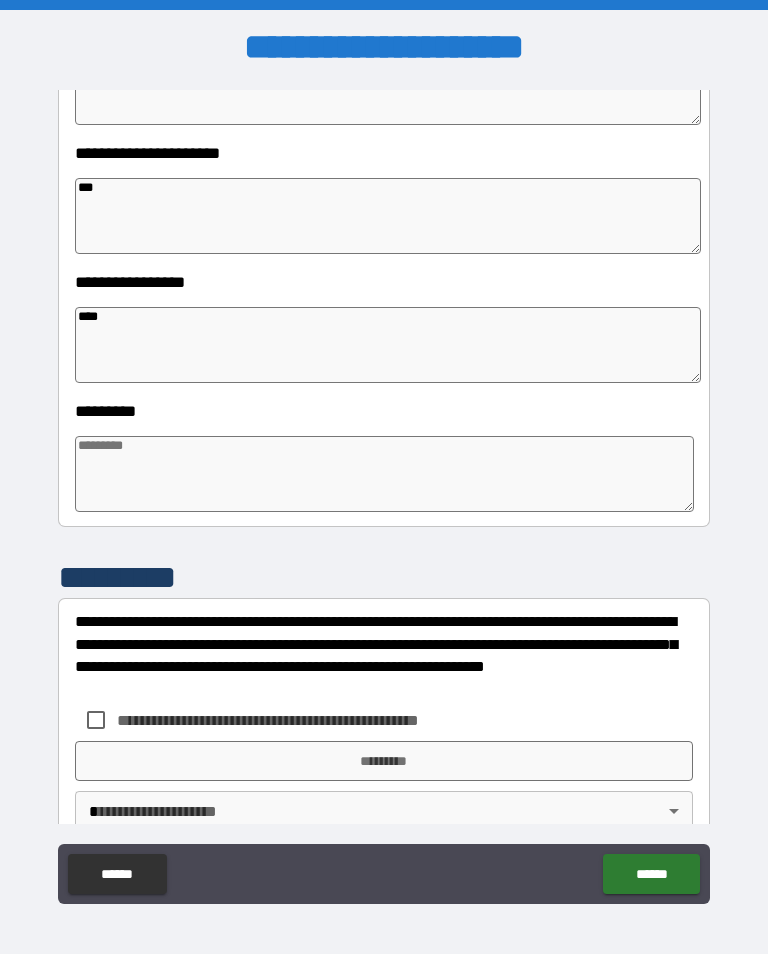 type on "*" 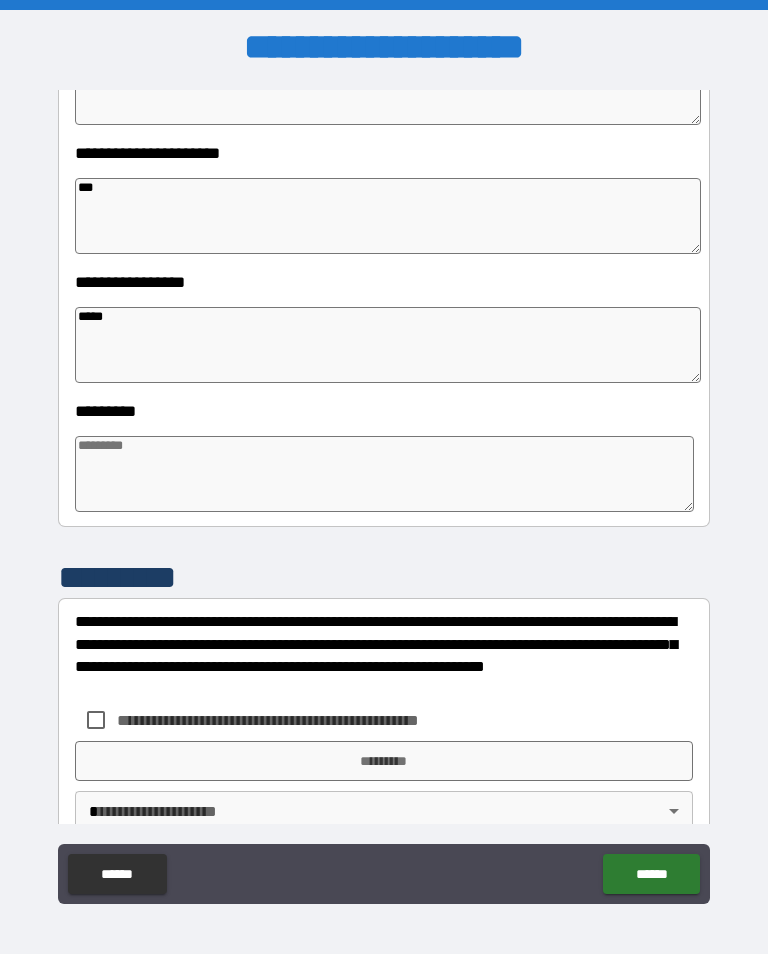type on "*" 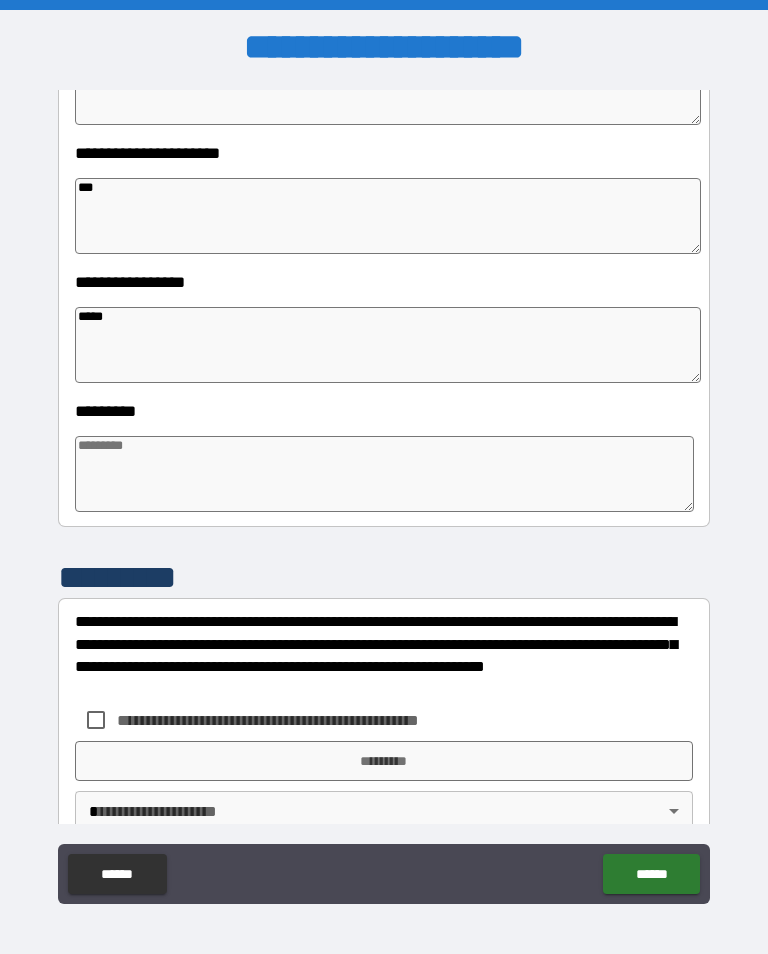 type on "****" 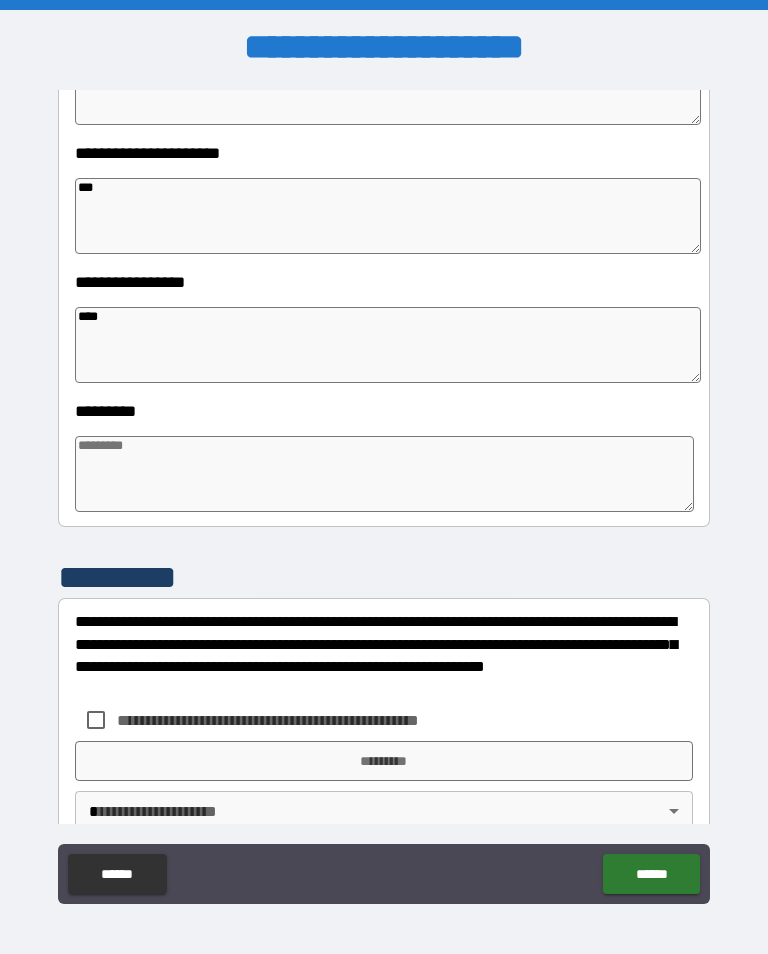 type on "*" 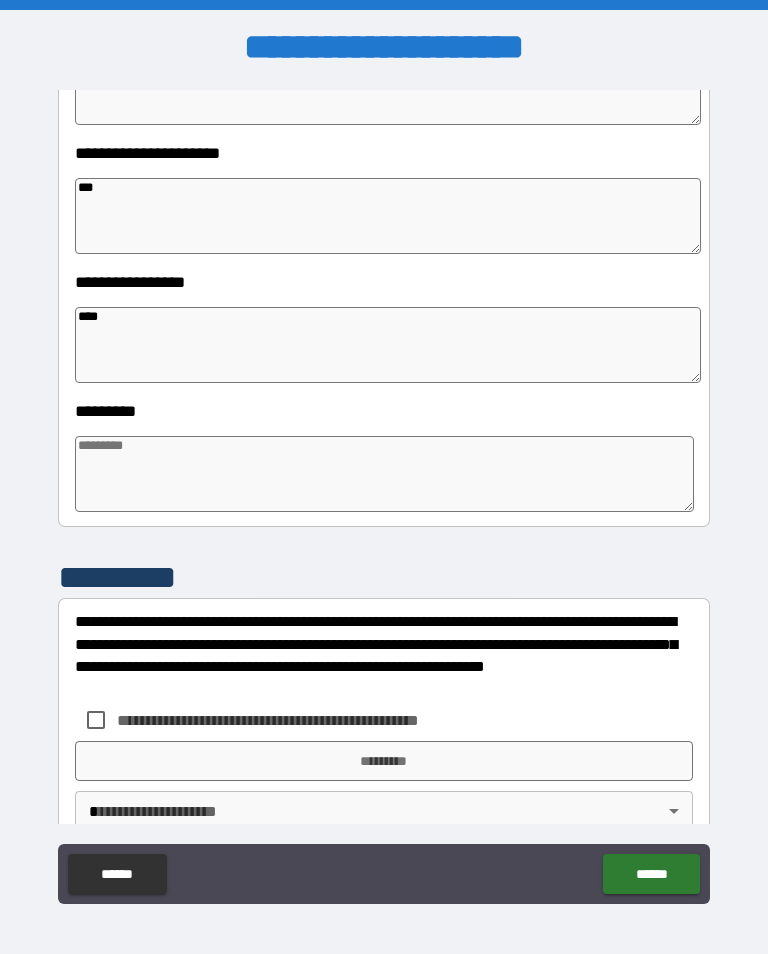 type on "*" 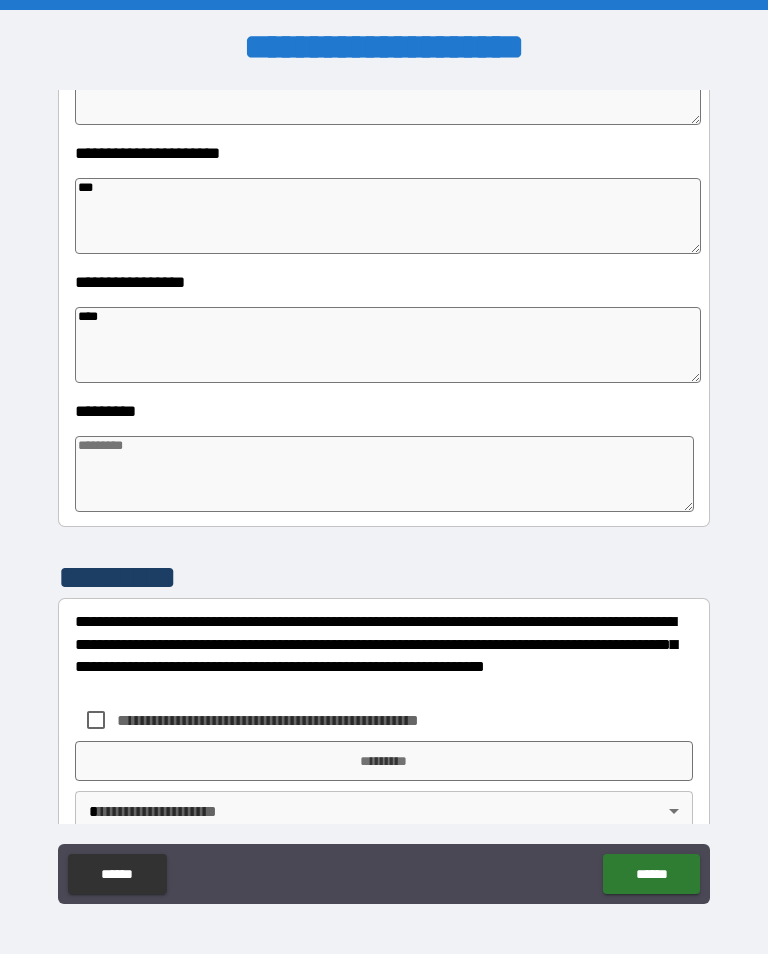 type on "*" 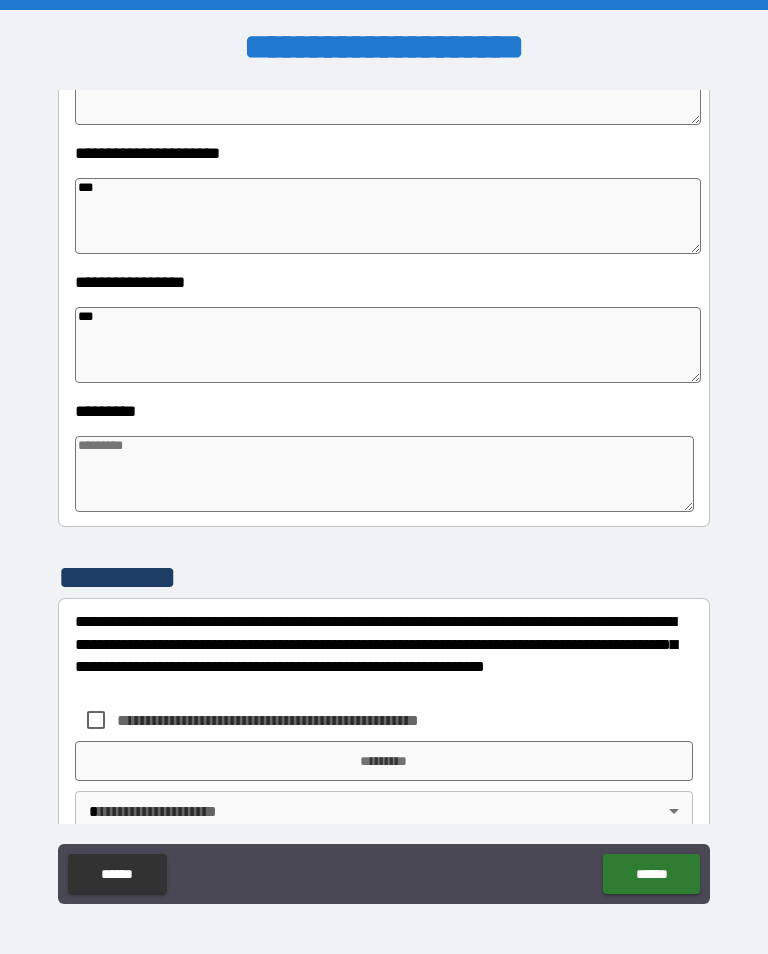 type on "*" 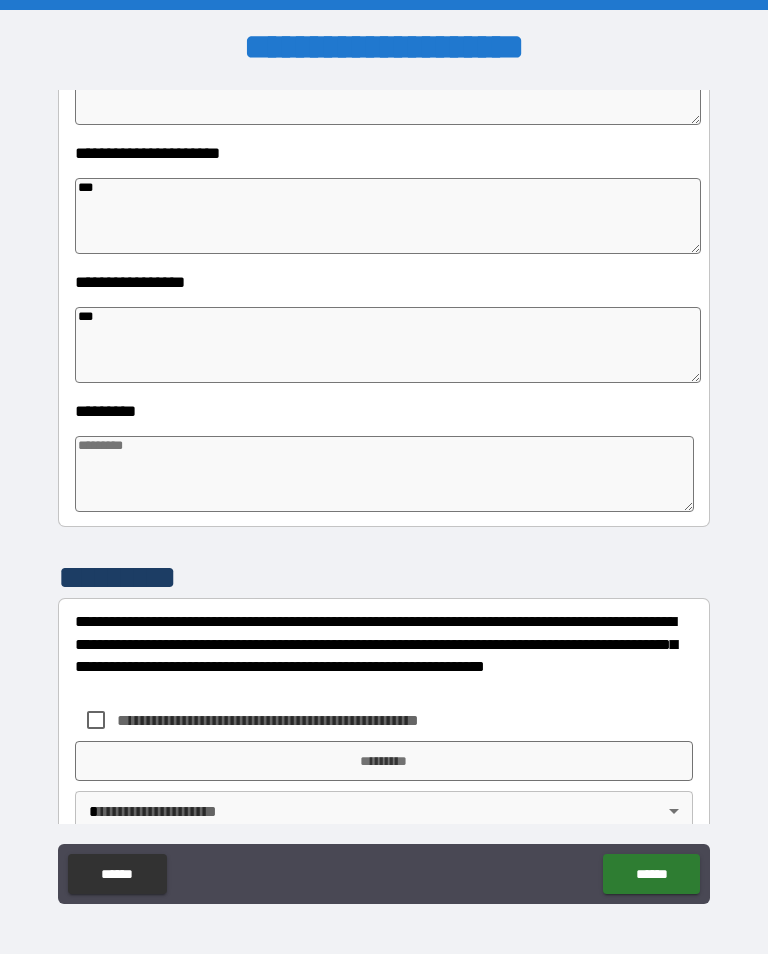 type on "*" 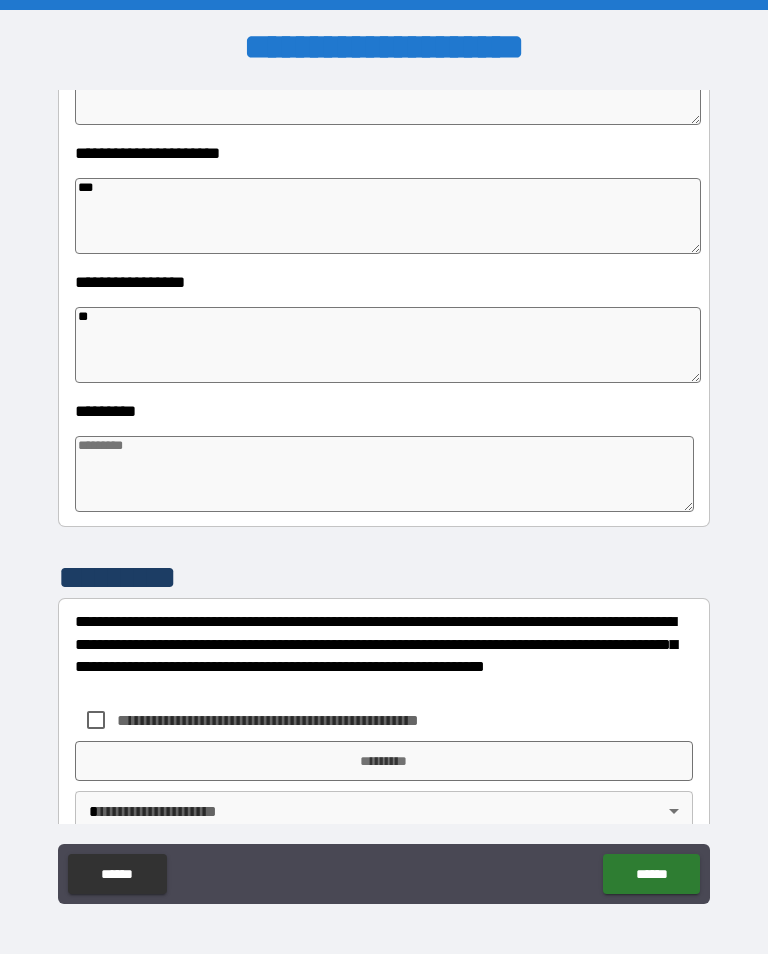 type on "*" 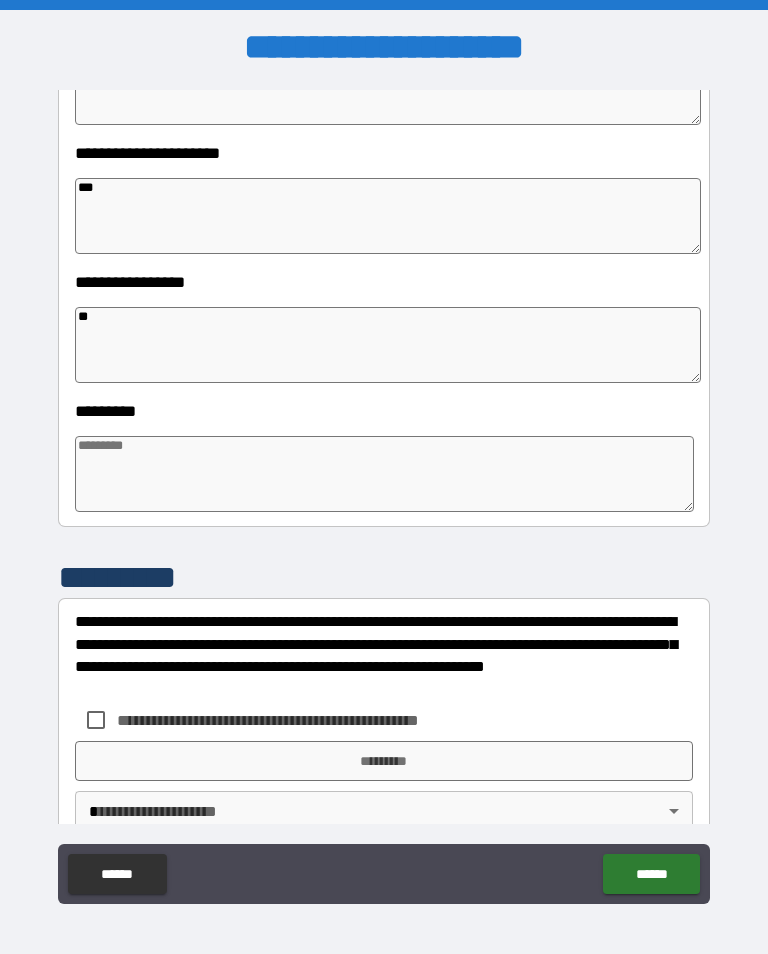 type on "*" 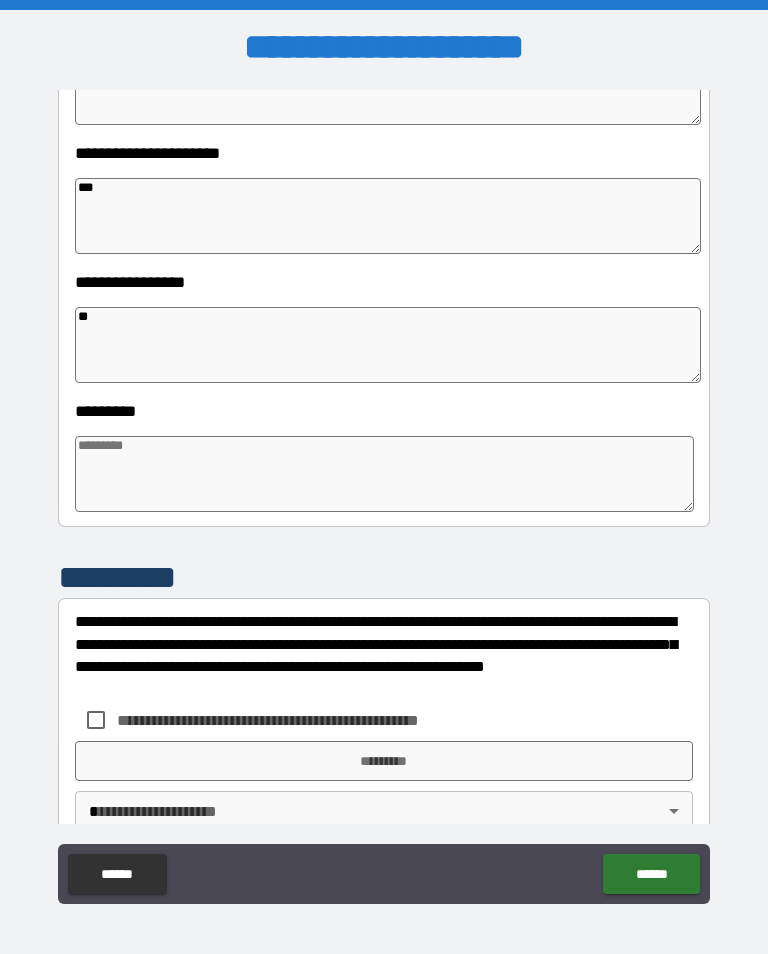 type on "*" 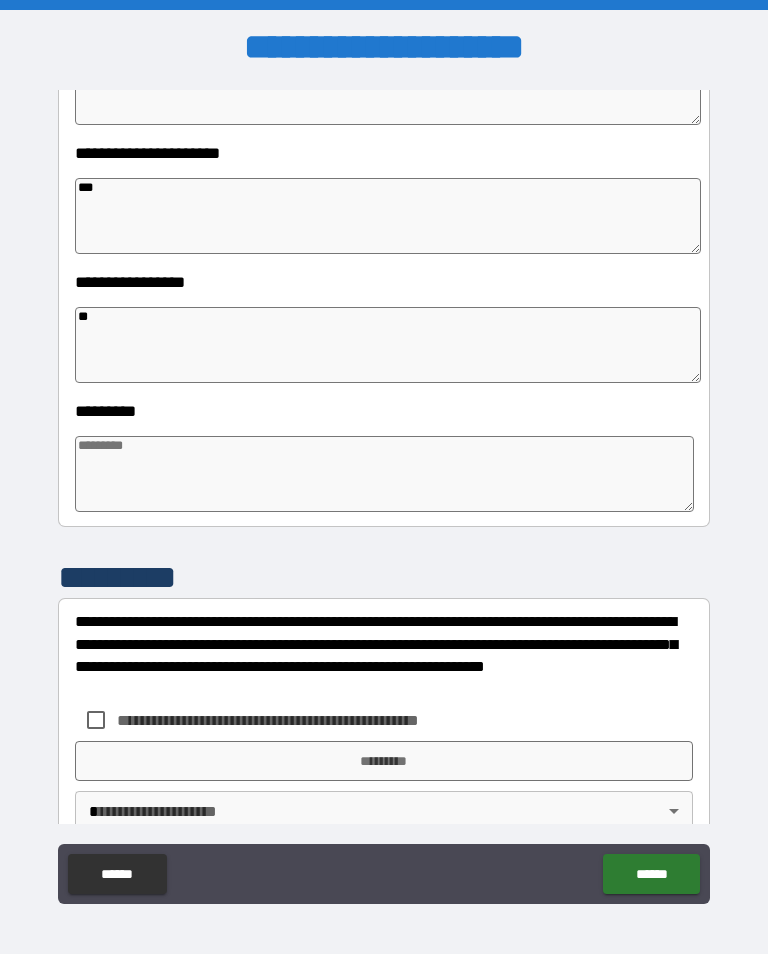 type on "*" 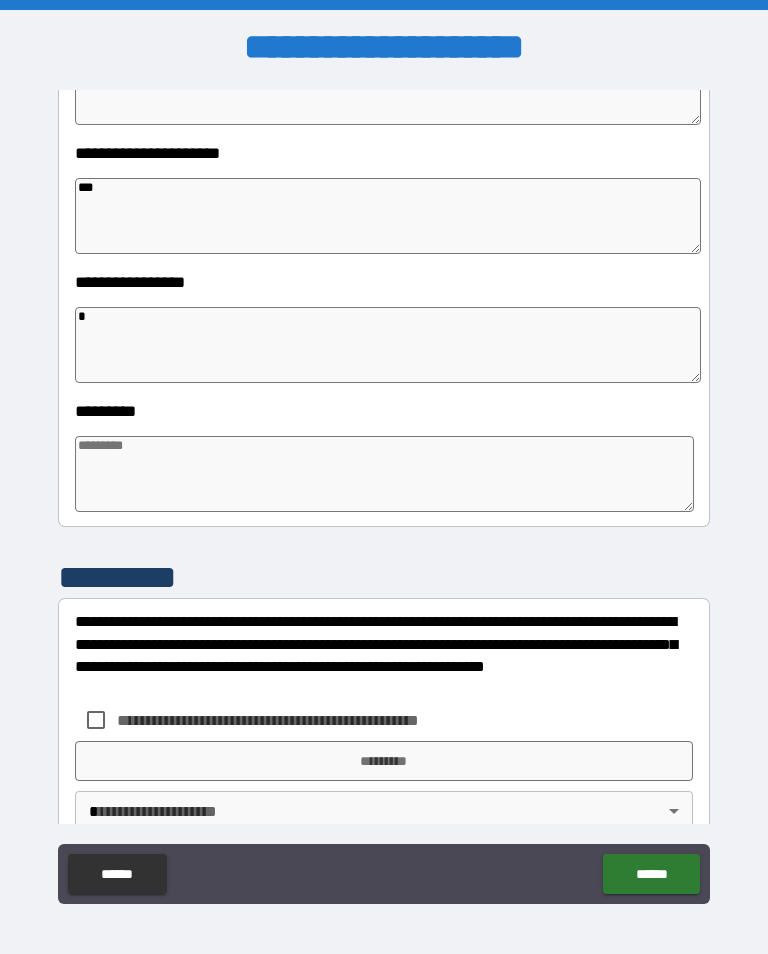 type on "*" 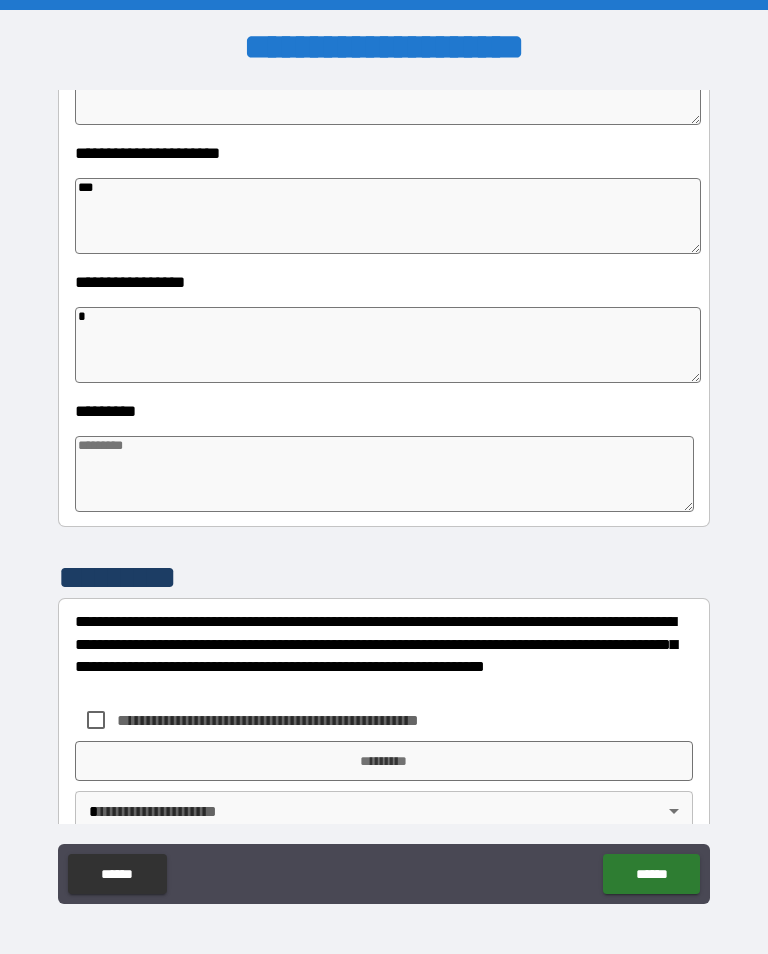 type on "*" 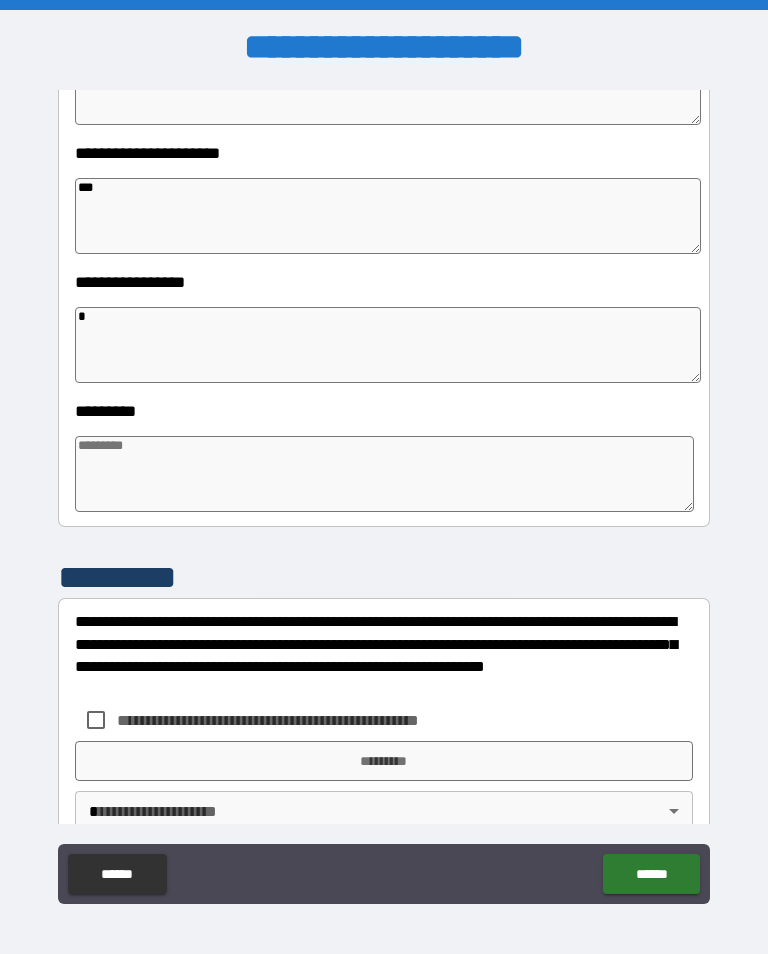 type on "*" 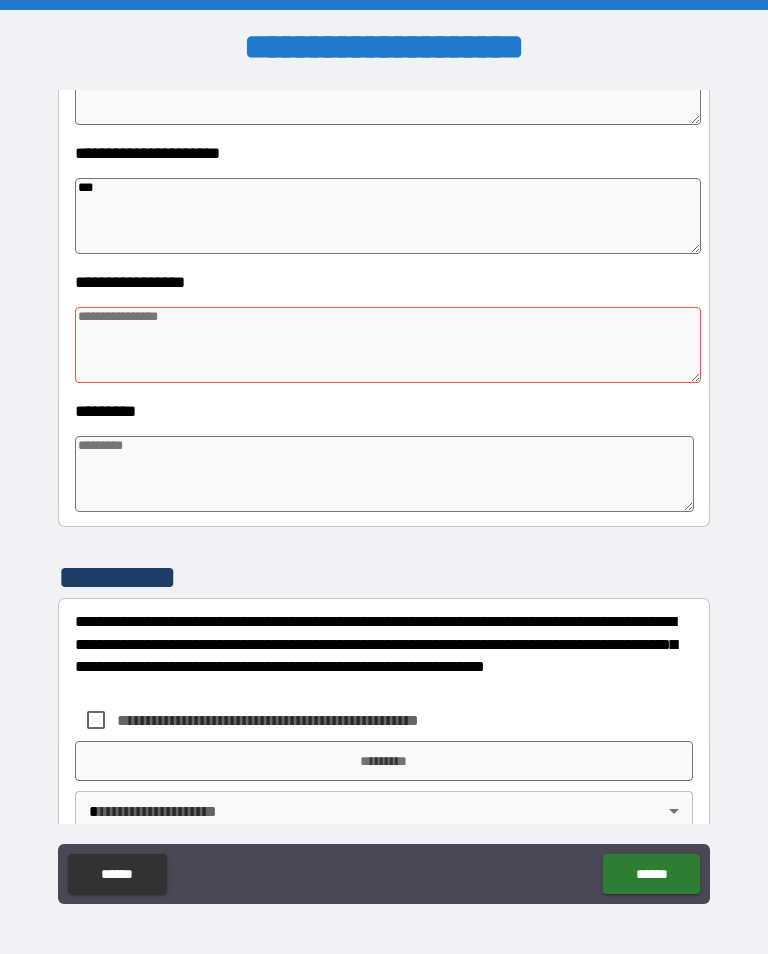 type on "*" 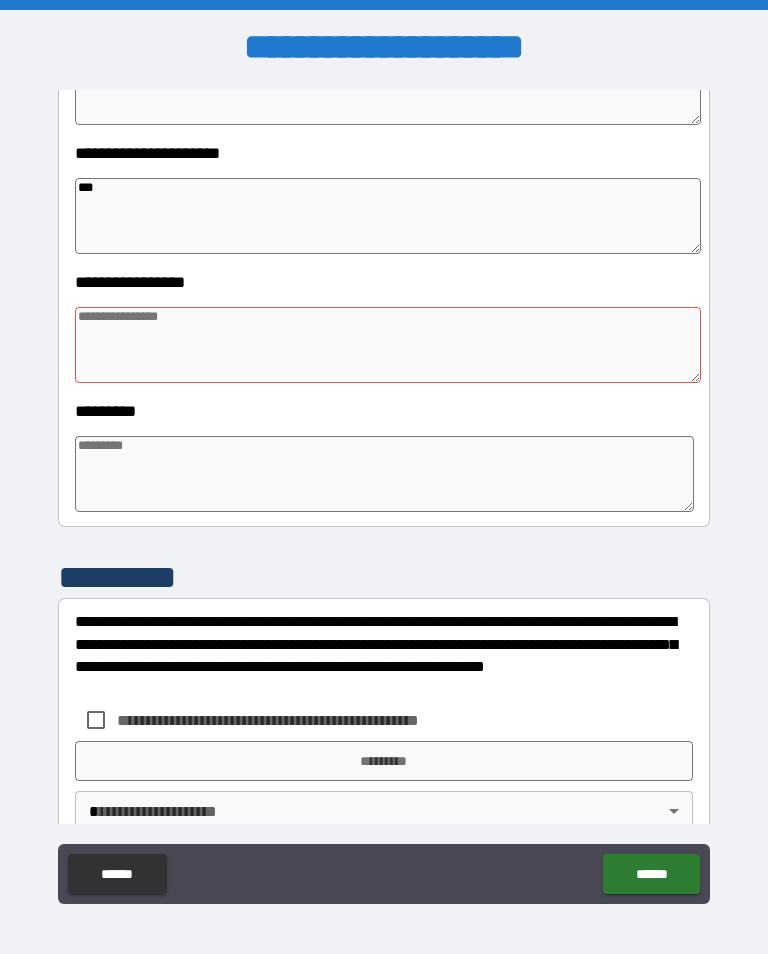 type on "*" 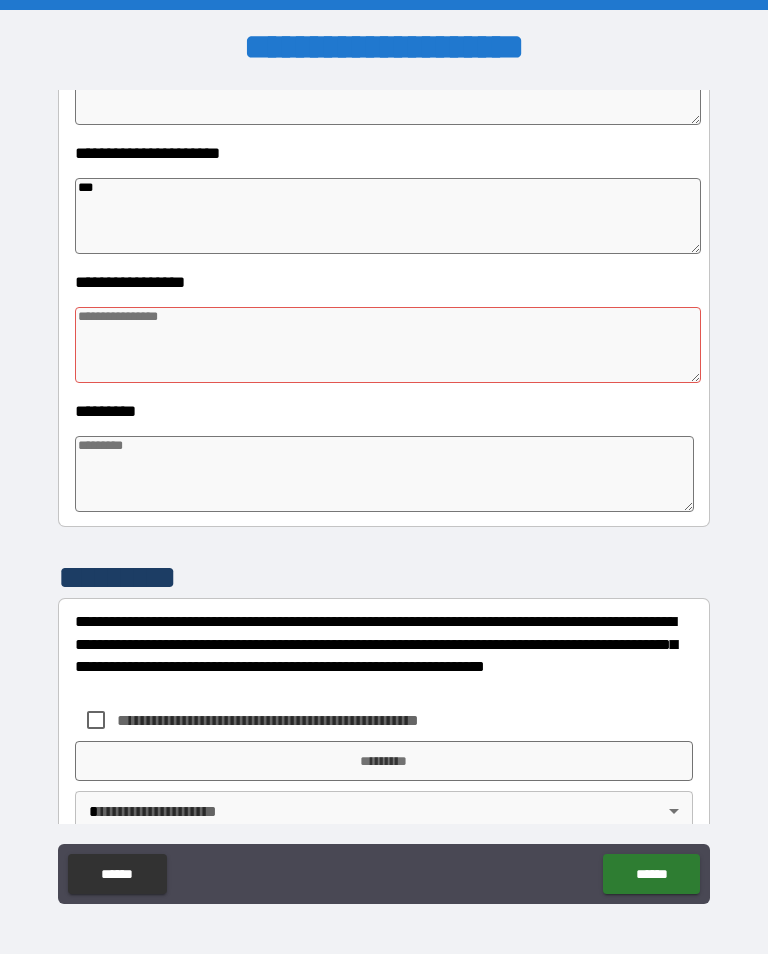 type on "*" 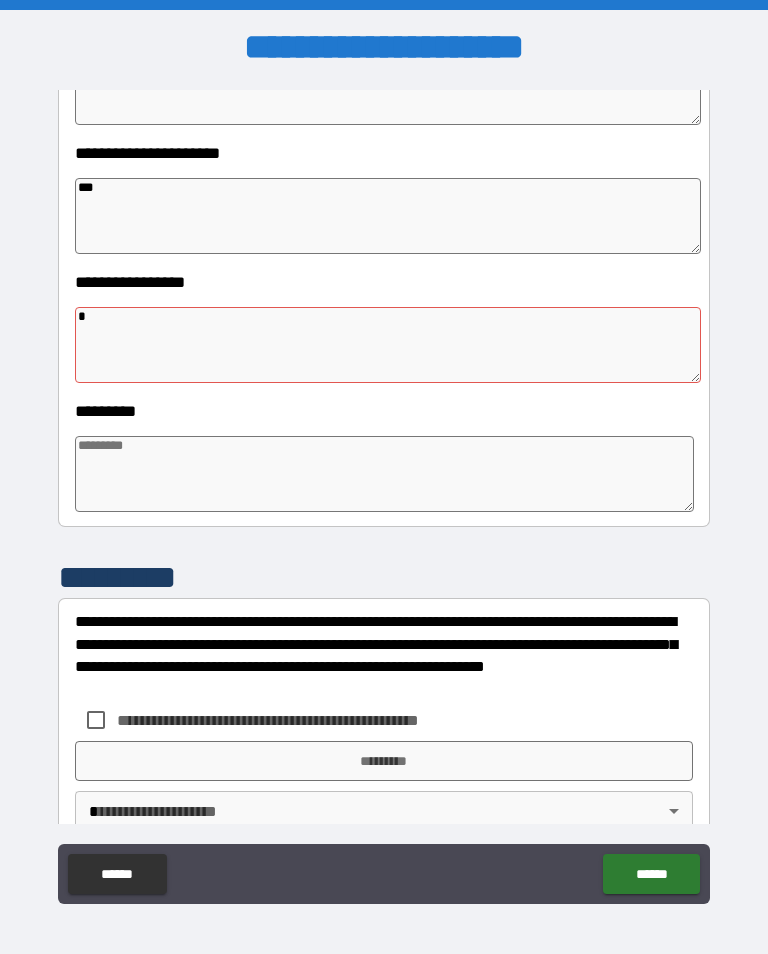 type on "*" 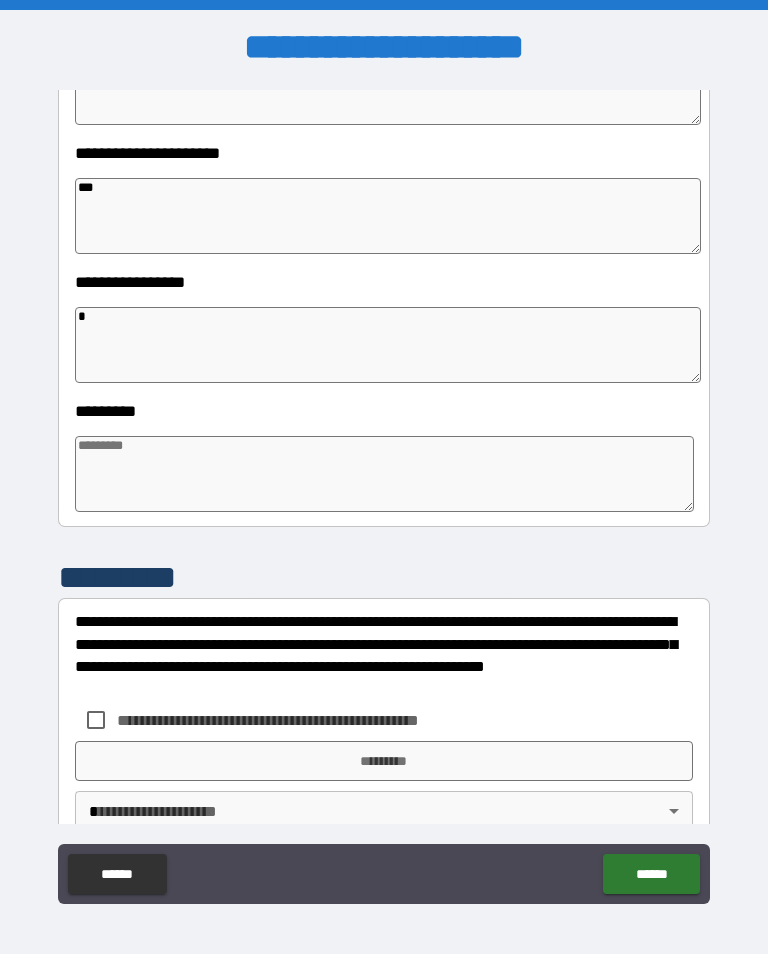 type on "**" 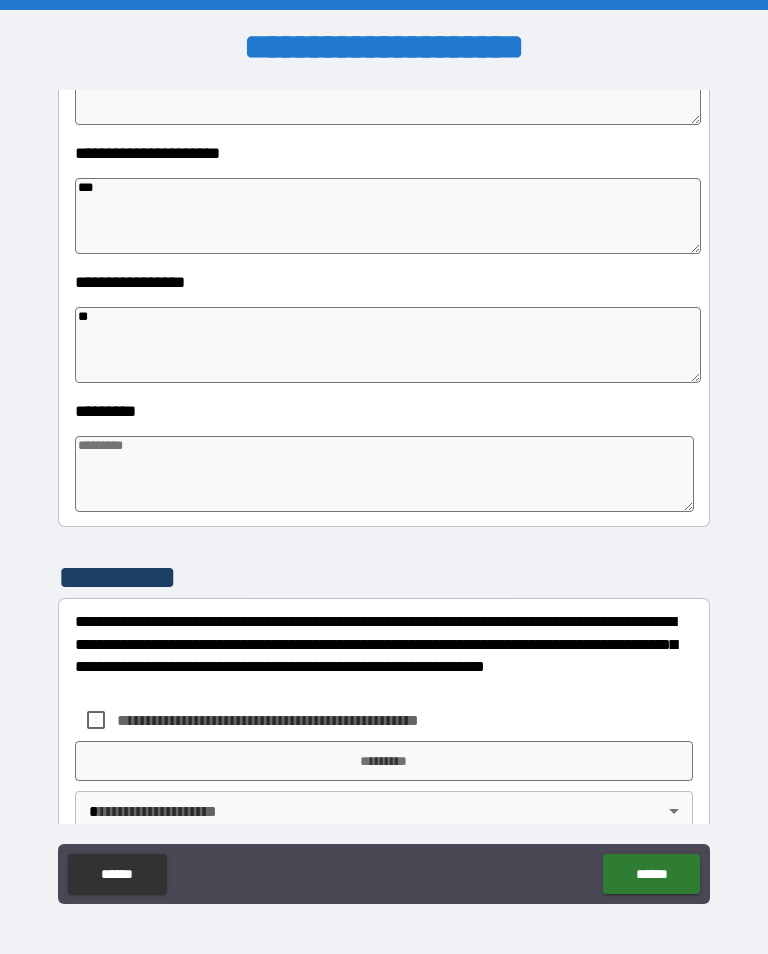 type on "*" 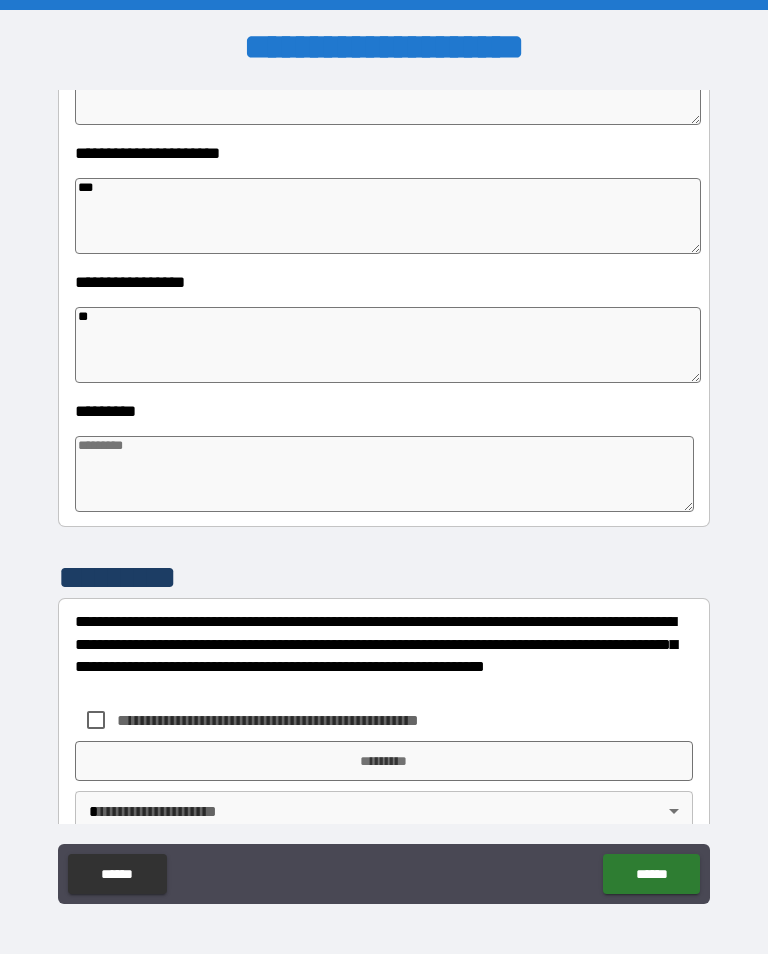 type on "*" 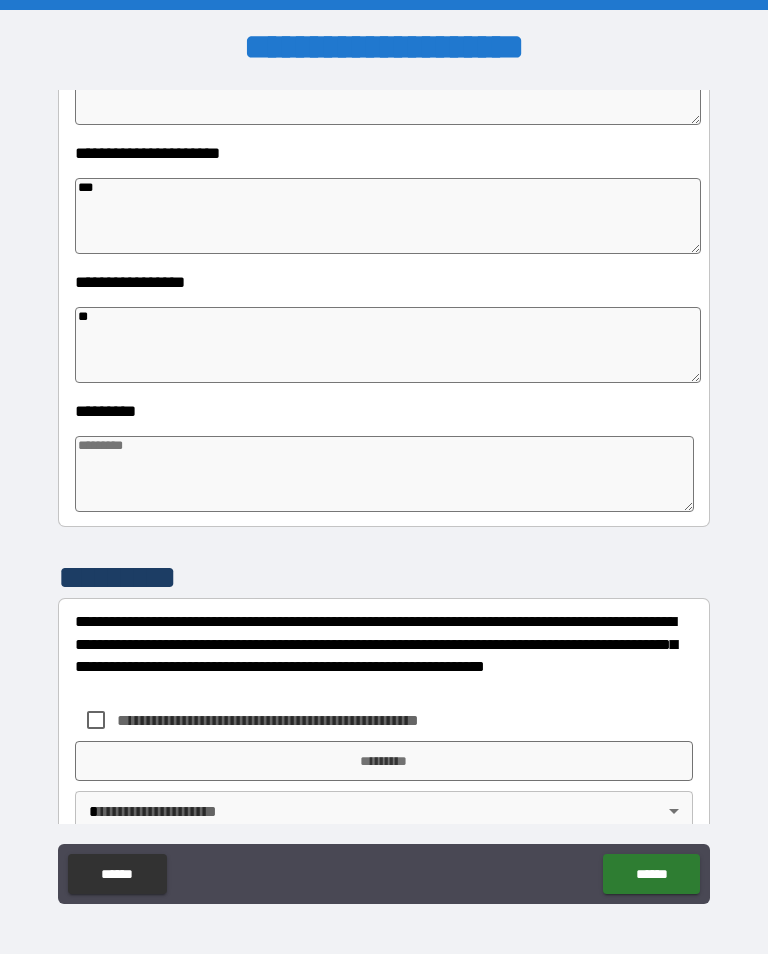 type on "*" 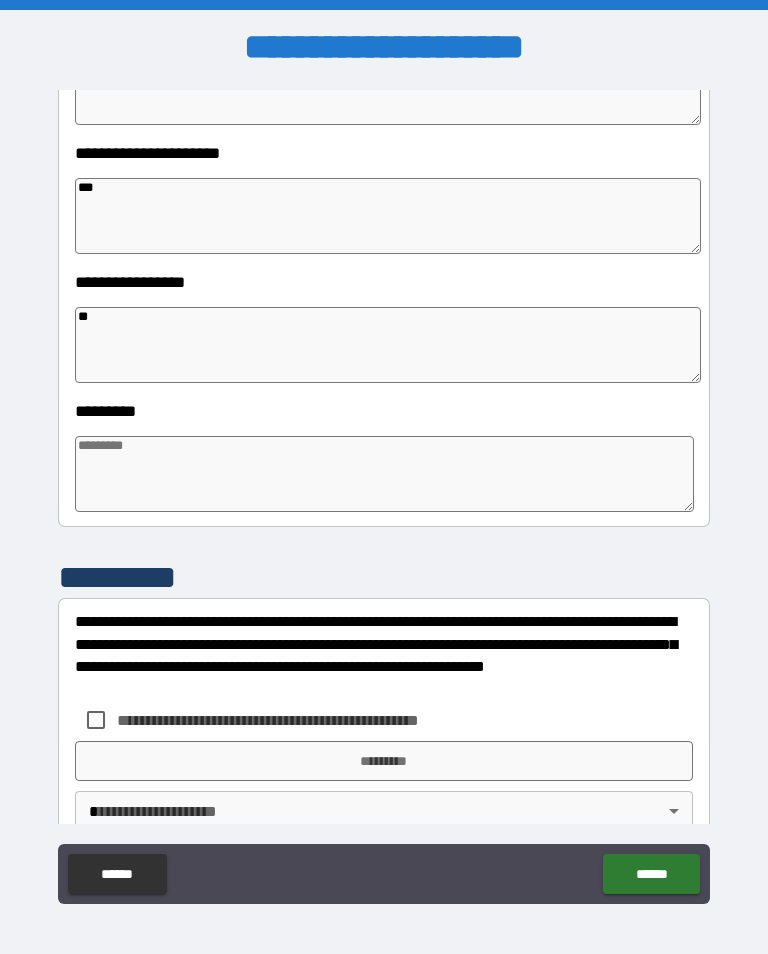 type on "***" 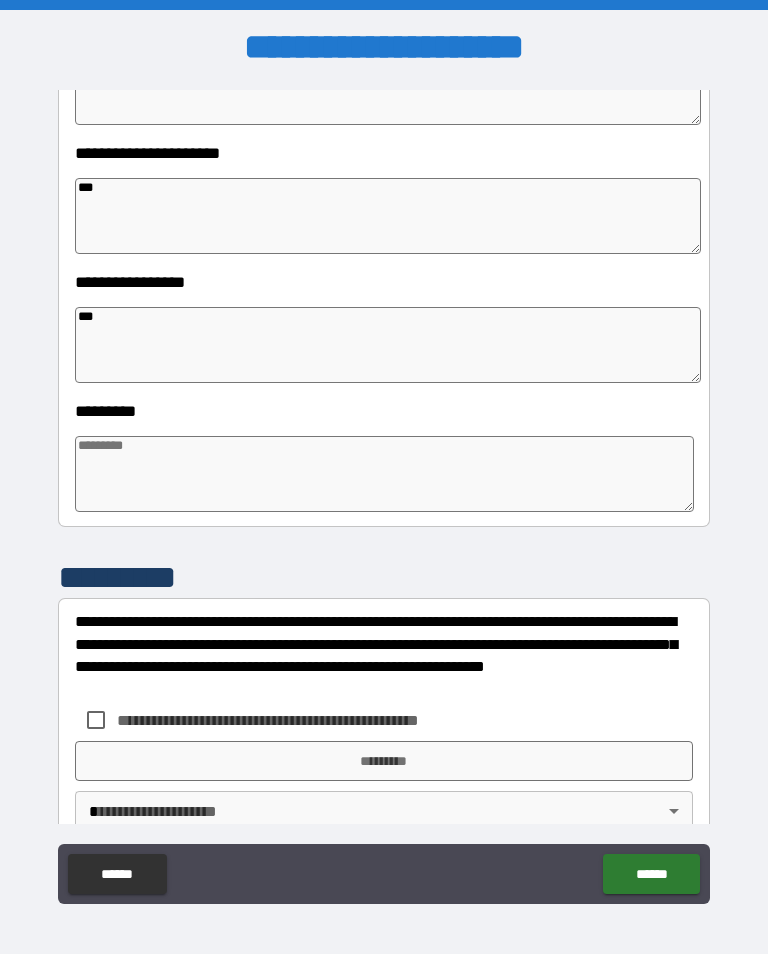 type on "*" 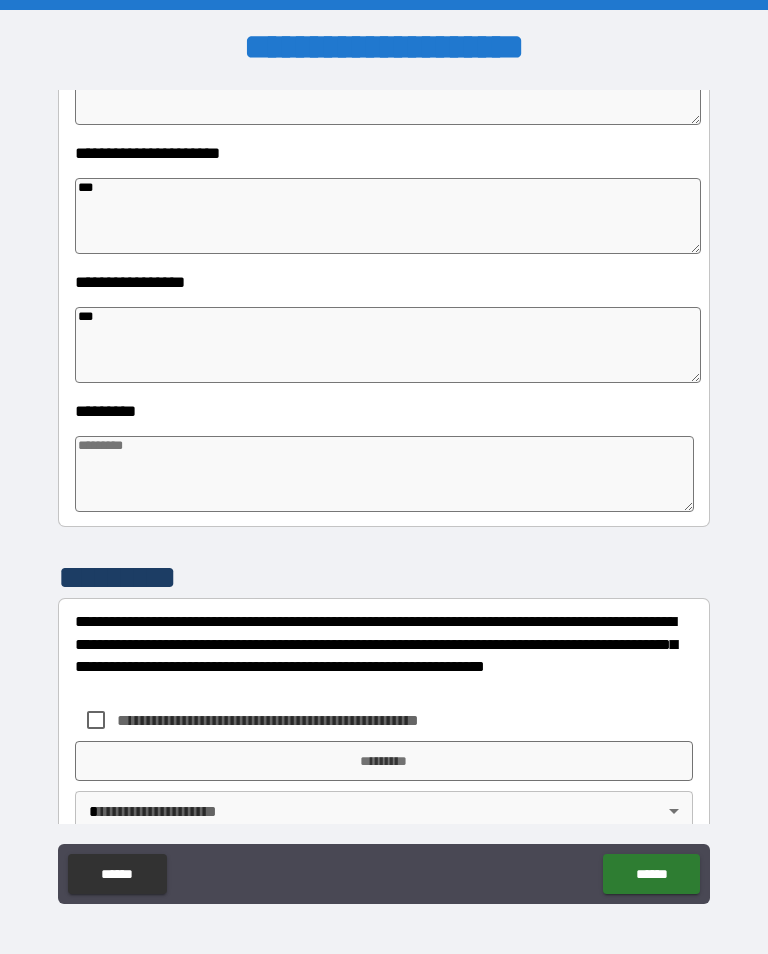 type on "*" 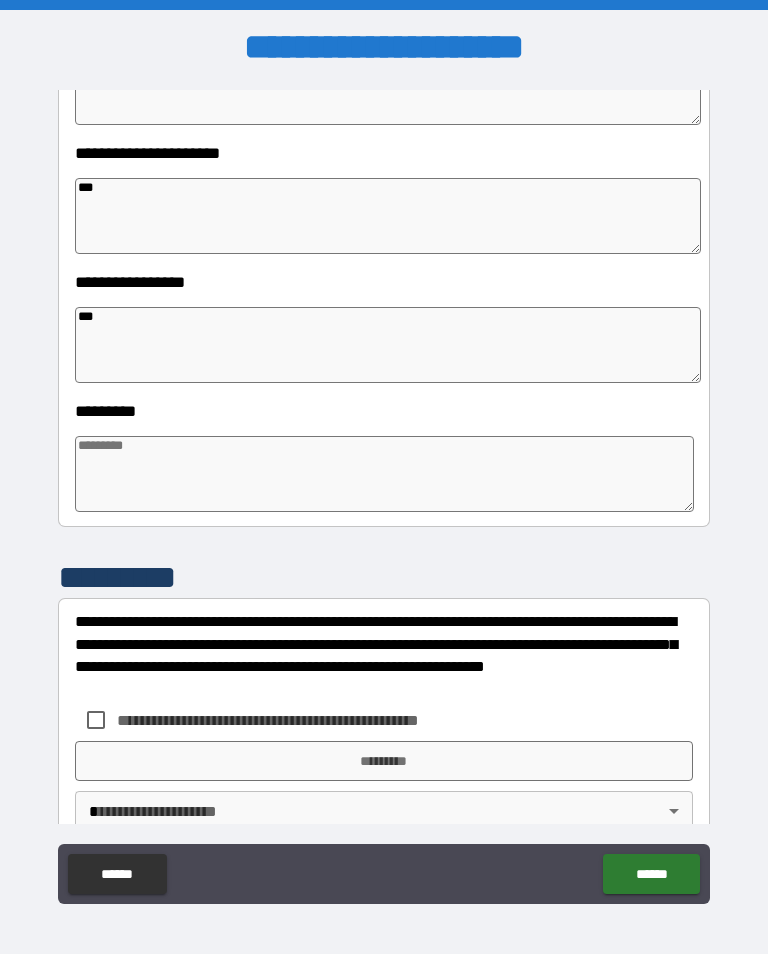 type on "*" 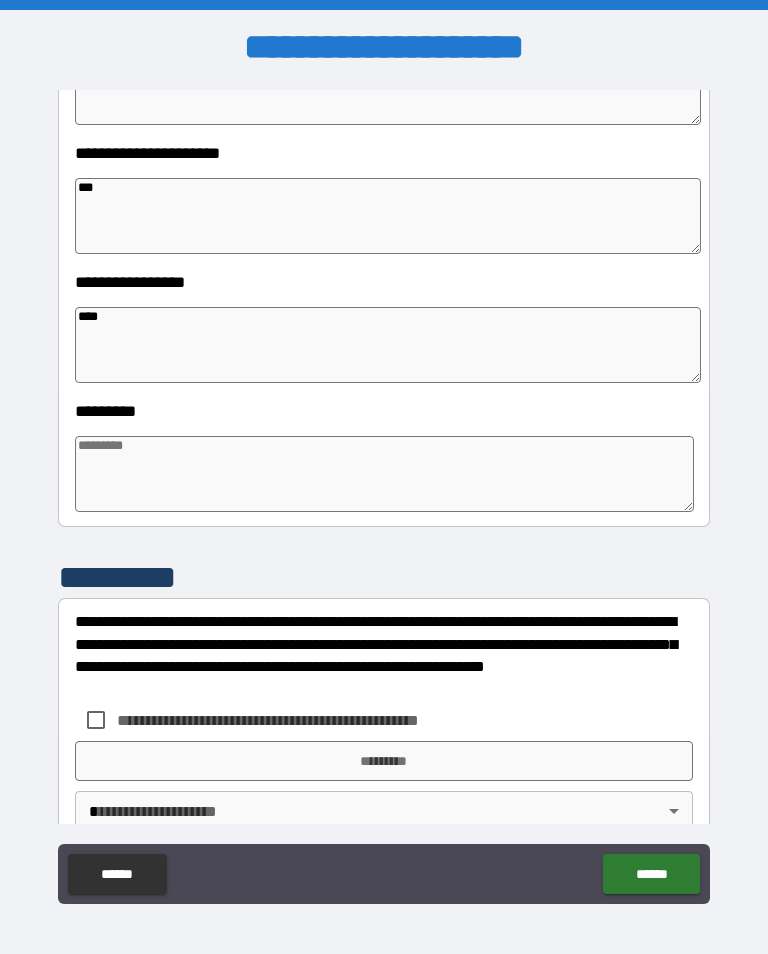 type on "****" 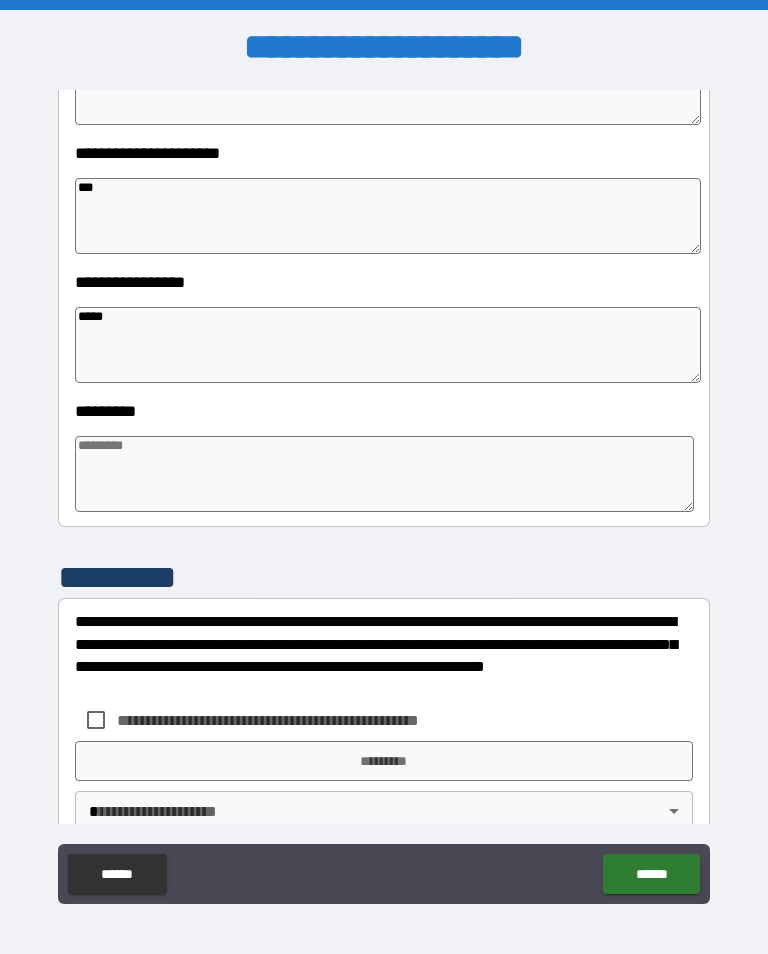 type on "*" 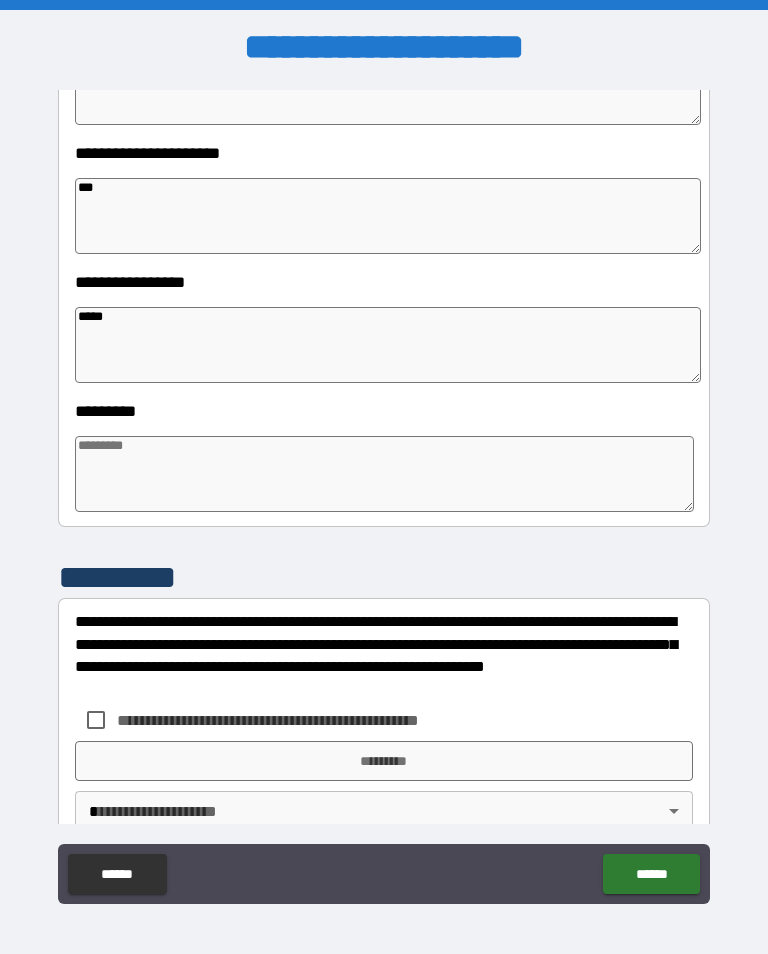 type on "*" 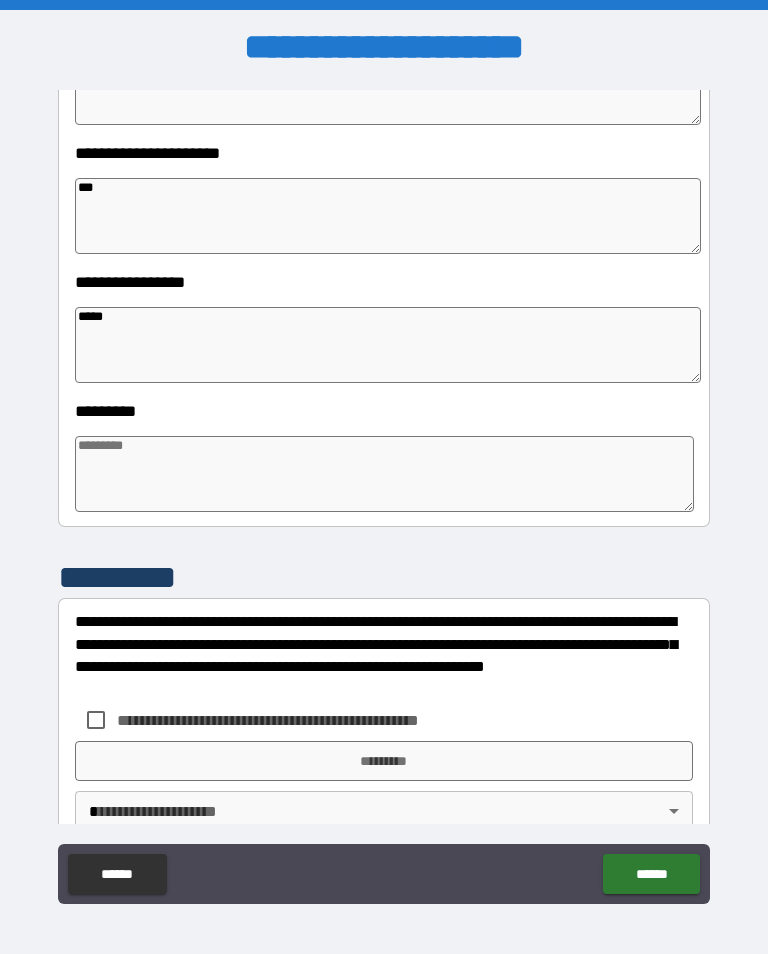 type on "*" 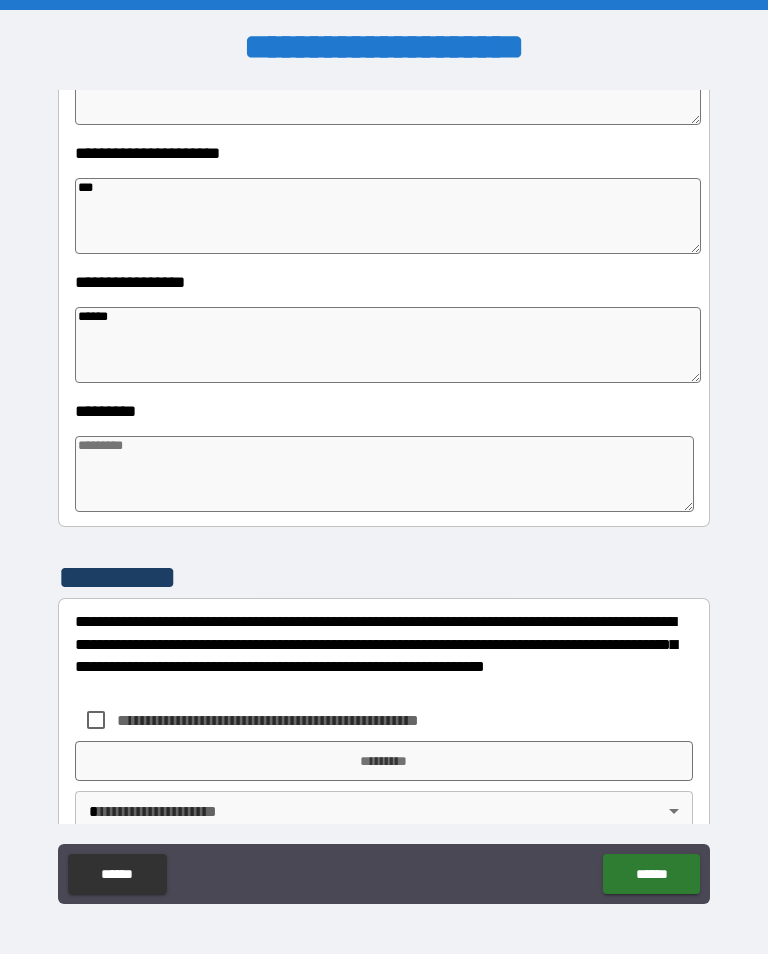 type on "*" 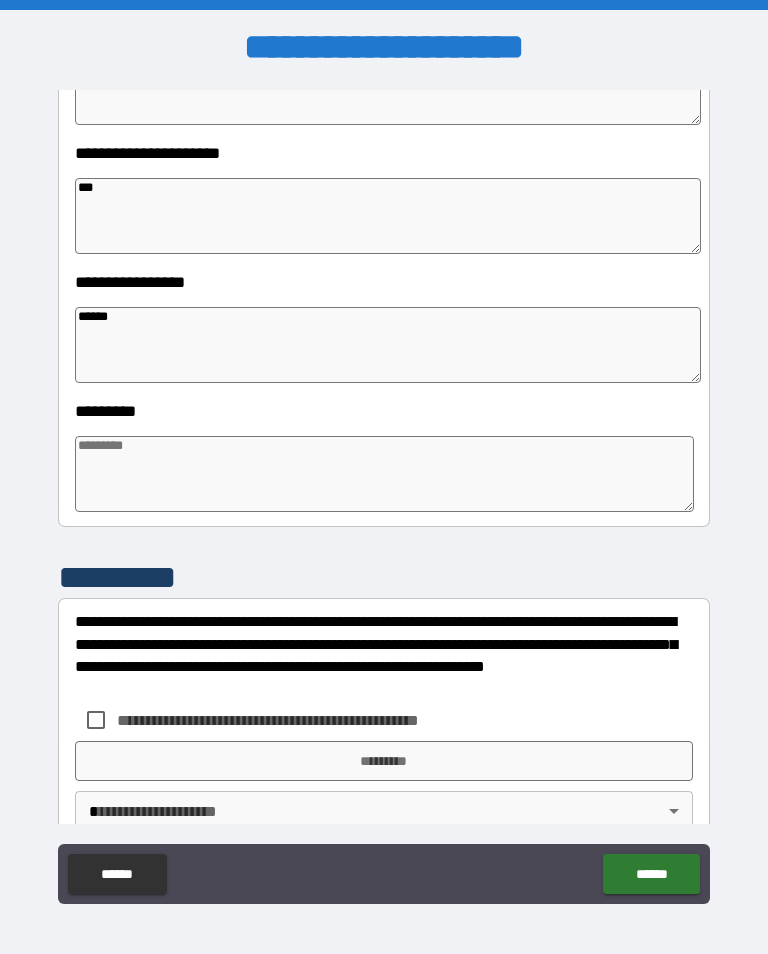 type on "*******" 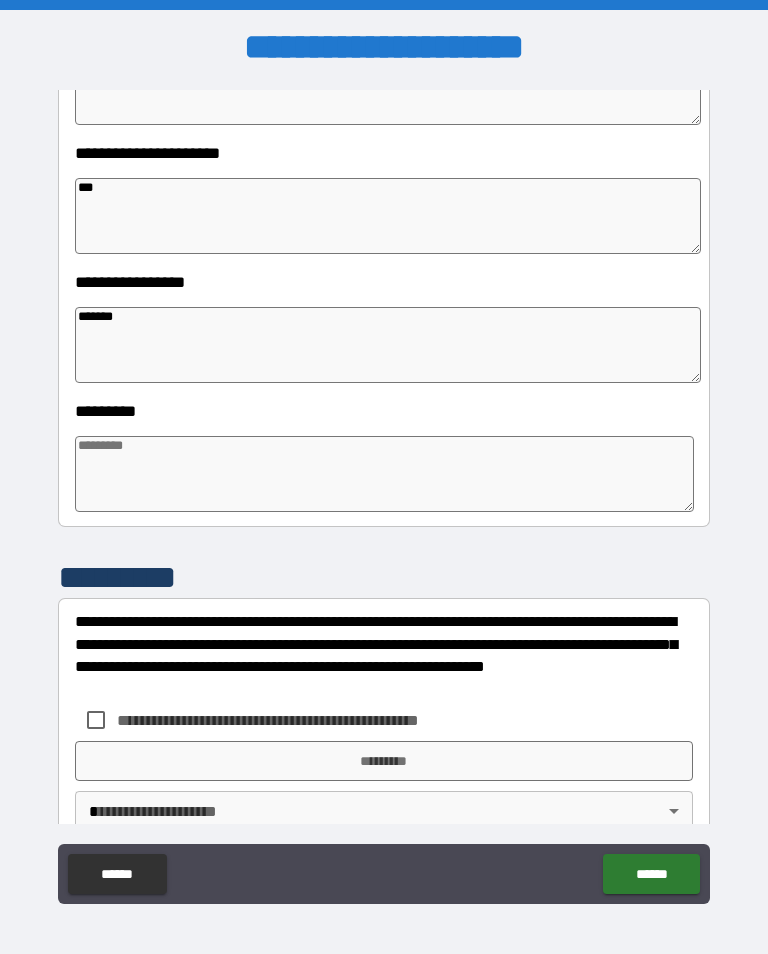 type on "*" 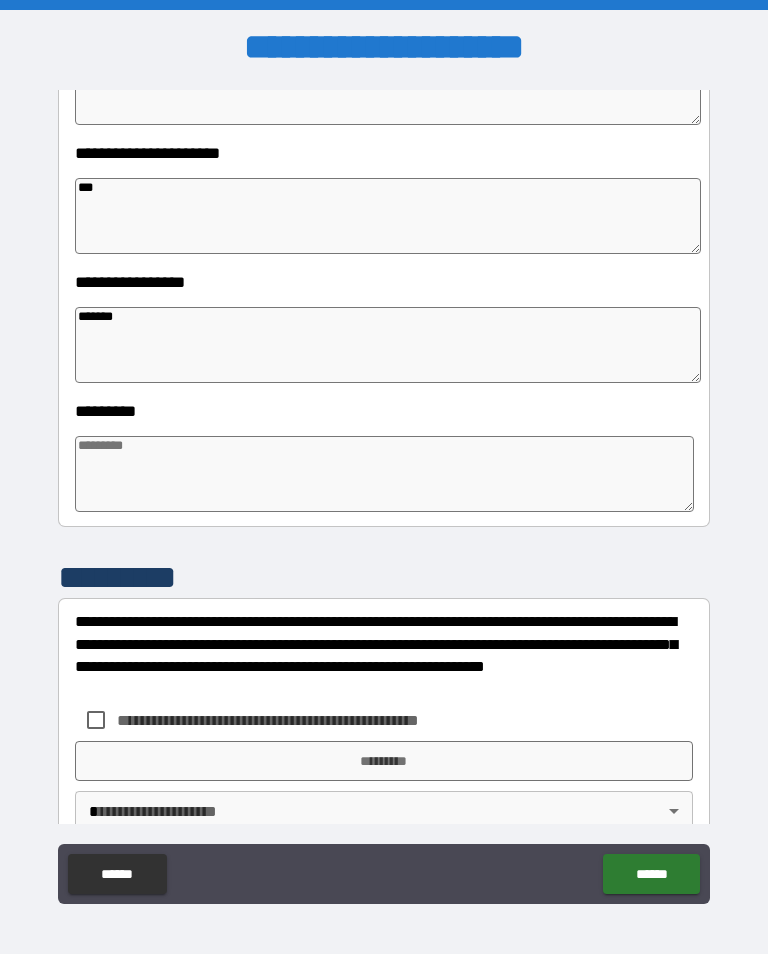 type on "*" 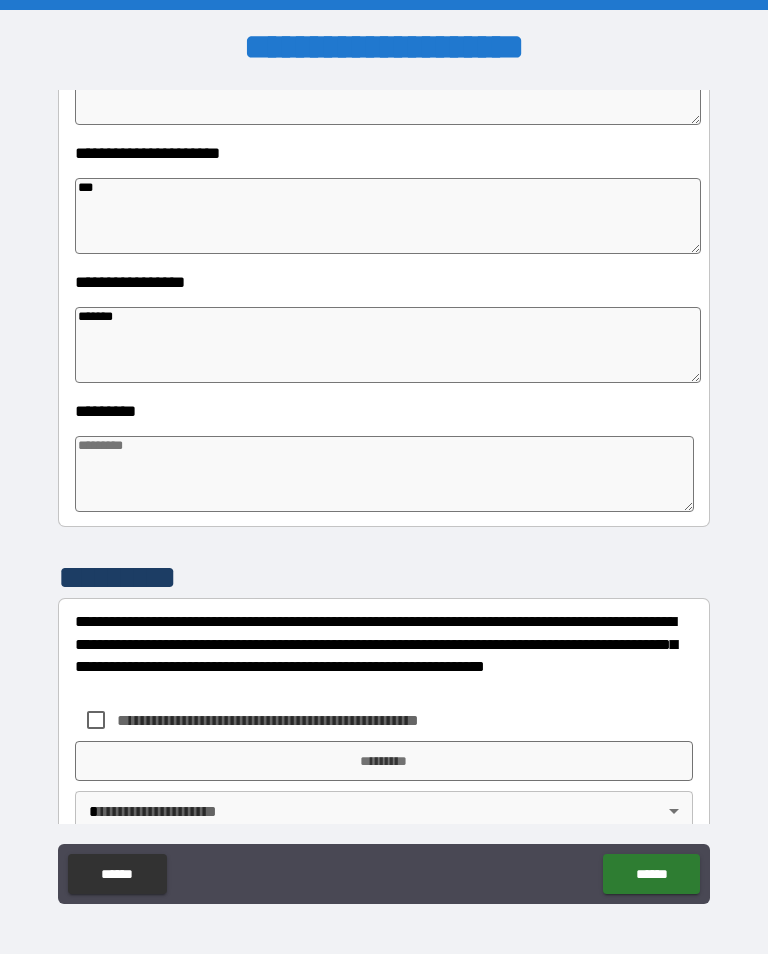 type on "*" 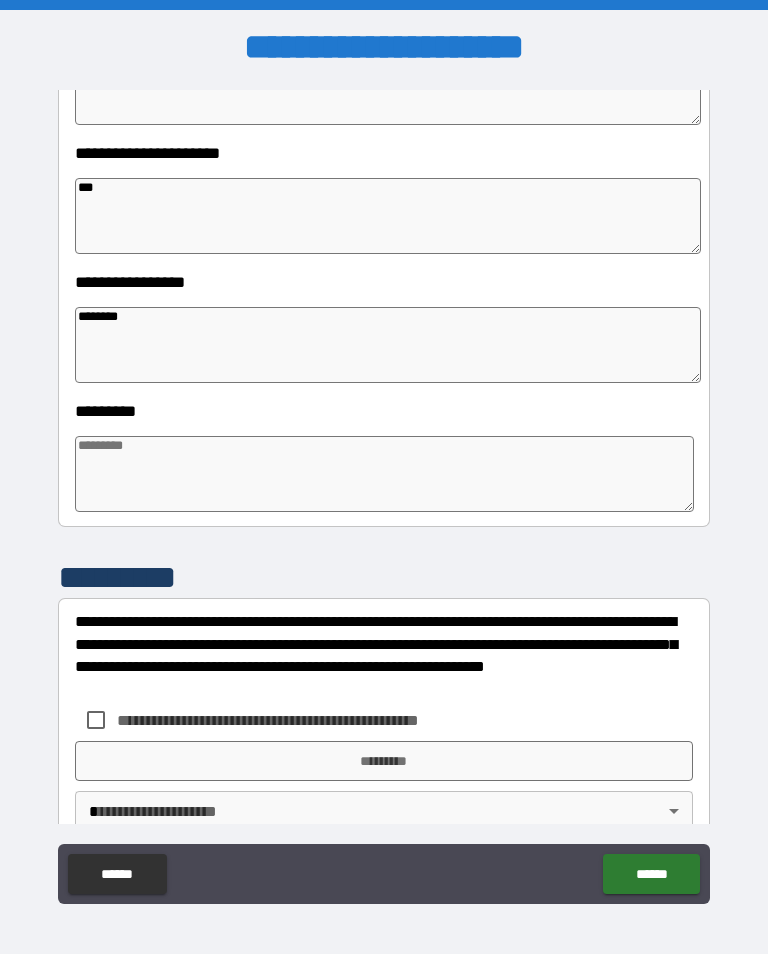 type on "*" 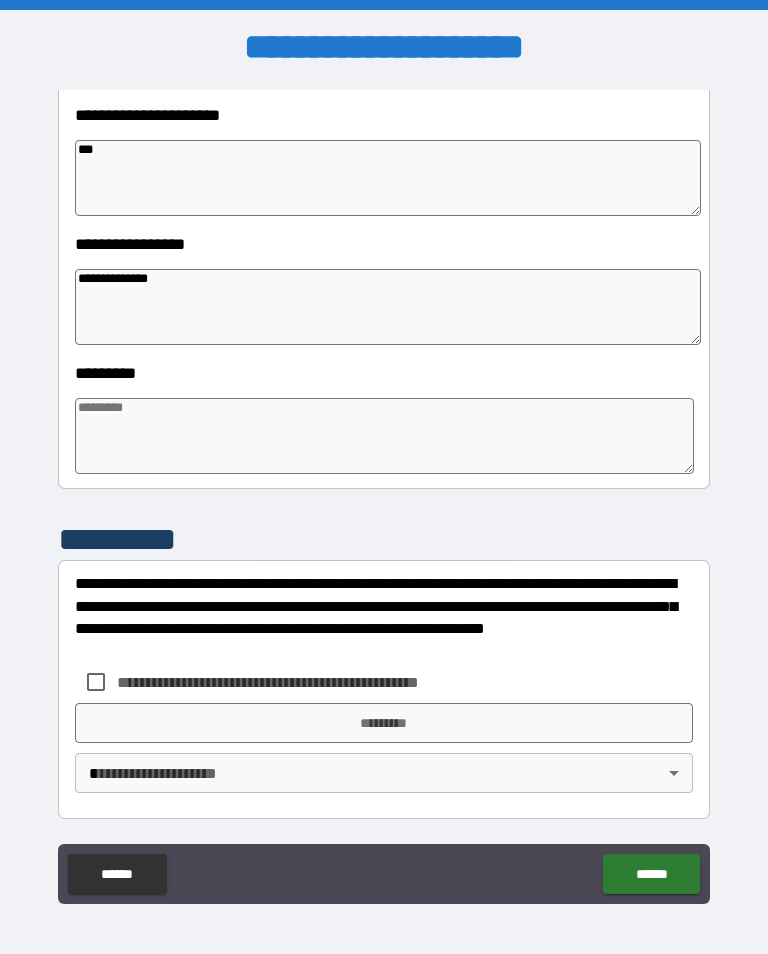 scroll, scrollTop: 466, scrollLeft: 0, axis: vertical 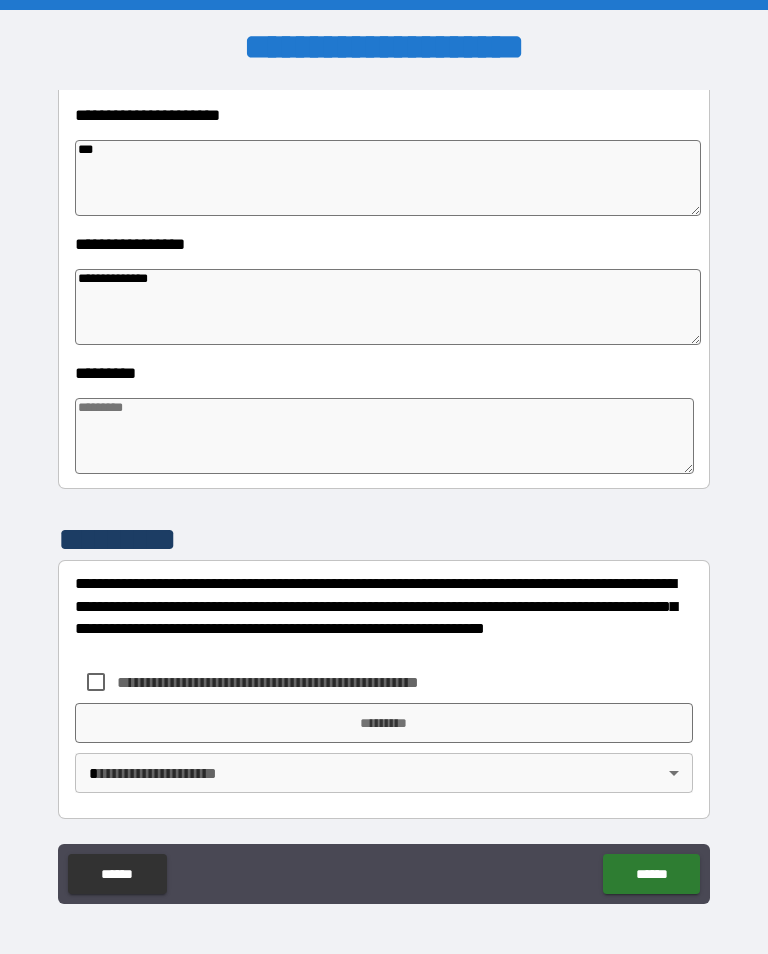 click on "**********" at bounding box center (384, 495) 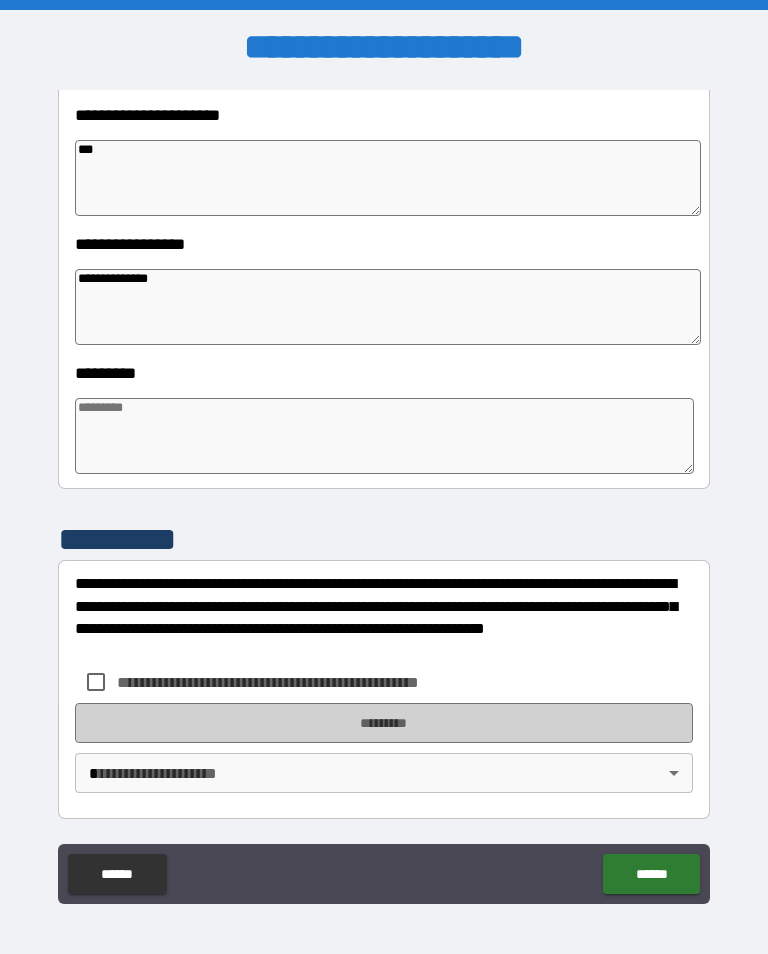 click on "*********" at bounding box center [384, 723] 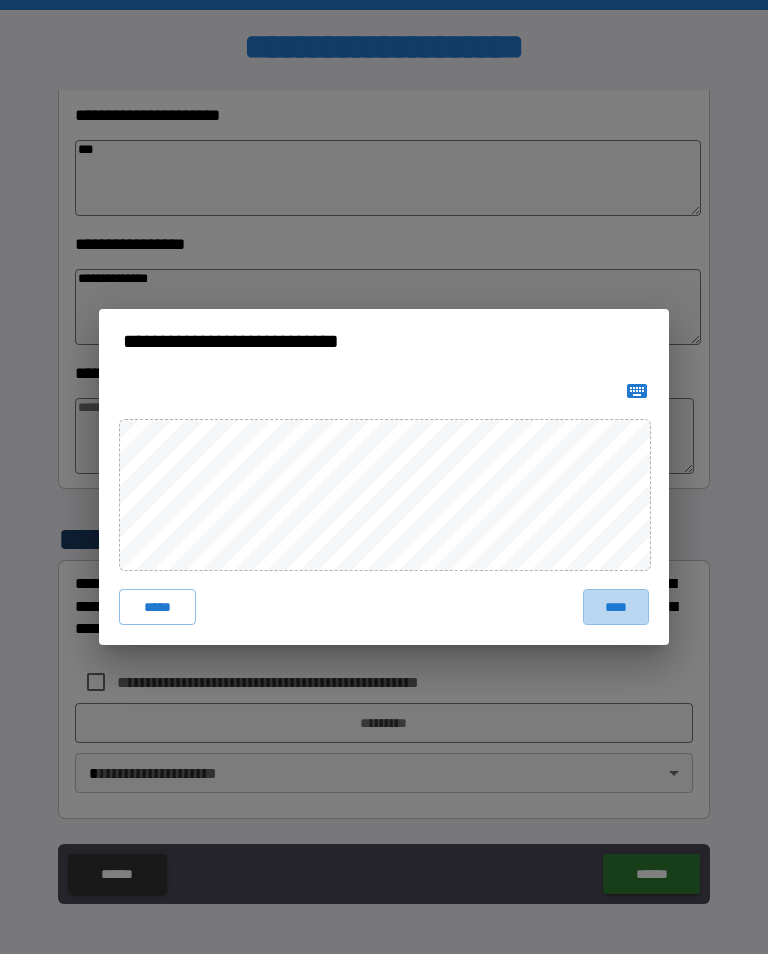 click on "****" at bounding box center (616, 607) 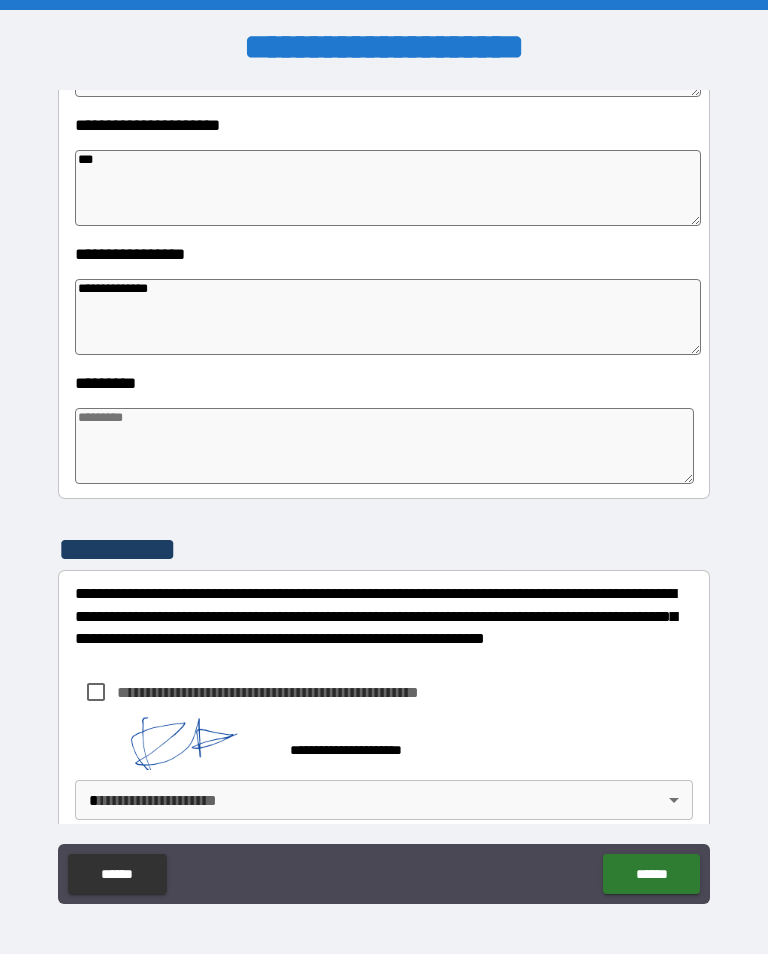 click on "******" at bounding box center [651, 874] 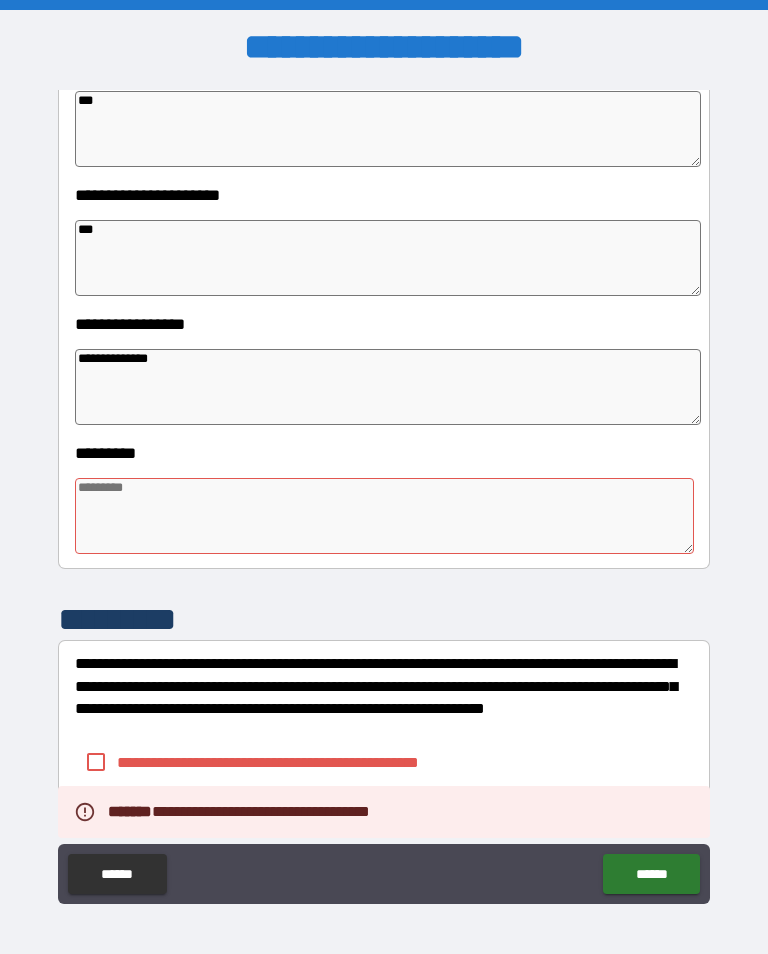 scroll, scrollTop: 377, scrollLeft: 0, axis: vertical 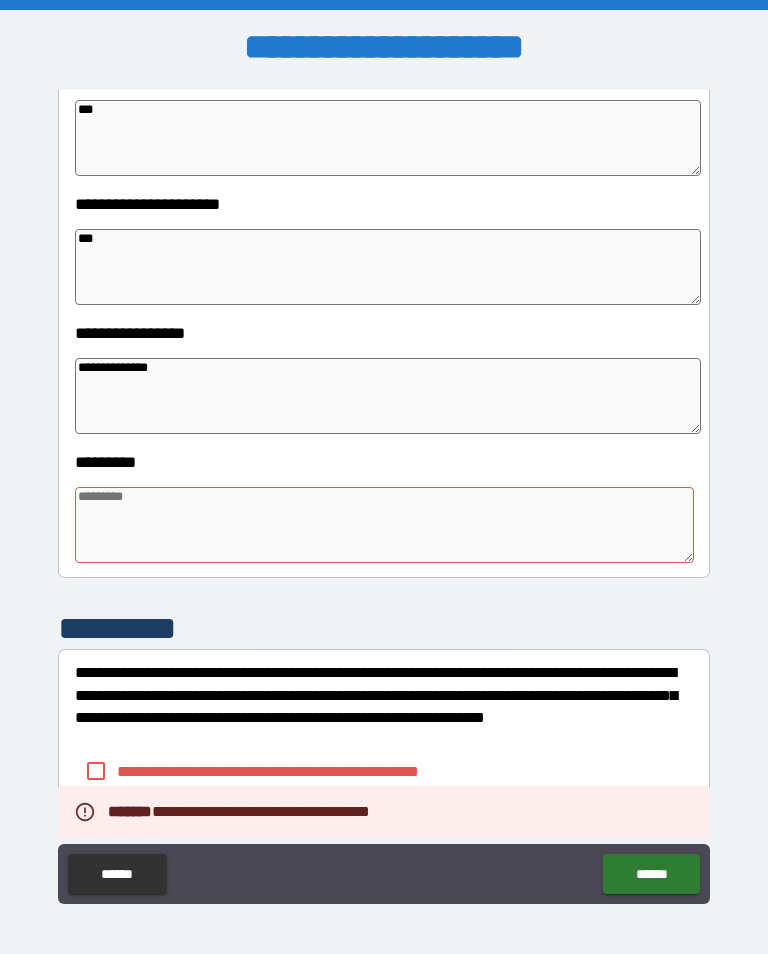 click at bounding box center (384, 525) 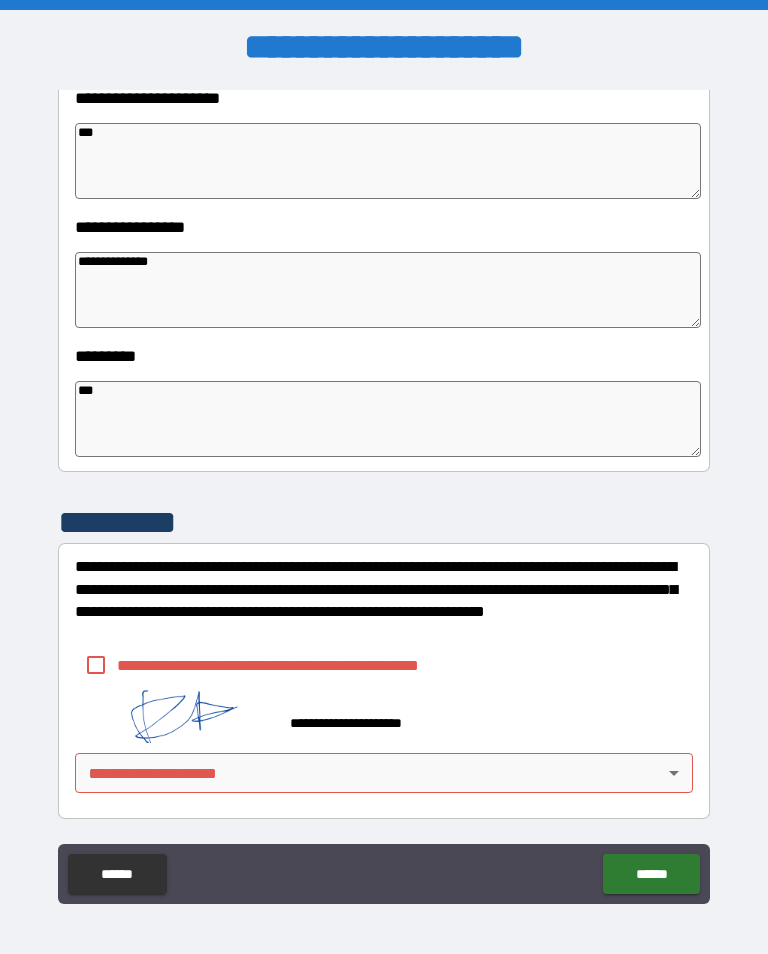 scroll, scrollTop: 483, scrollLeft: 0, axis: vertical 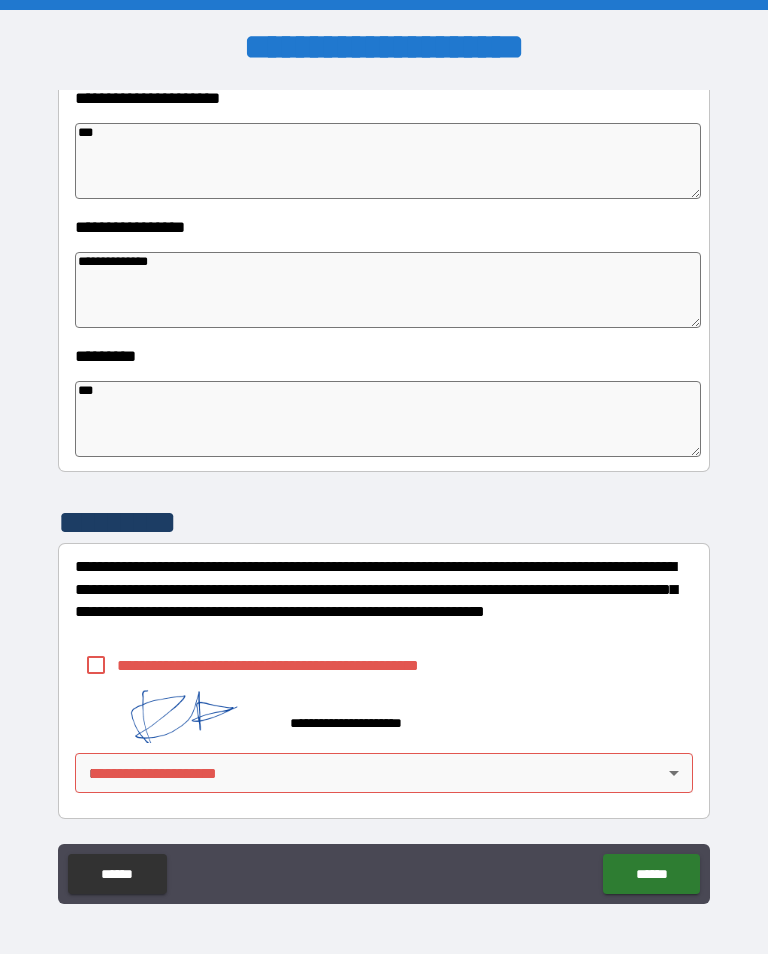 click on "**********" at bounding box center [384, 495] 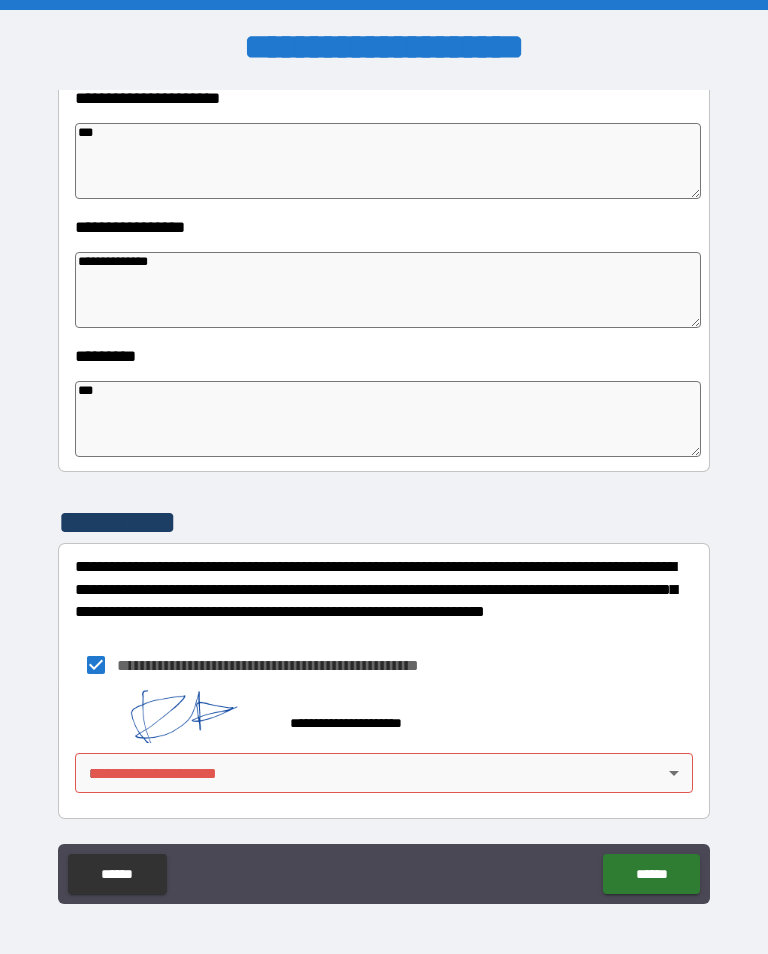 click on "**********" at bounding box center [384, 492] 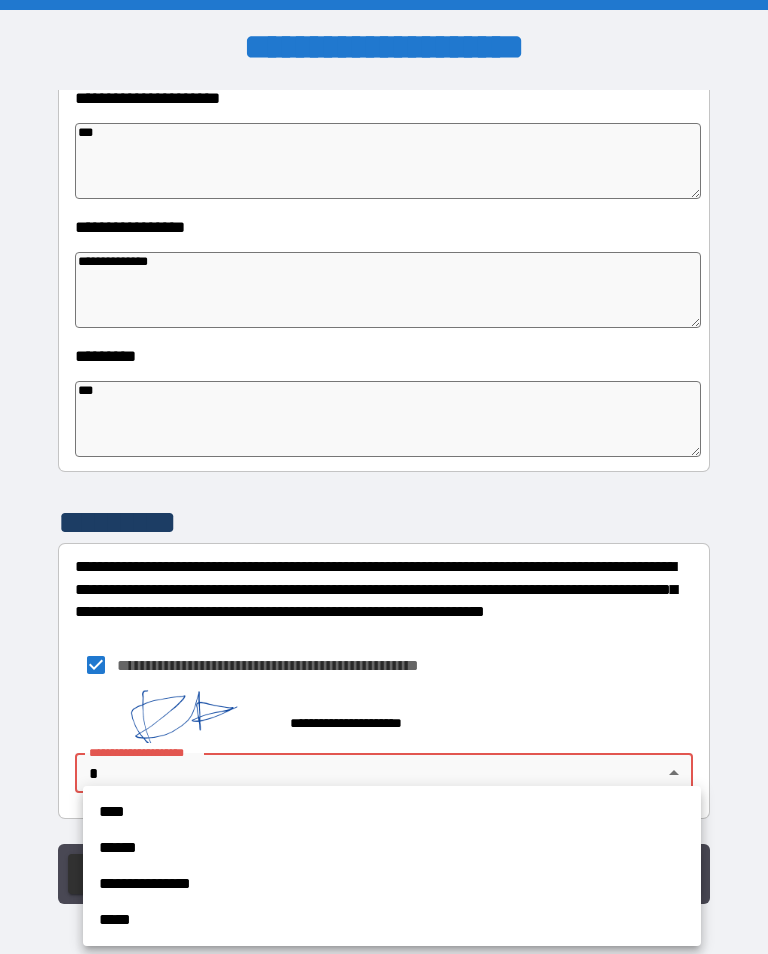 click on "****" at bounding box center (392, 812) 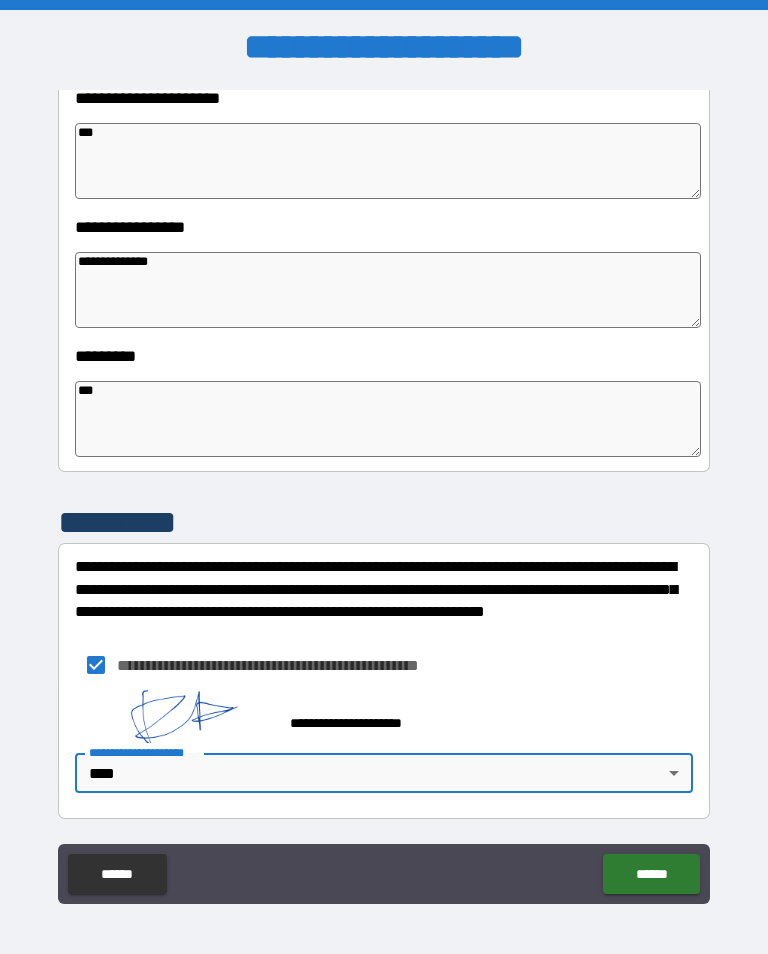 click on "******" at bounding box center [651, 874] 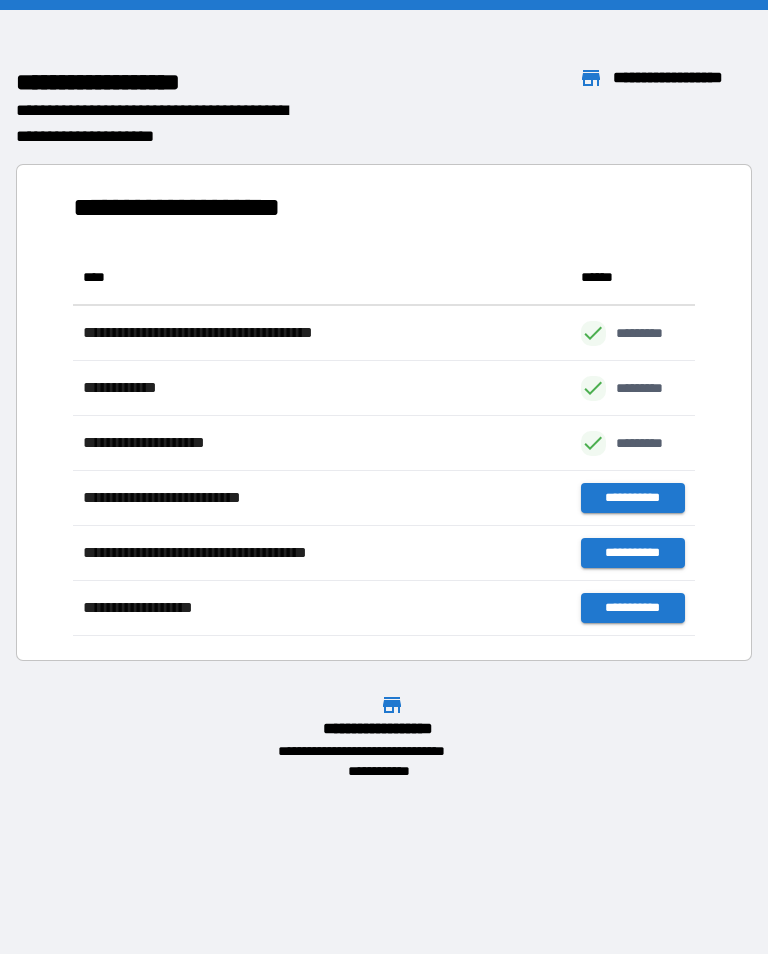 scroll, scrollTop: 386, scrollLeft: 622, axis: both 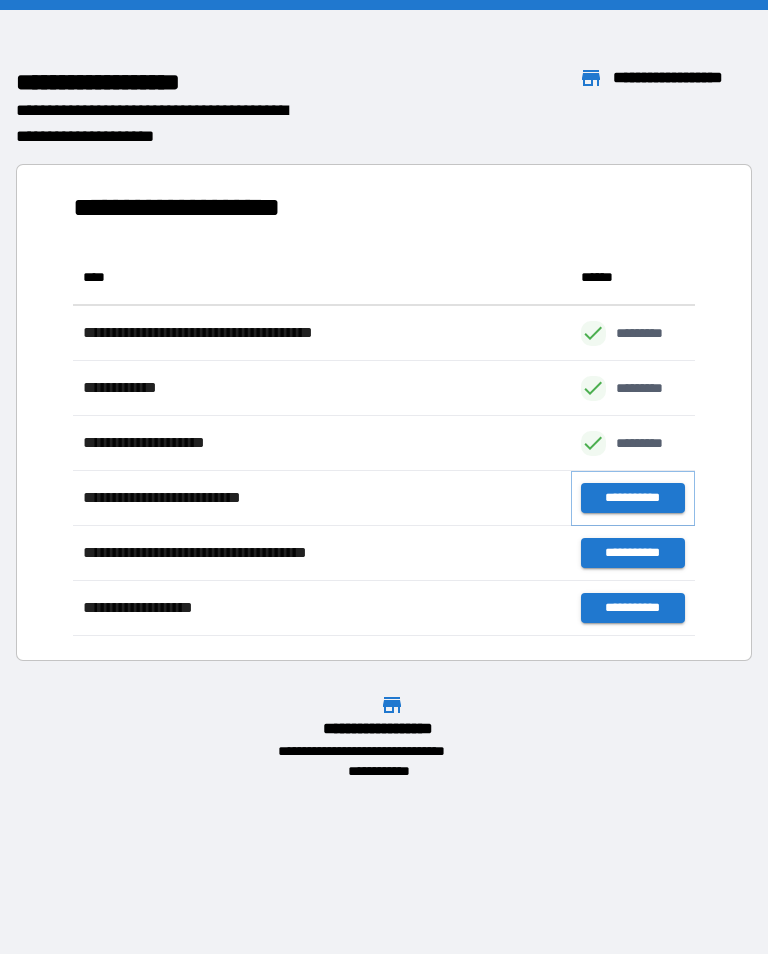 click on "**********" at bounding box center [633, 498] 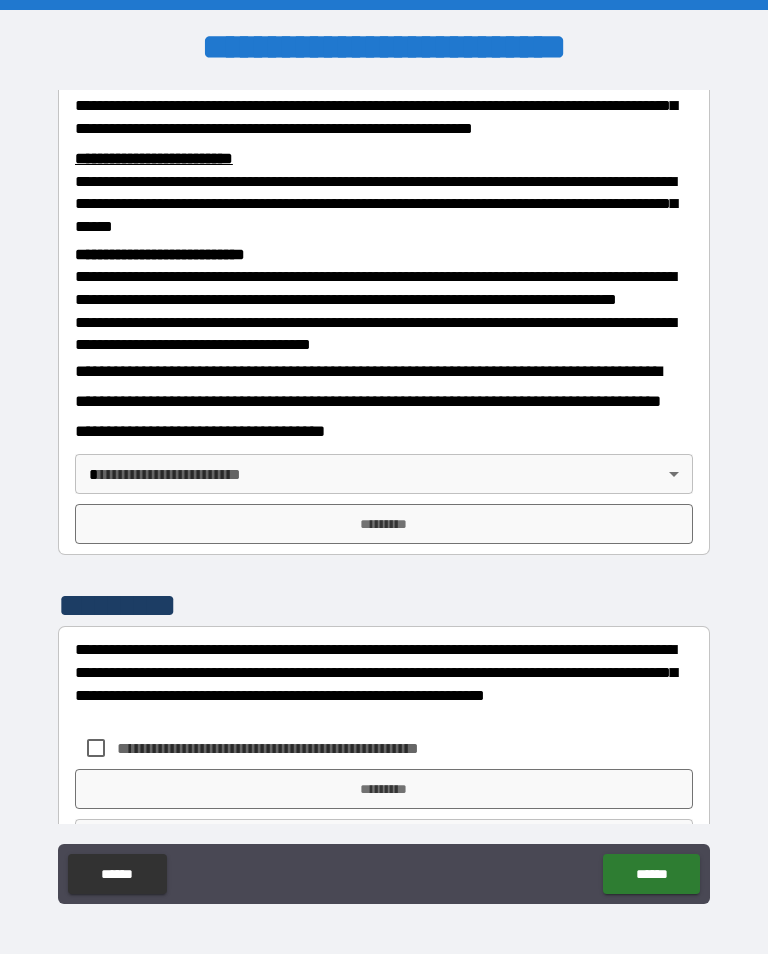 scroll, scrollTop: 630, scrollLeft: 0, axis: vertical 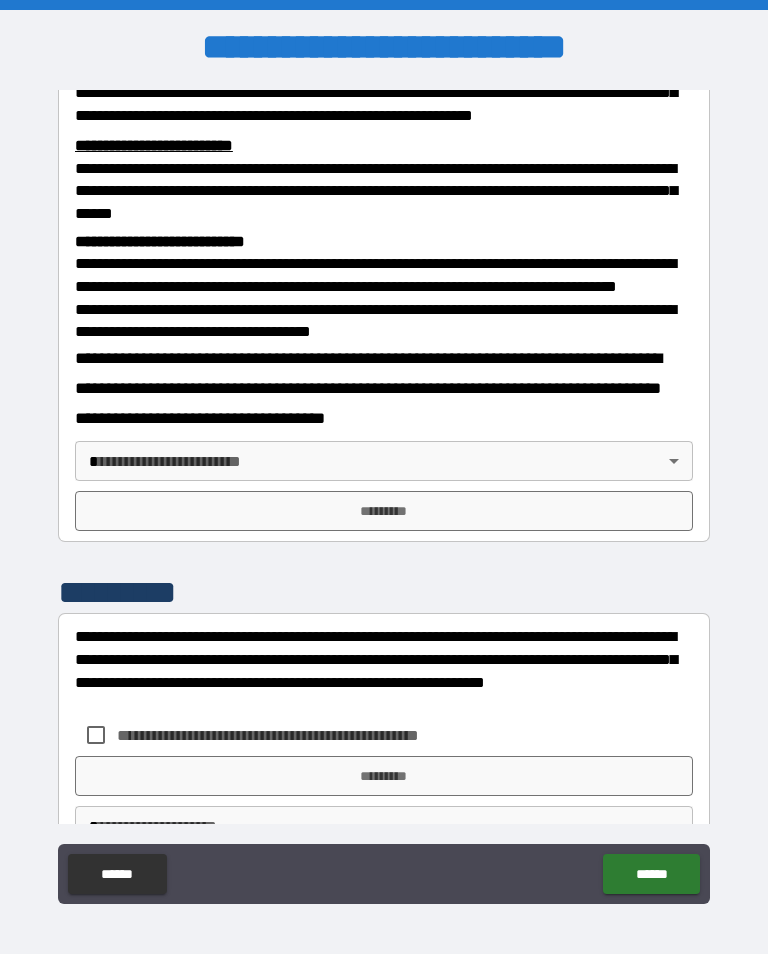 click on "**********" at bounding box center [384, 492] 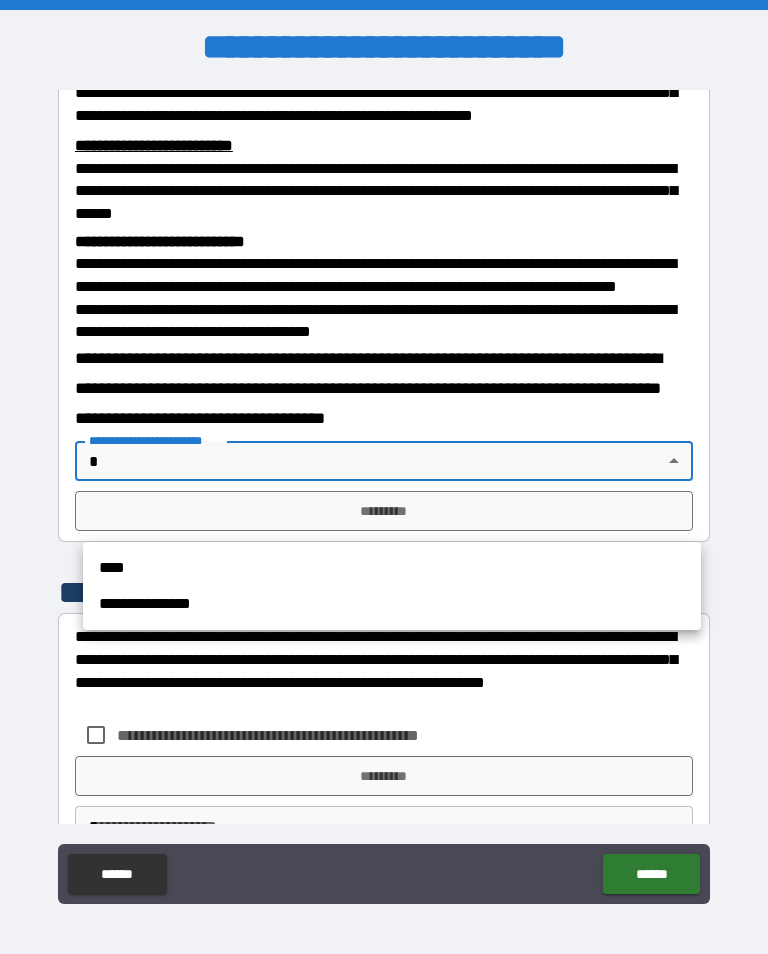 click on "****" at bounding box center (392, 568) 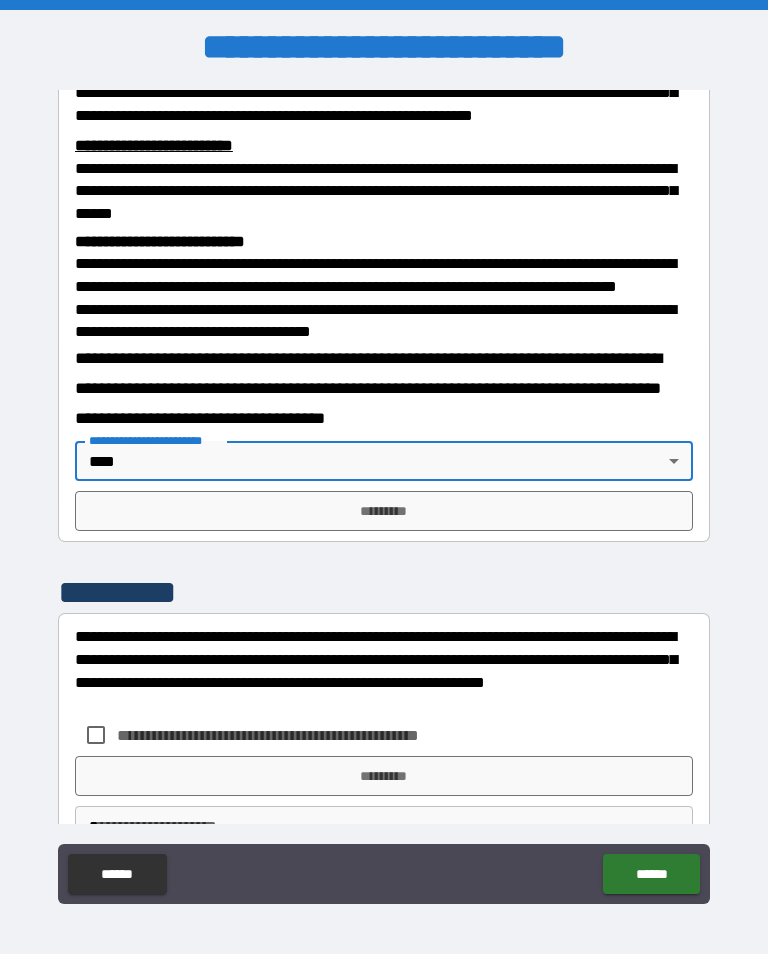 click on "*********" at bounding box center [384, 511] 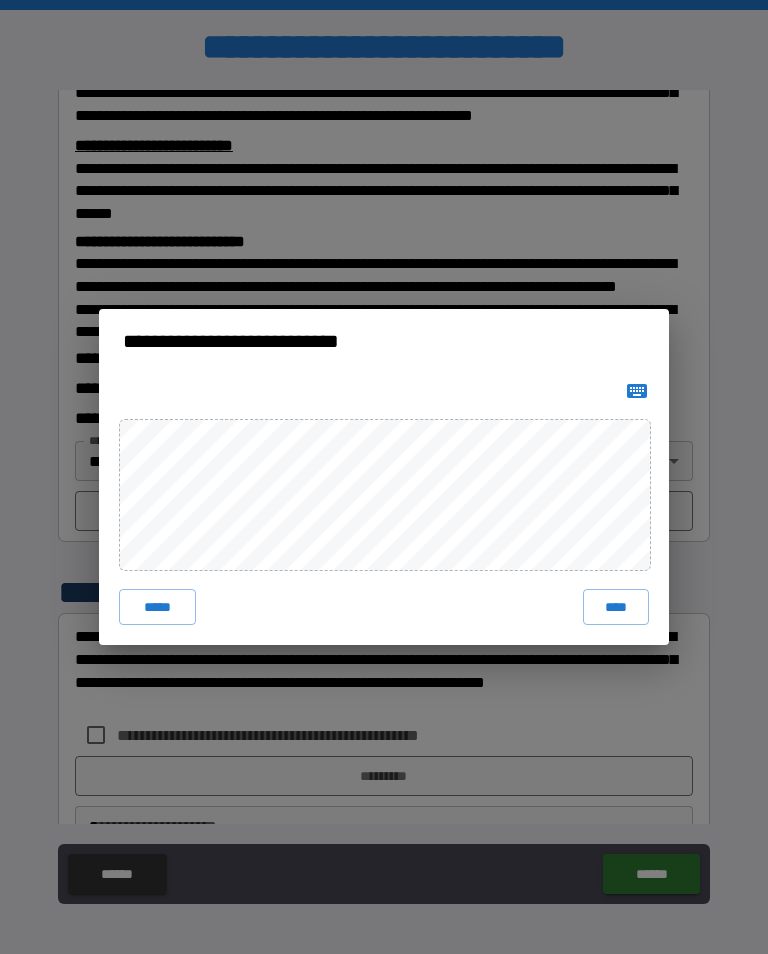 click on "****" at bounding box center [616, 607] 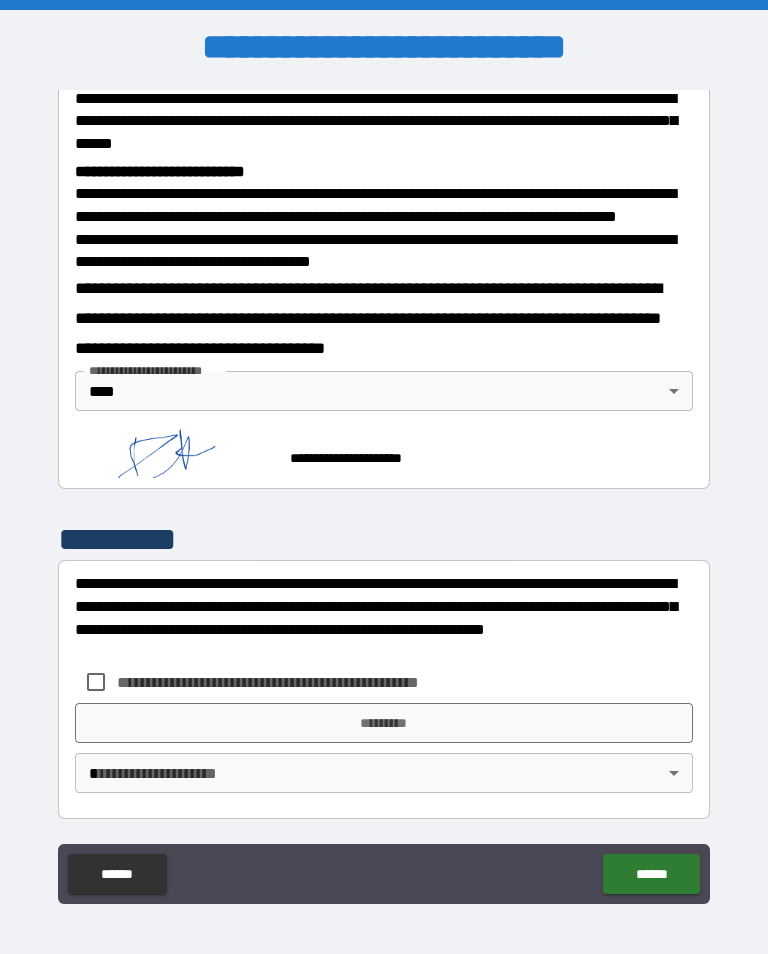 scroll, scrollTop: 751, scrollLeft: 0, axis: vertical 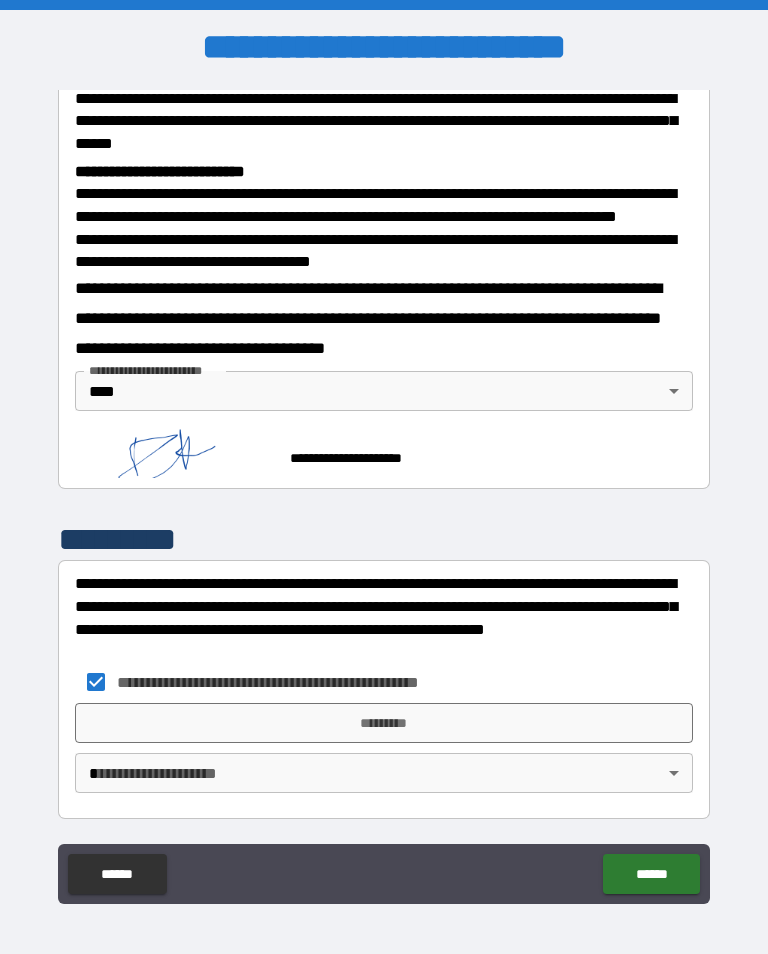 click on "*********" at bounding box center [384, 723] 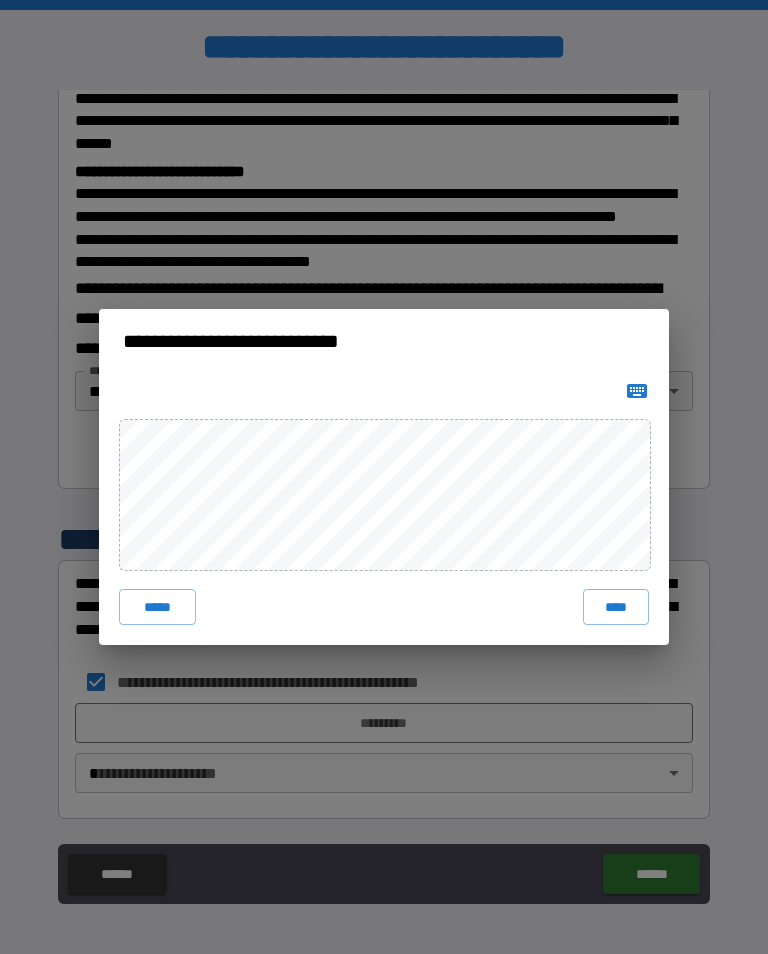 click on "****" at bounding box center (616, 607) 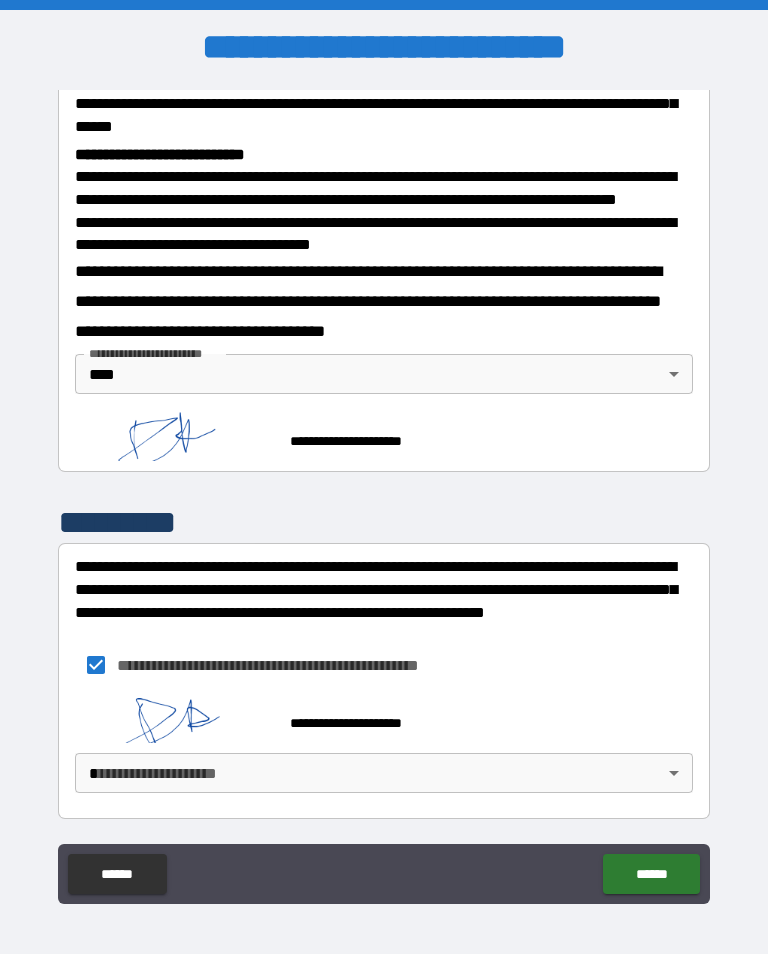 click on "**********" at bounding box center [384, 492] 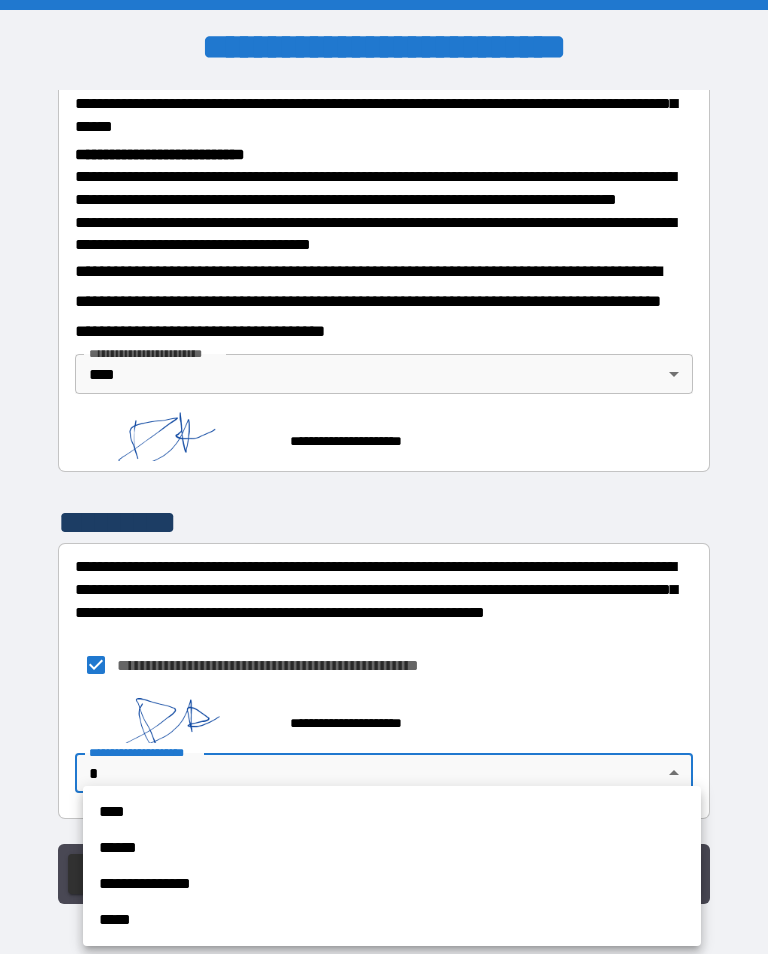 click on "****" at bounding box center (392, 812) 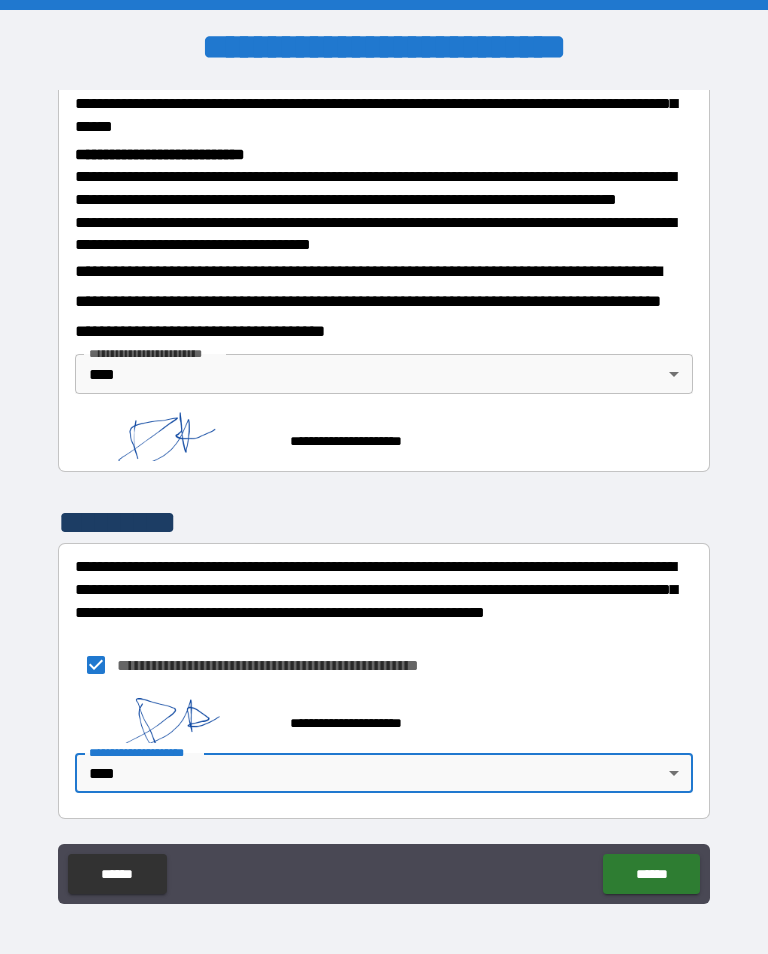 click on "******" at bounding box center [651, 874] 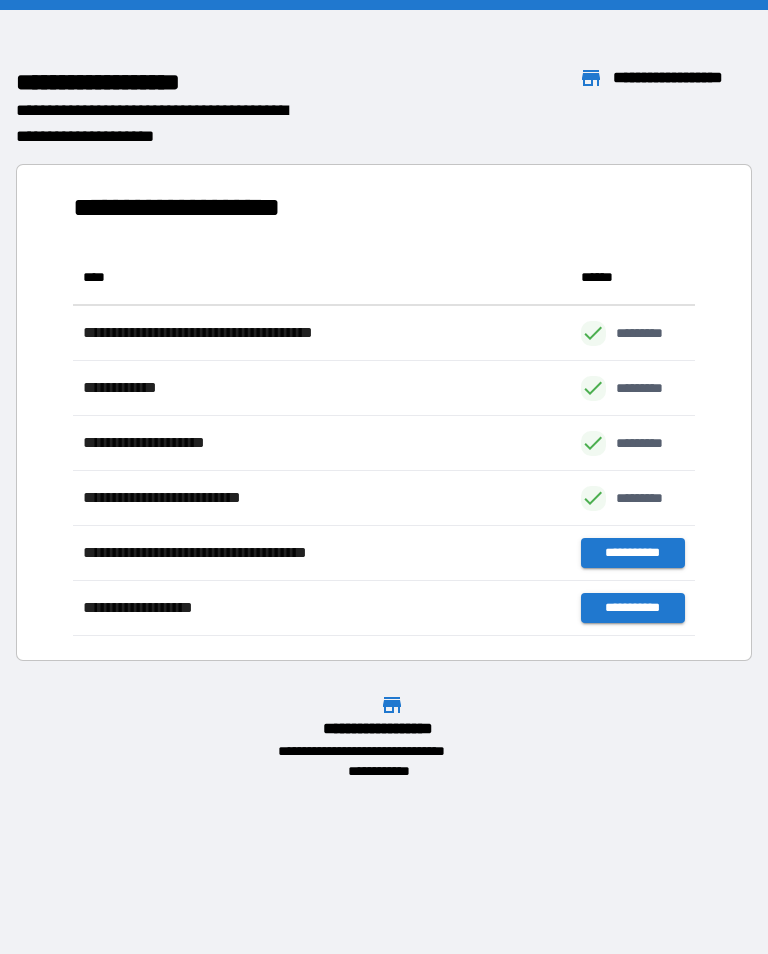 scroll, scrollTop: 386, scrollLeft: 622, axis: both 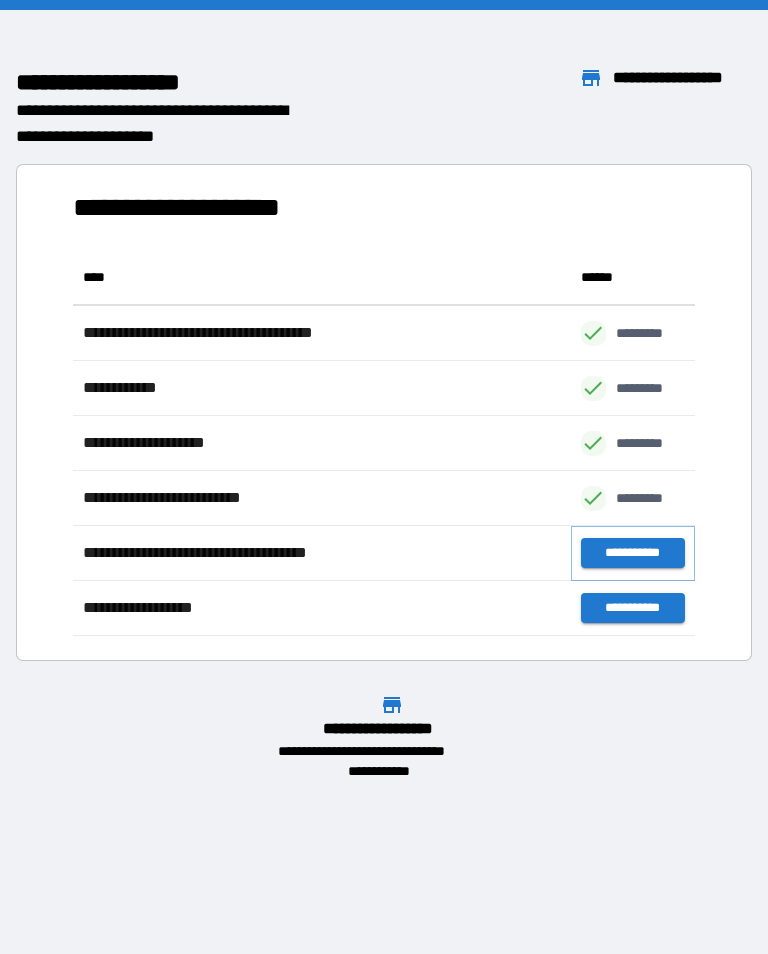 click on "**********" at bounding box center [633, 553] 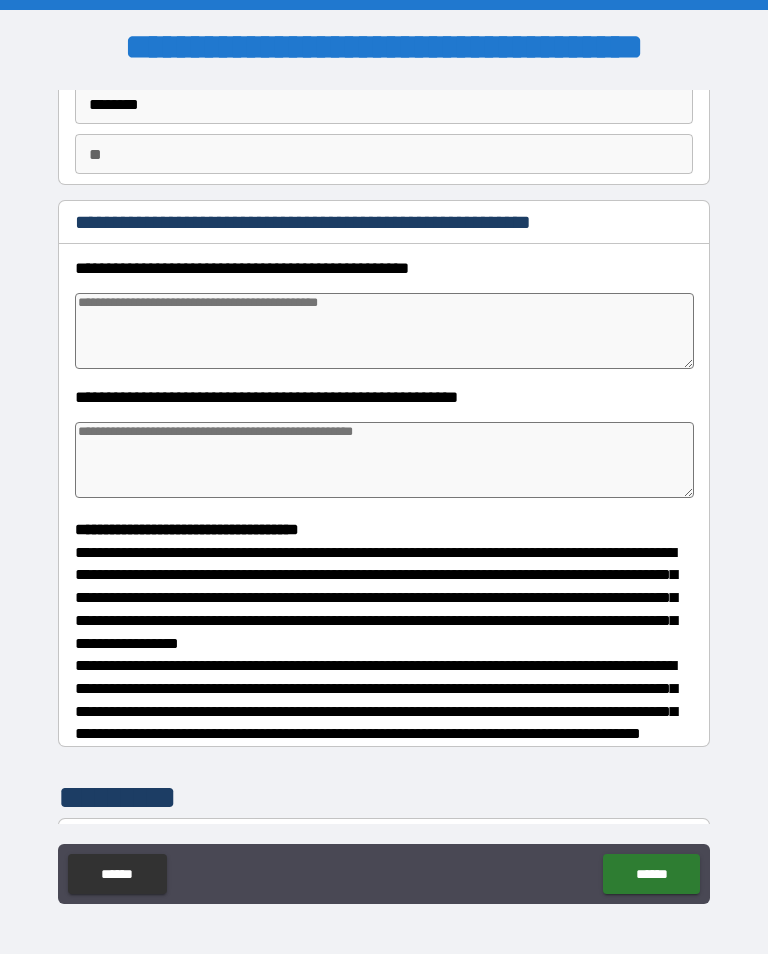 scroll, scrollTop: 152, scrollLeft: 0, axis: vertical 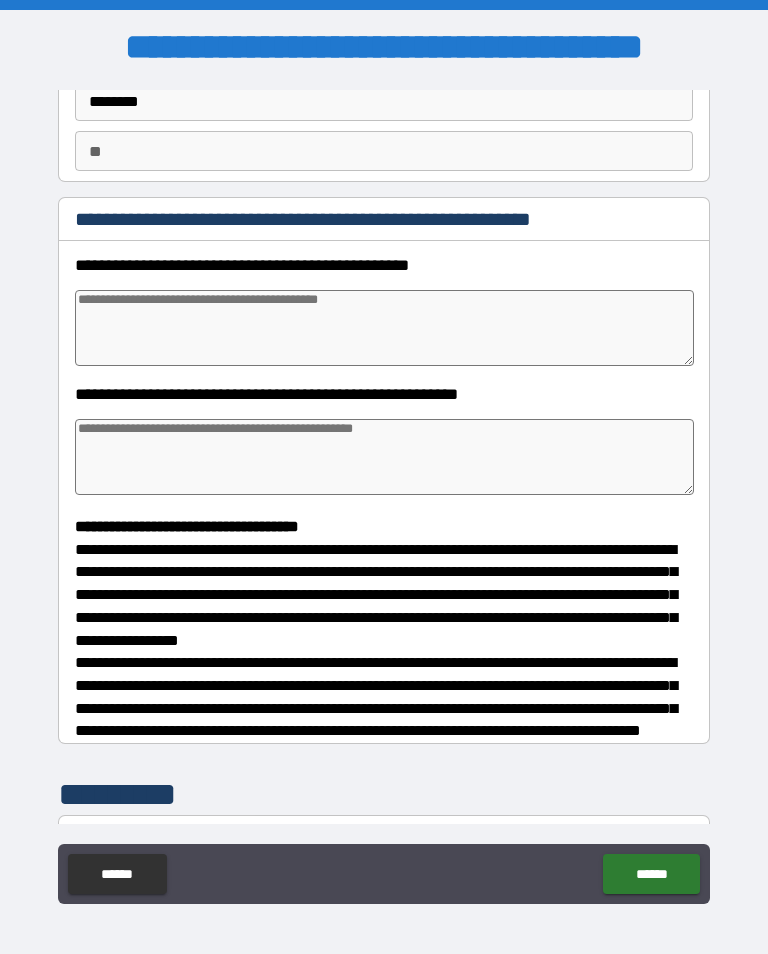 click at bounding box center (384, 457) 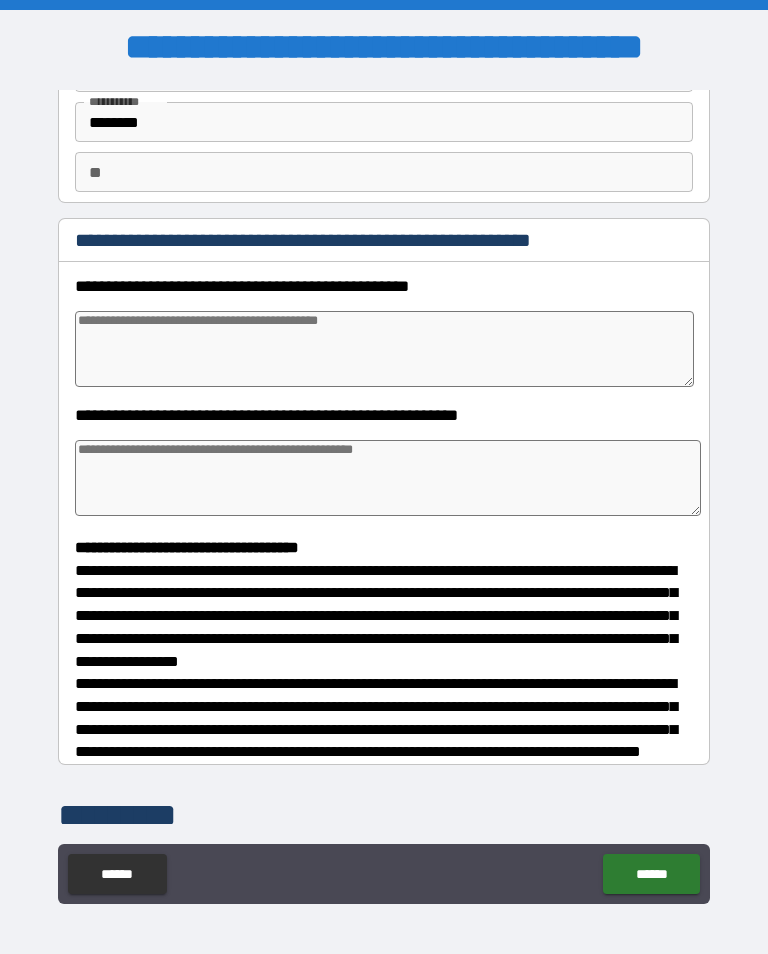 scroll, scrollTop: 151, scrollLeft: 0, axis: vertical 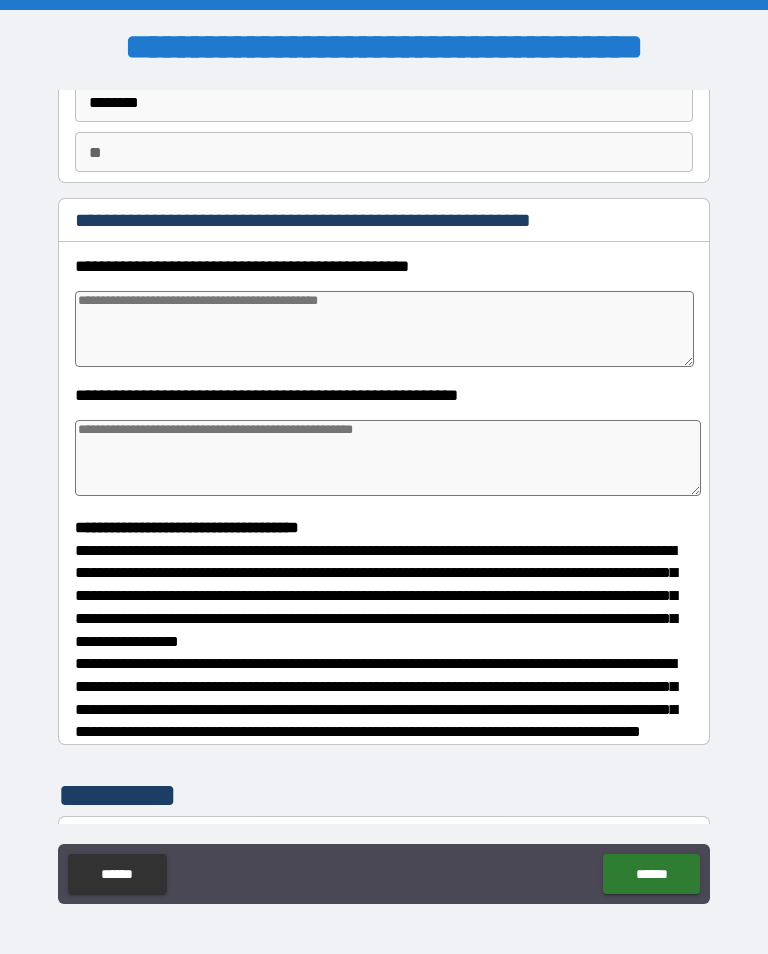 click at bounding box center (384, 329) 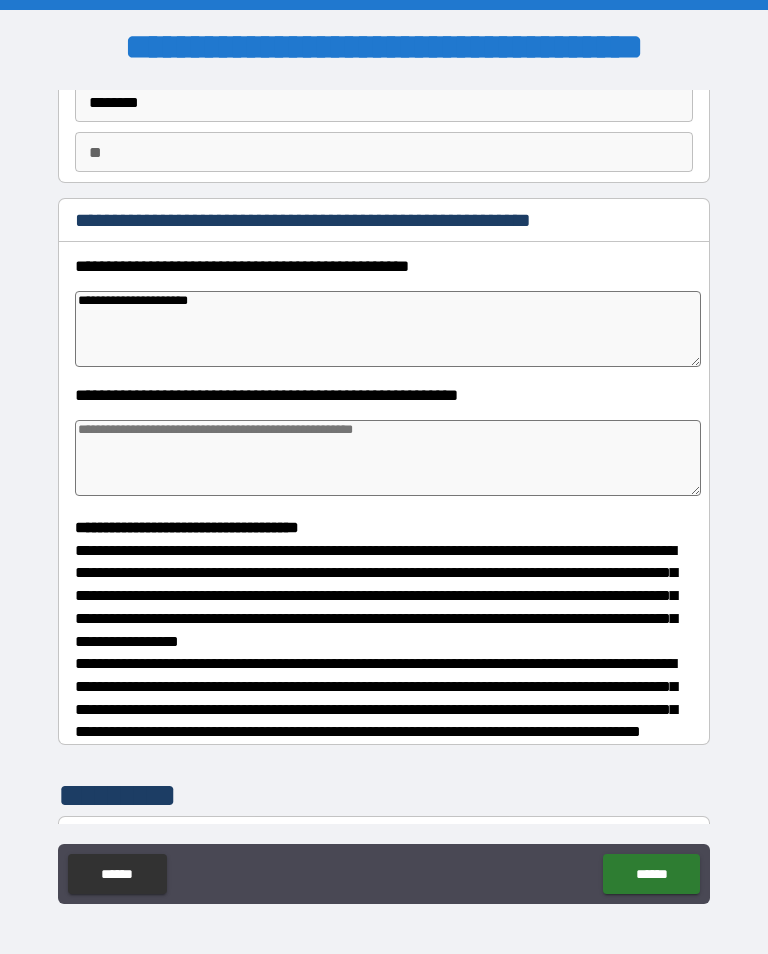 click at bounding box center [388, 458] 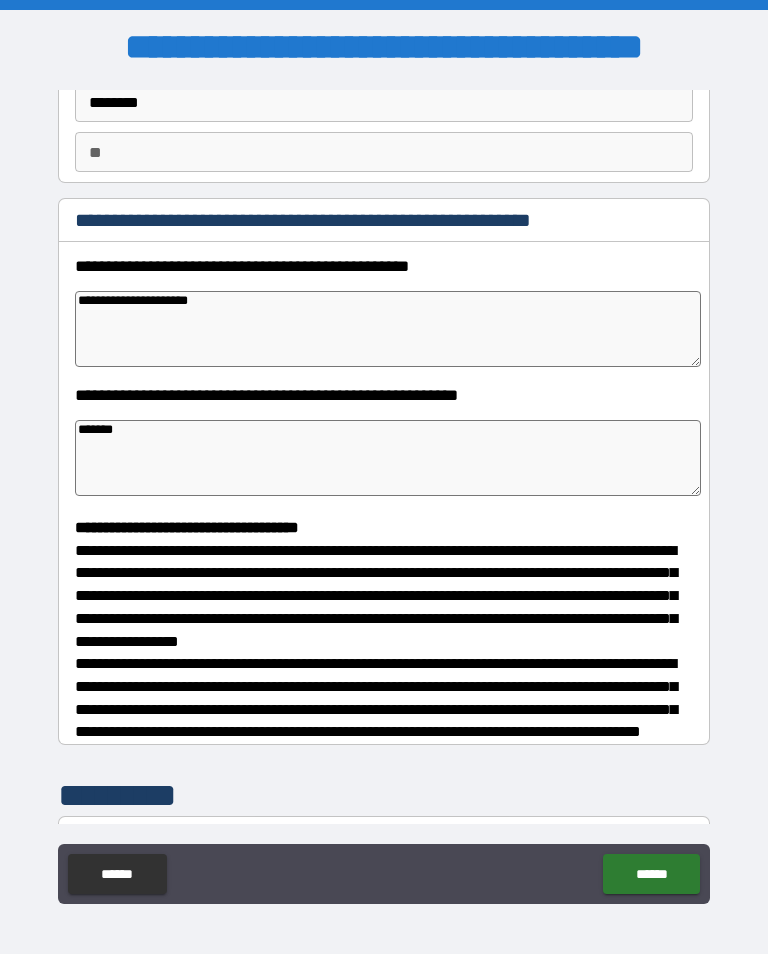 click on "**********" at bounding box center [388, 329] 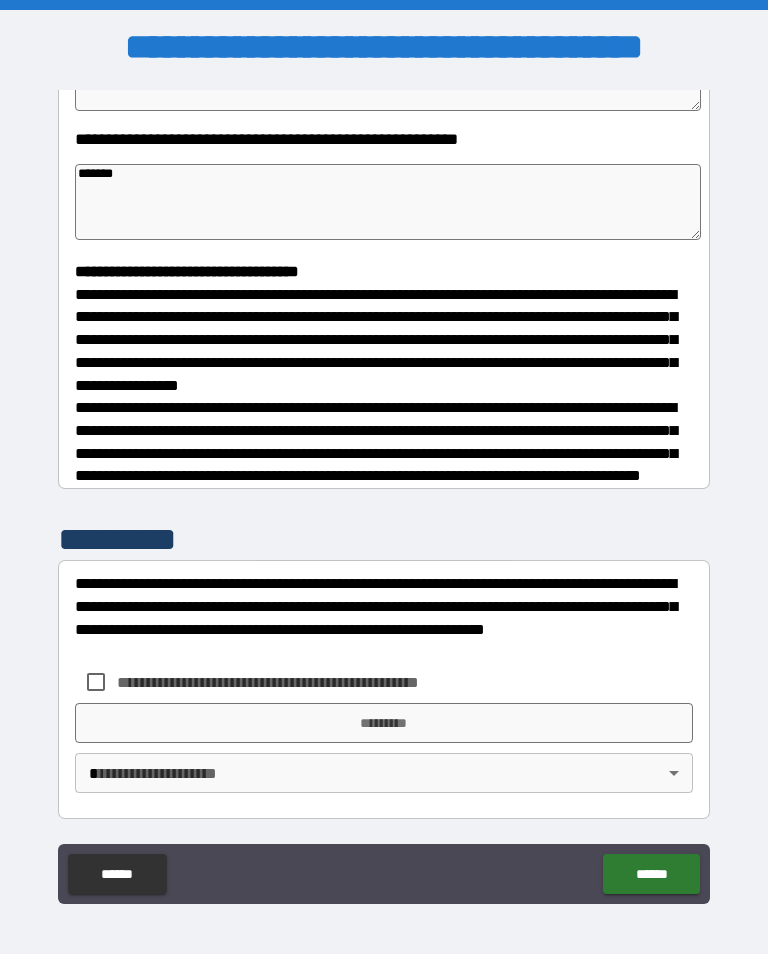 scroll, scrollTop: 422, scrollLeft: 0, axis: vertical 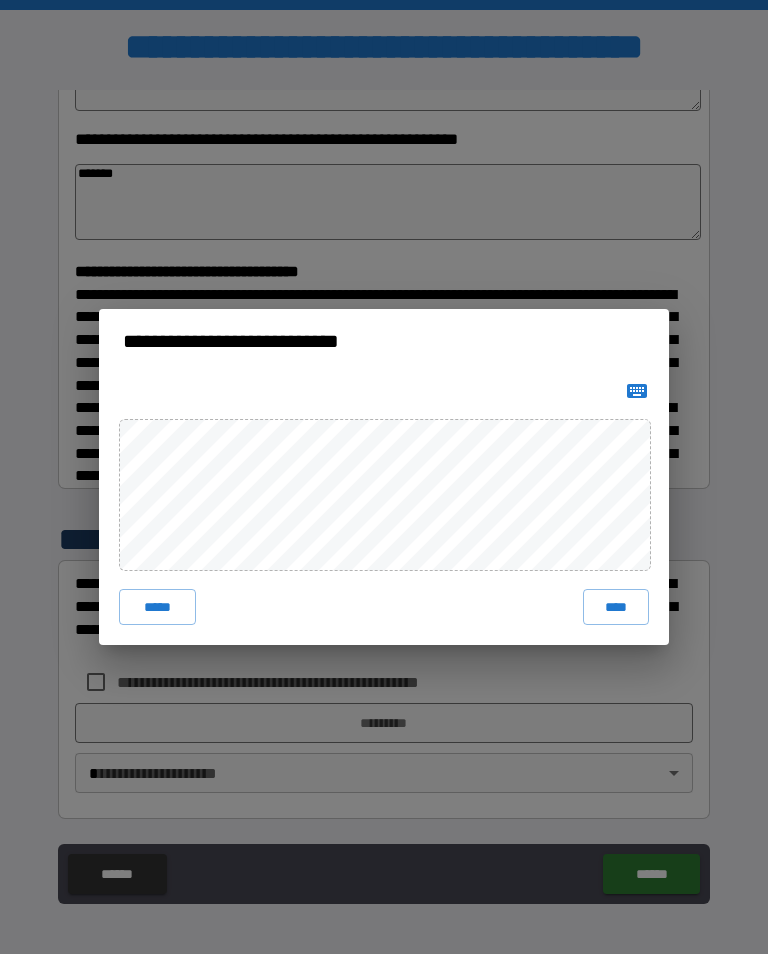 click on "****" at bounding box center (616, 607) 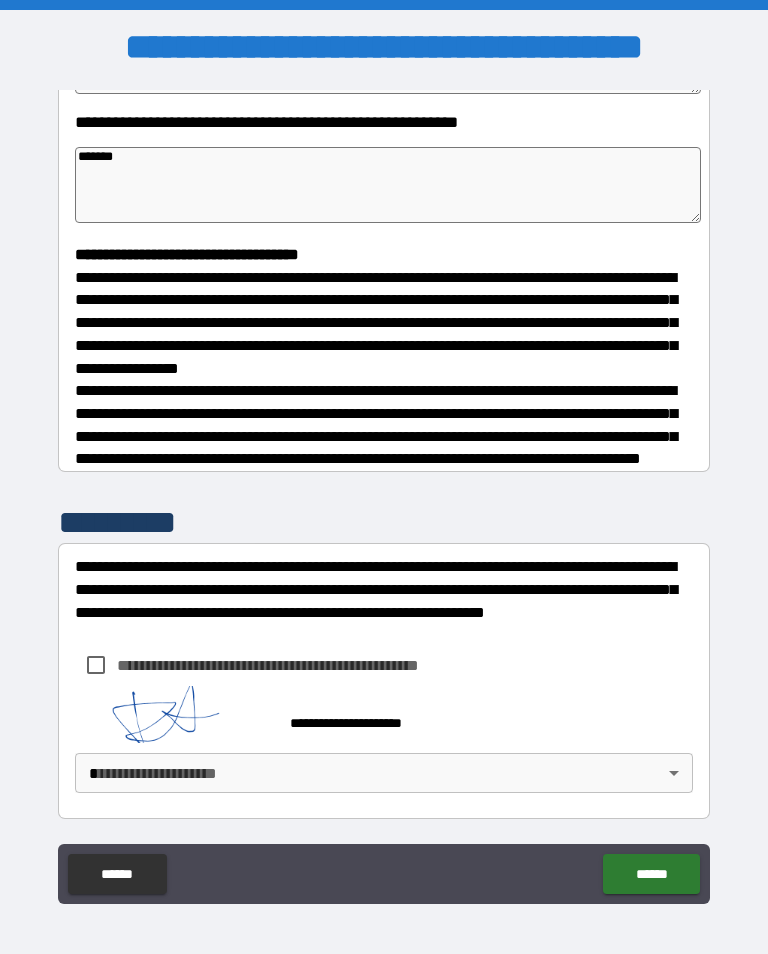 scroll, scrollTop: 439, scrollLeft: 0, axis: vertical 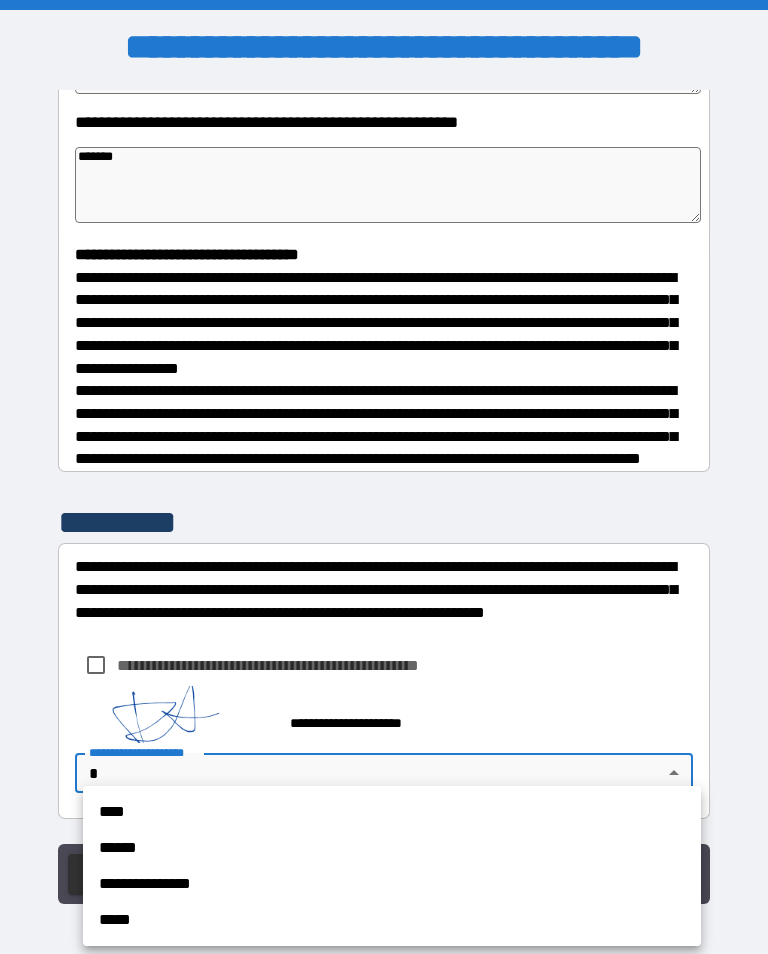 click on "****" at bounding box center [392, 812] 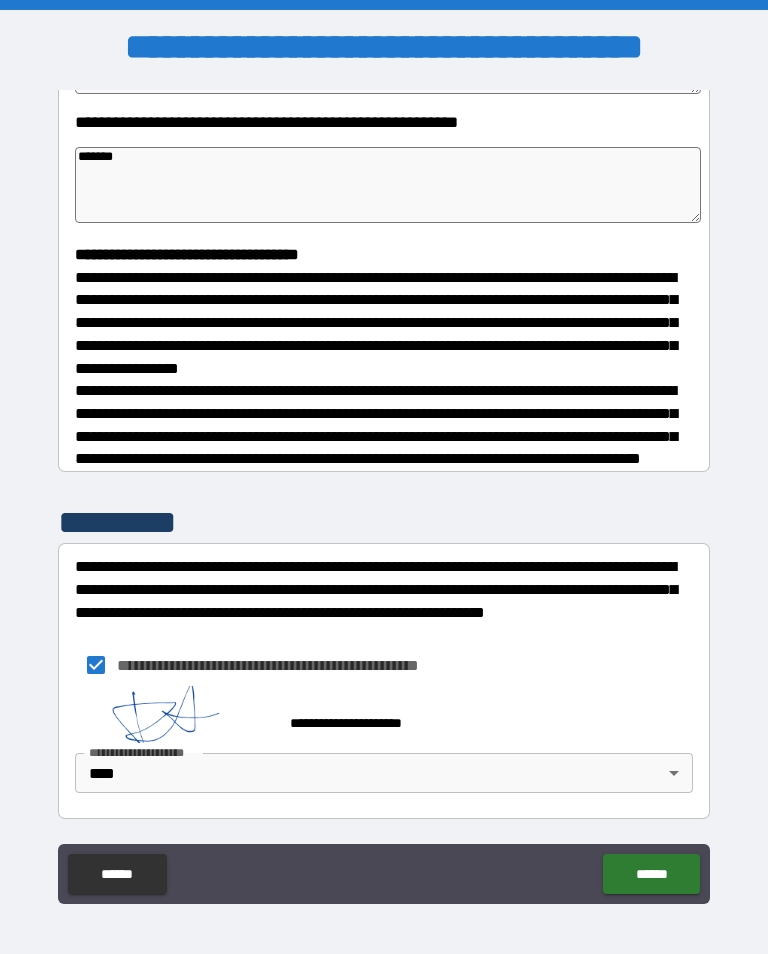 click on "******" at bounding box center (651, 874) 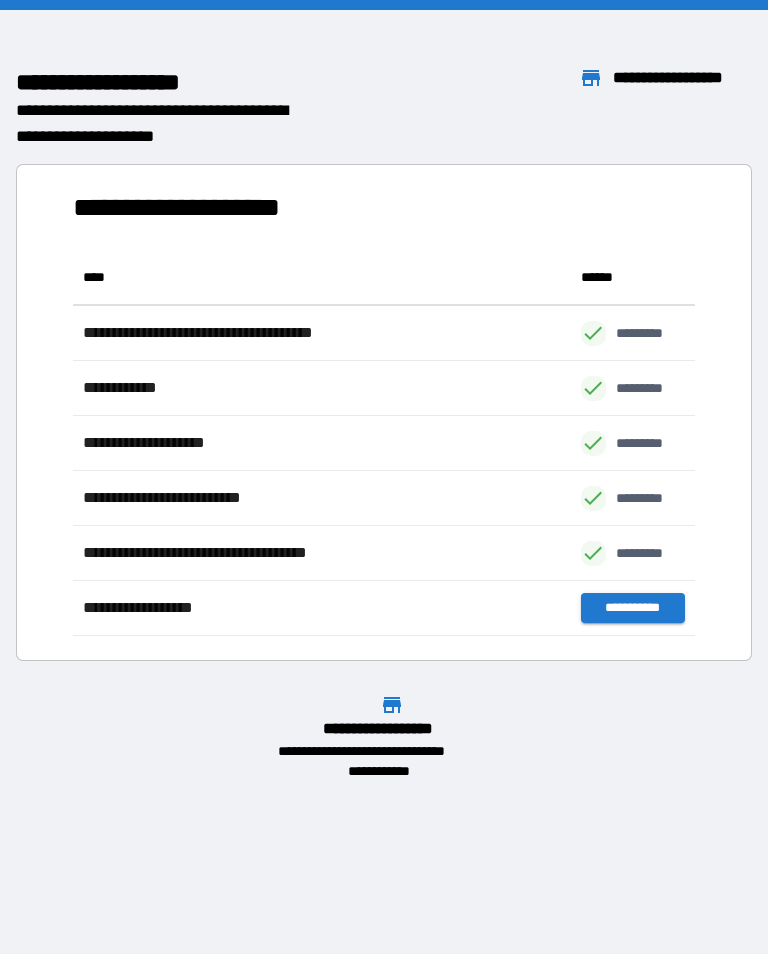 scroll, scrollTop: 1, scrollLeft: 1, axis: both 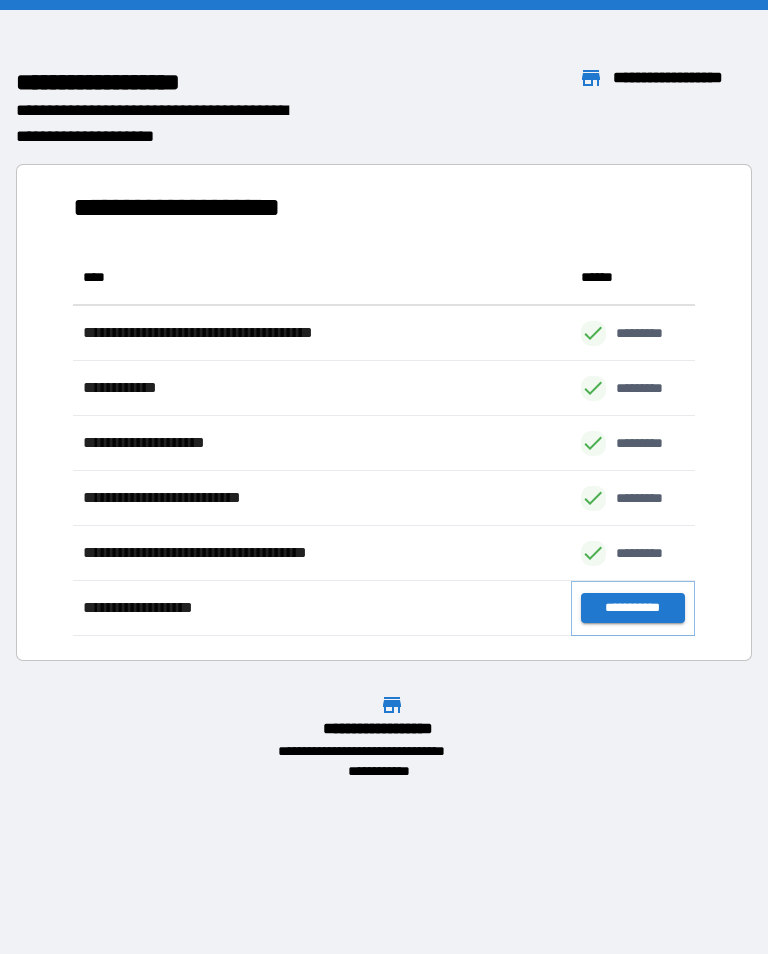 click on "**********" at bounding box center (633, 608) 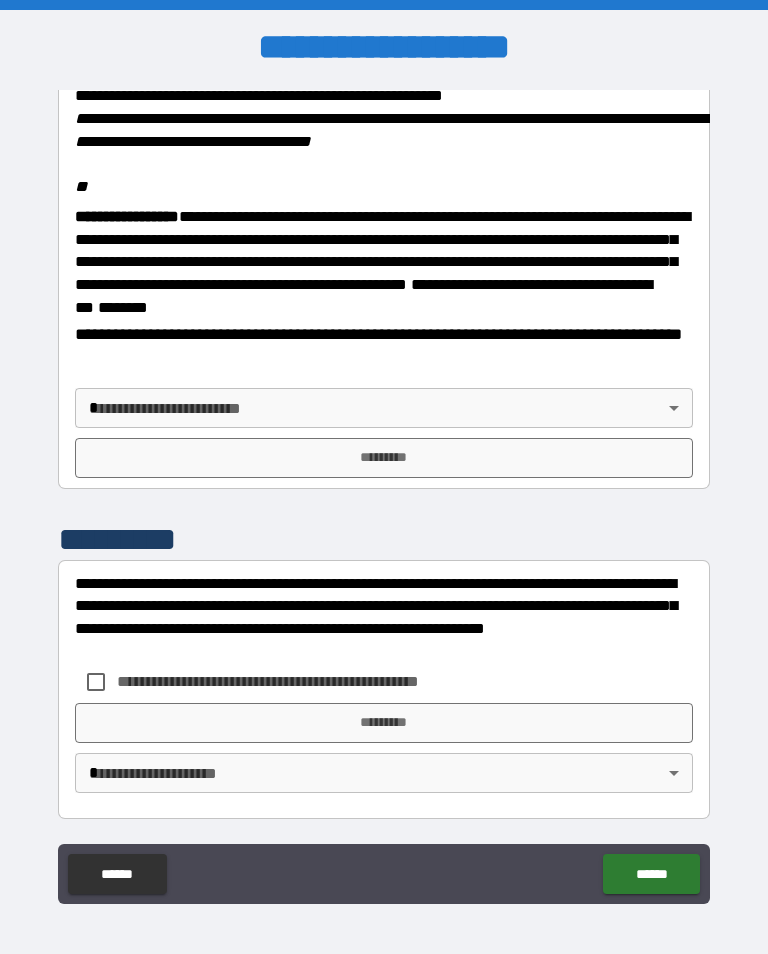 scroll, scrollTop: 2448, scrollLeft: 0, axis: vertical 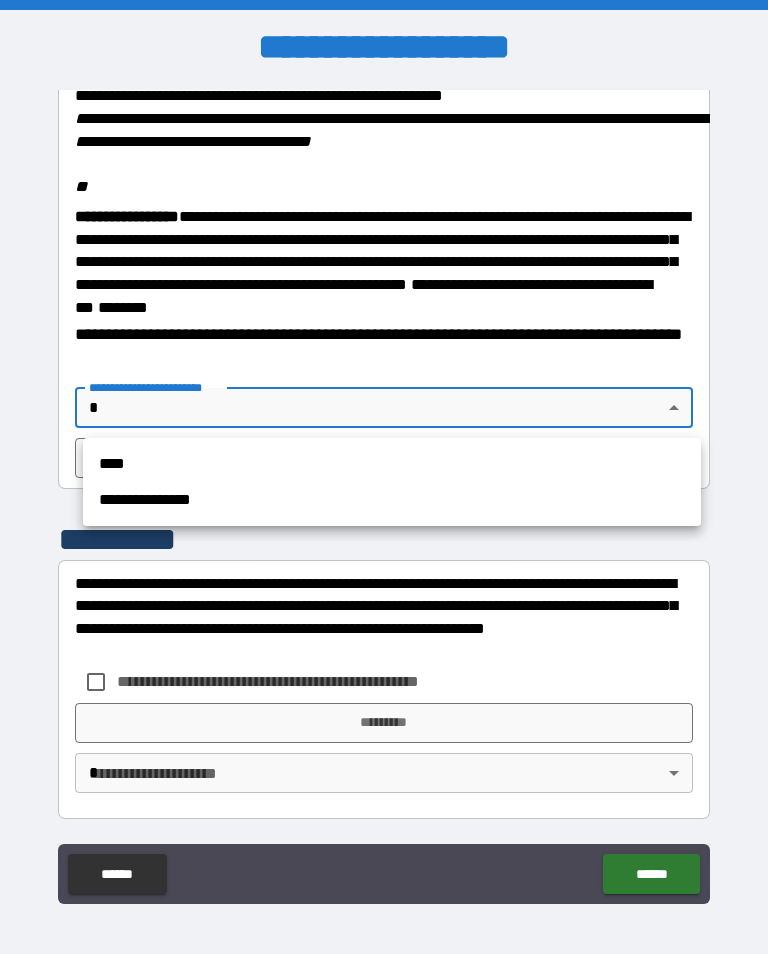 click on "****" at bounding box center (392, 464) 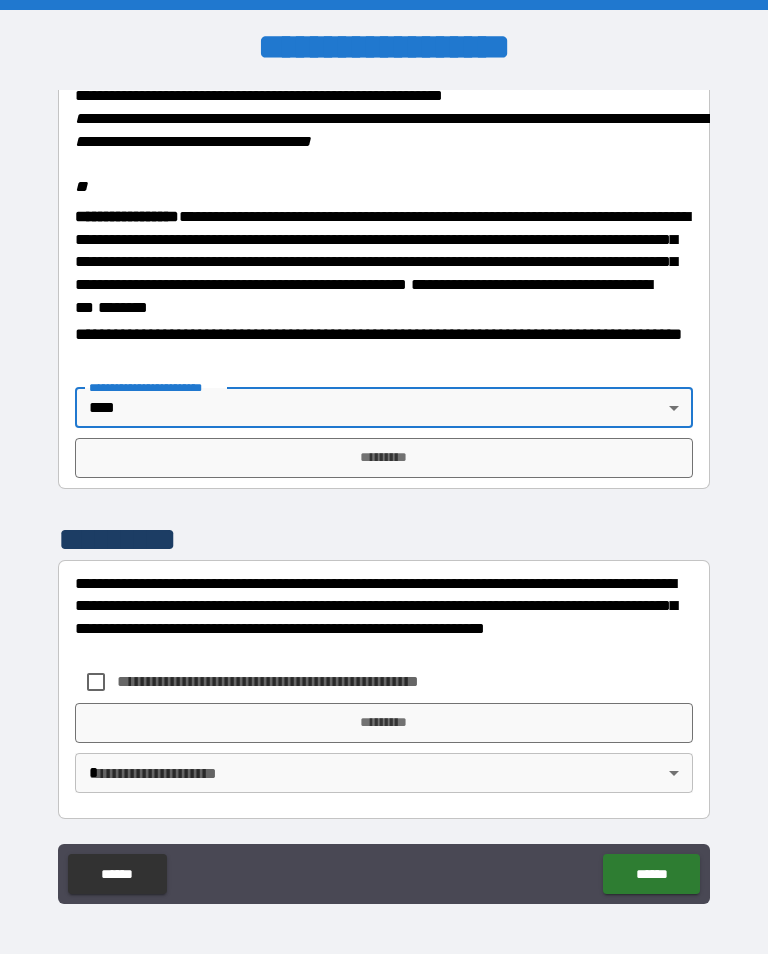 click on "*********" at bounding box center [384, 458] 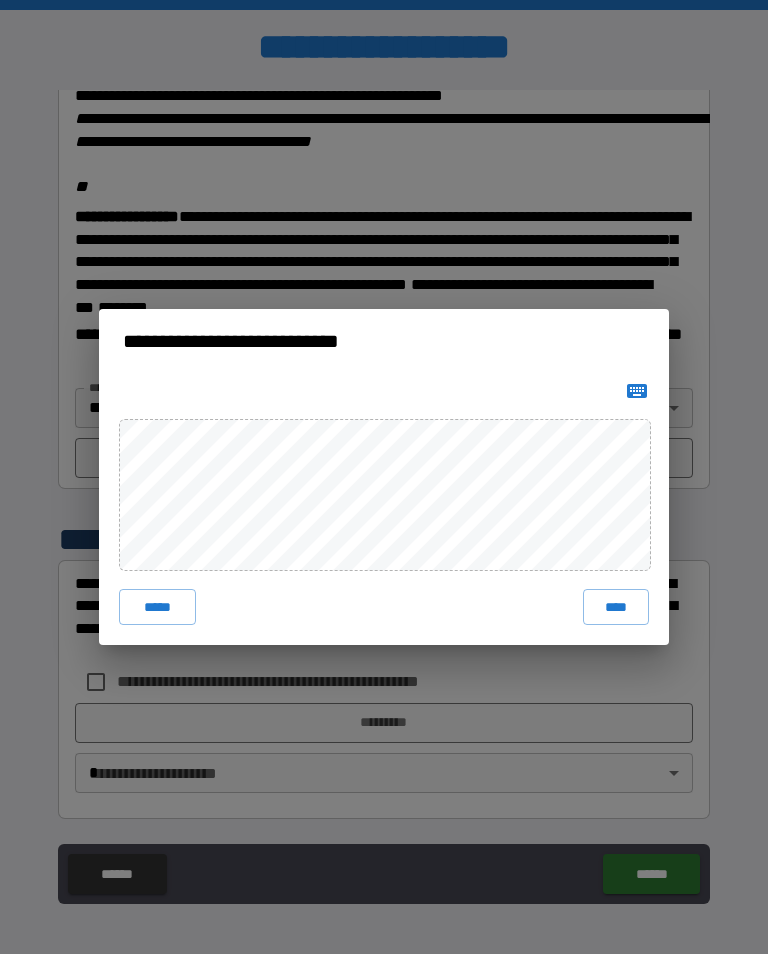 click on "****" at bounding box center [616, 607] 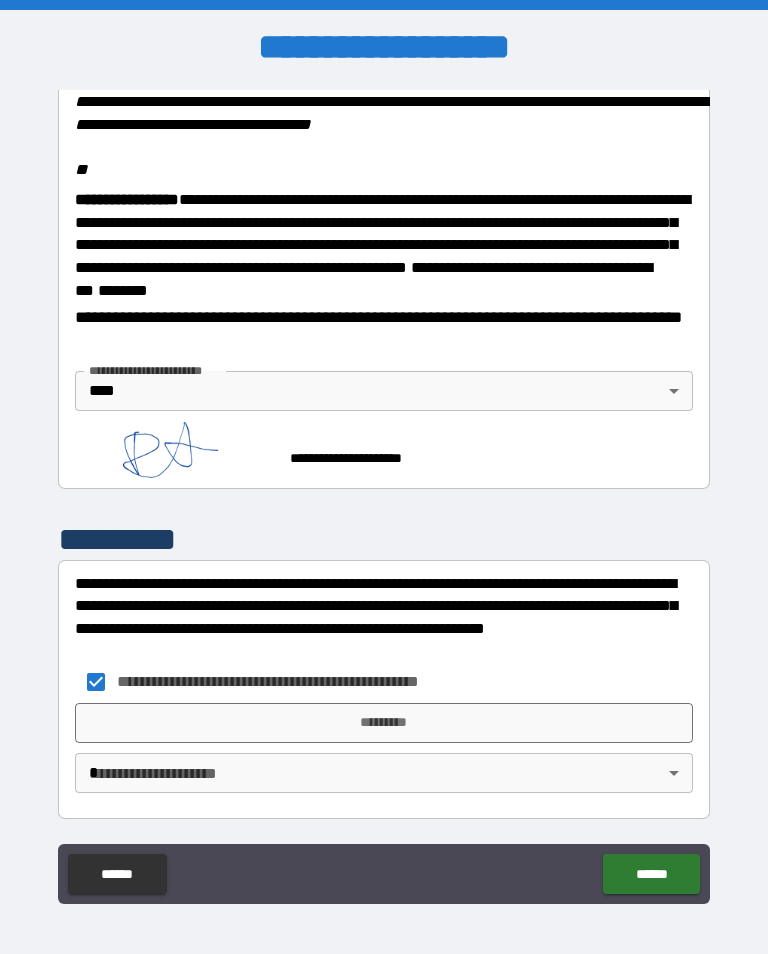 click on "*********" at bounding box center (384, 723) 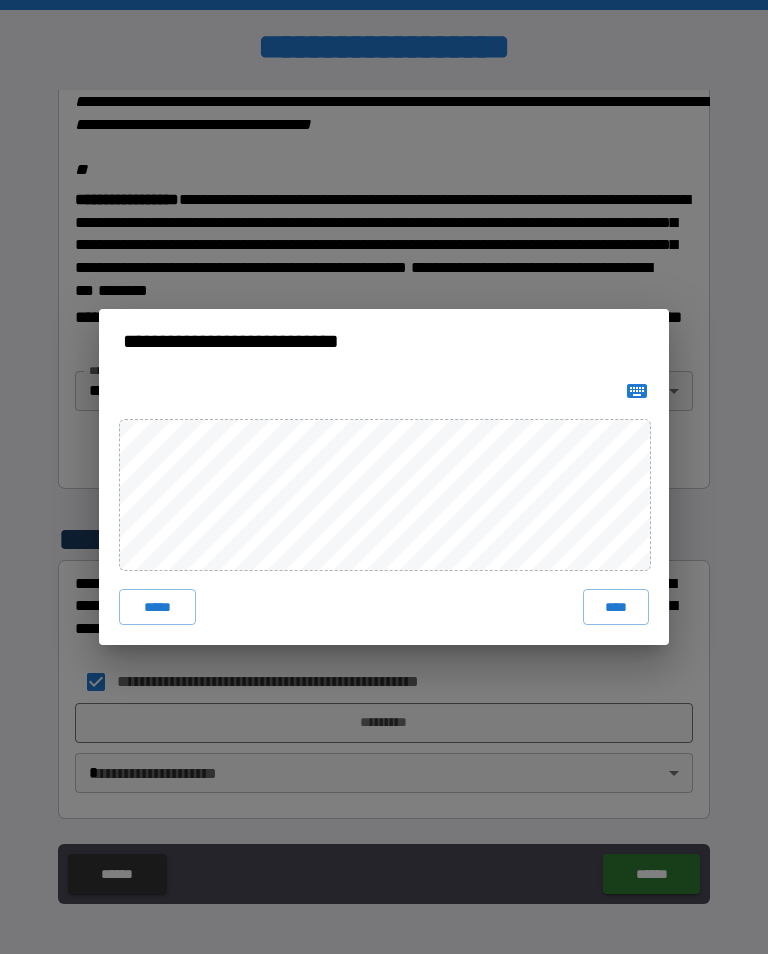 click on "****" at bounding box center [616, 607] 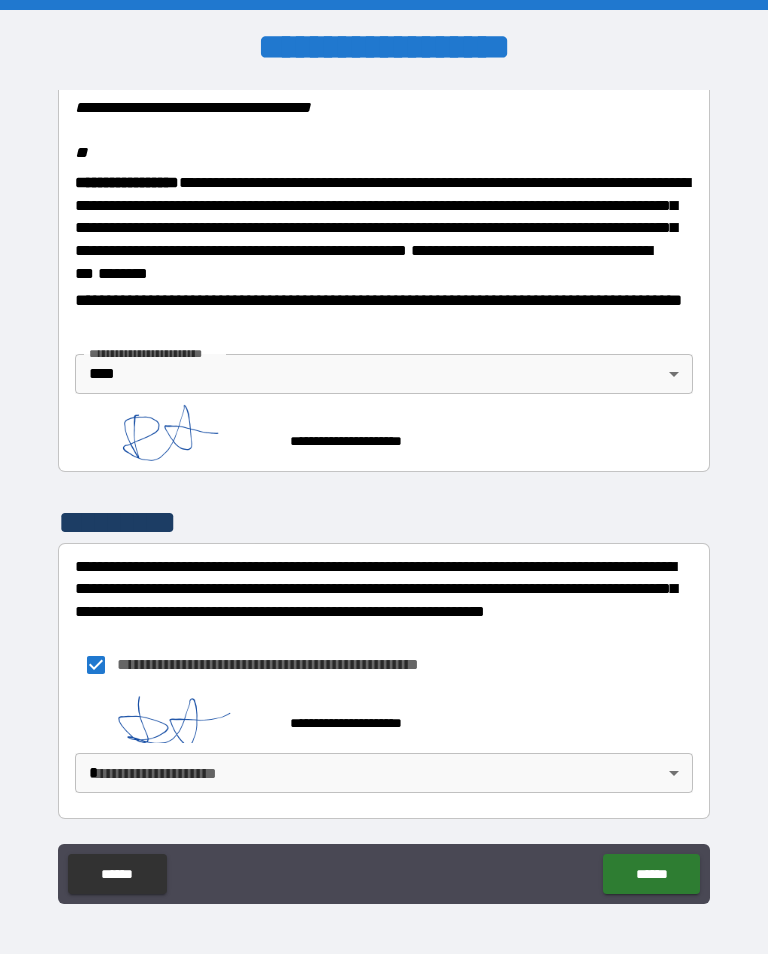 scroll, scrollTop: 2482, scrollLeft: 0, axis: vertical 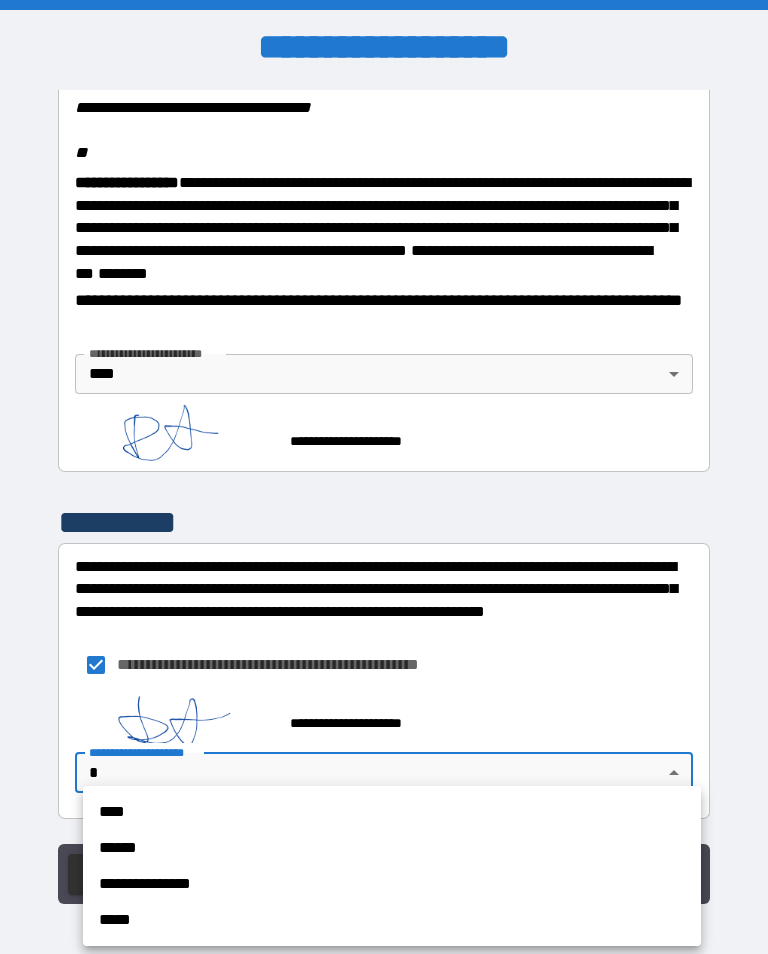 click on "****" at bounding box center [392, 812] 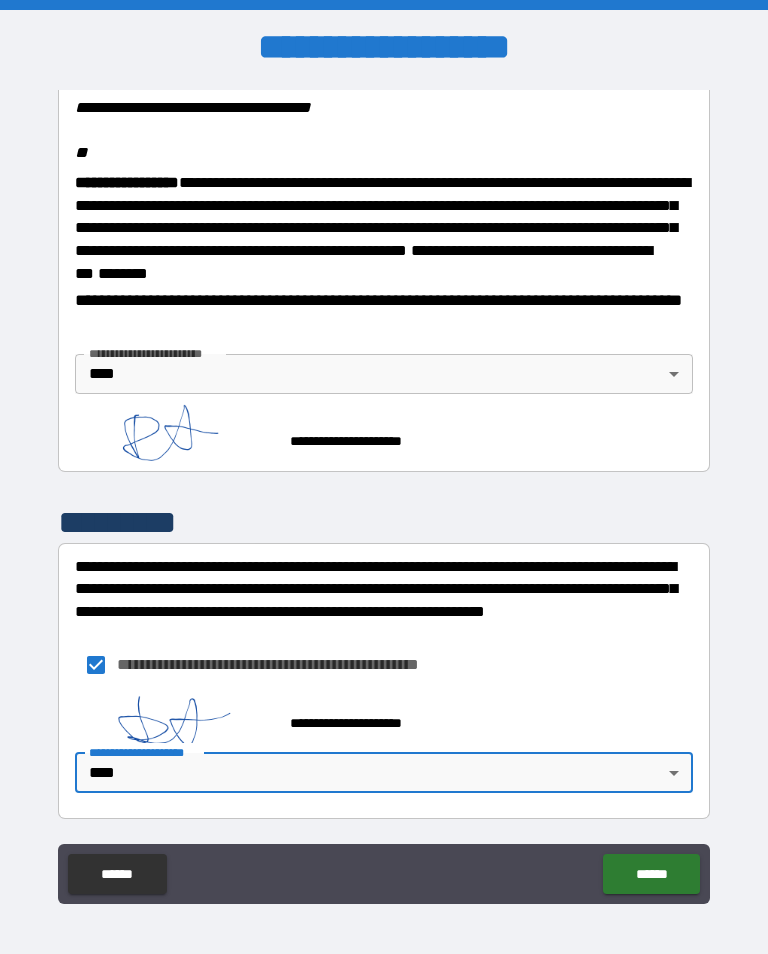 click on "******" at bounding box center (651, 874) 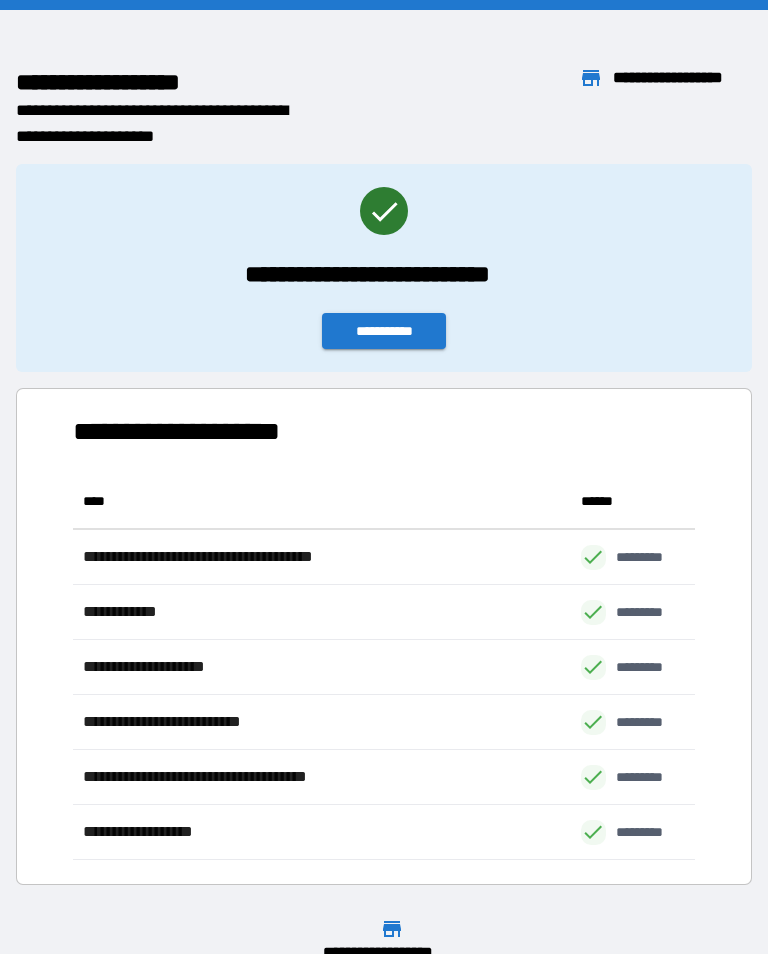 scroll, scrollTop: 386, scrollLeft: 622, axis: both 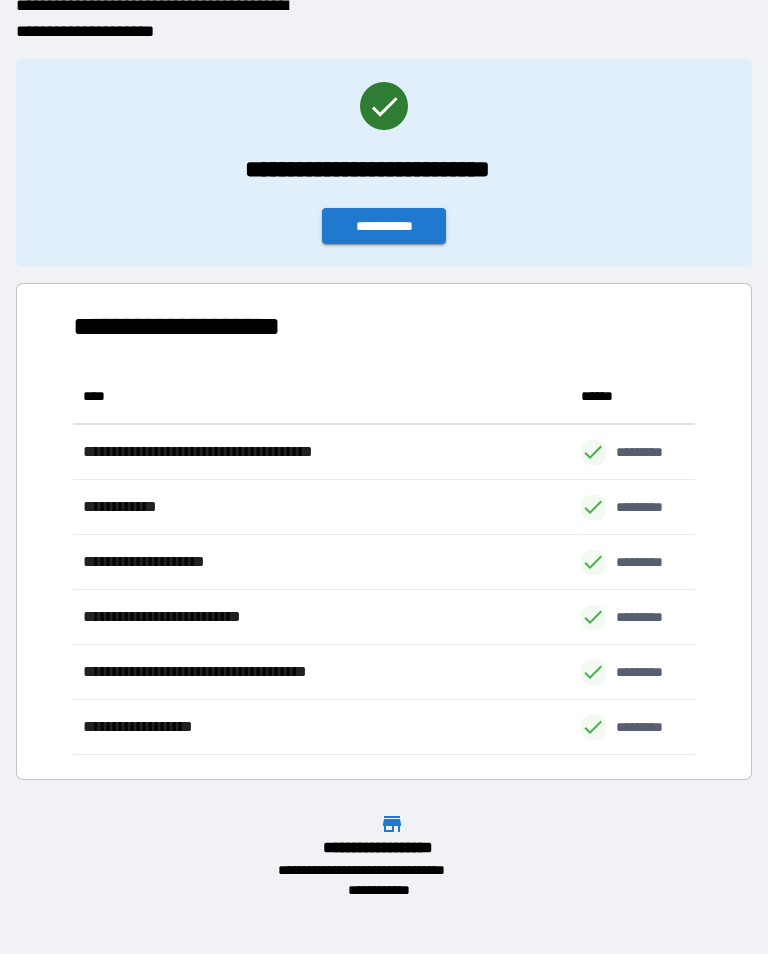 click on "**********" at bounding box center [384, 477] 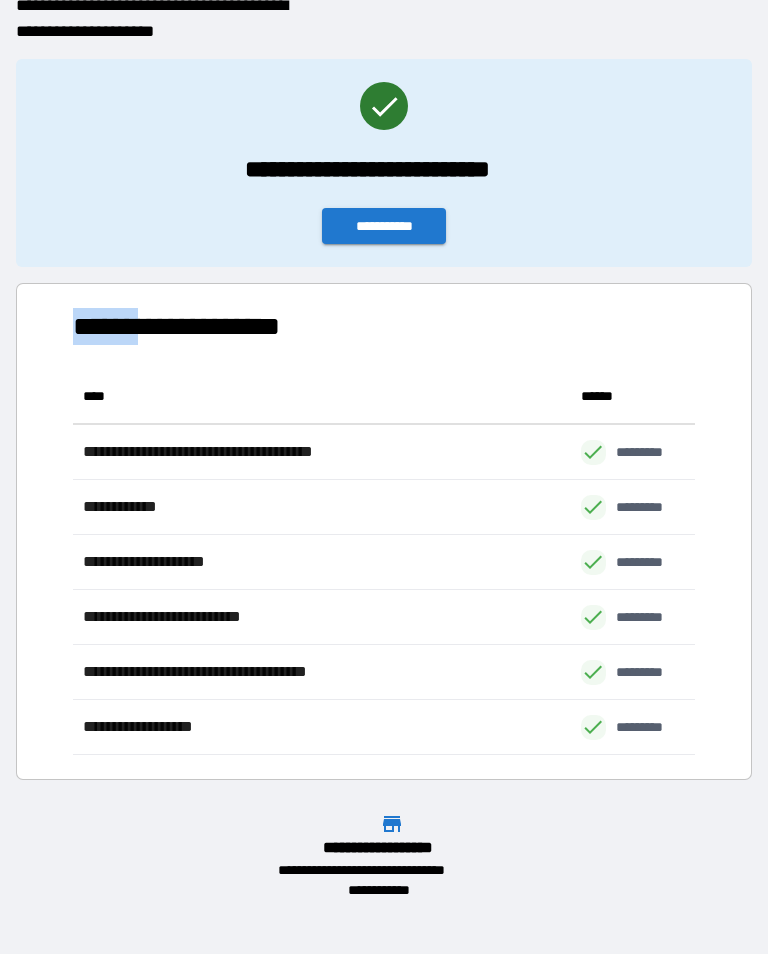 click on "**********" at bounding box center (384, 155) 